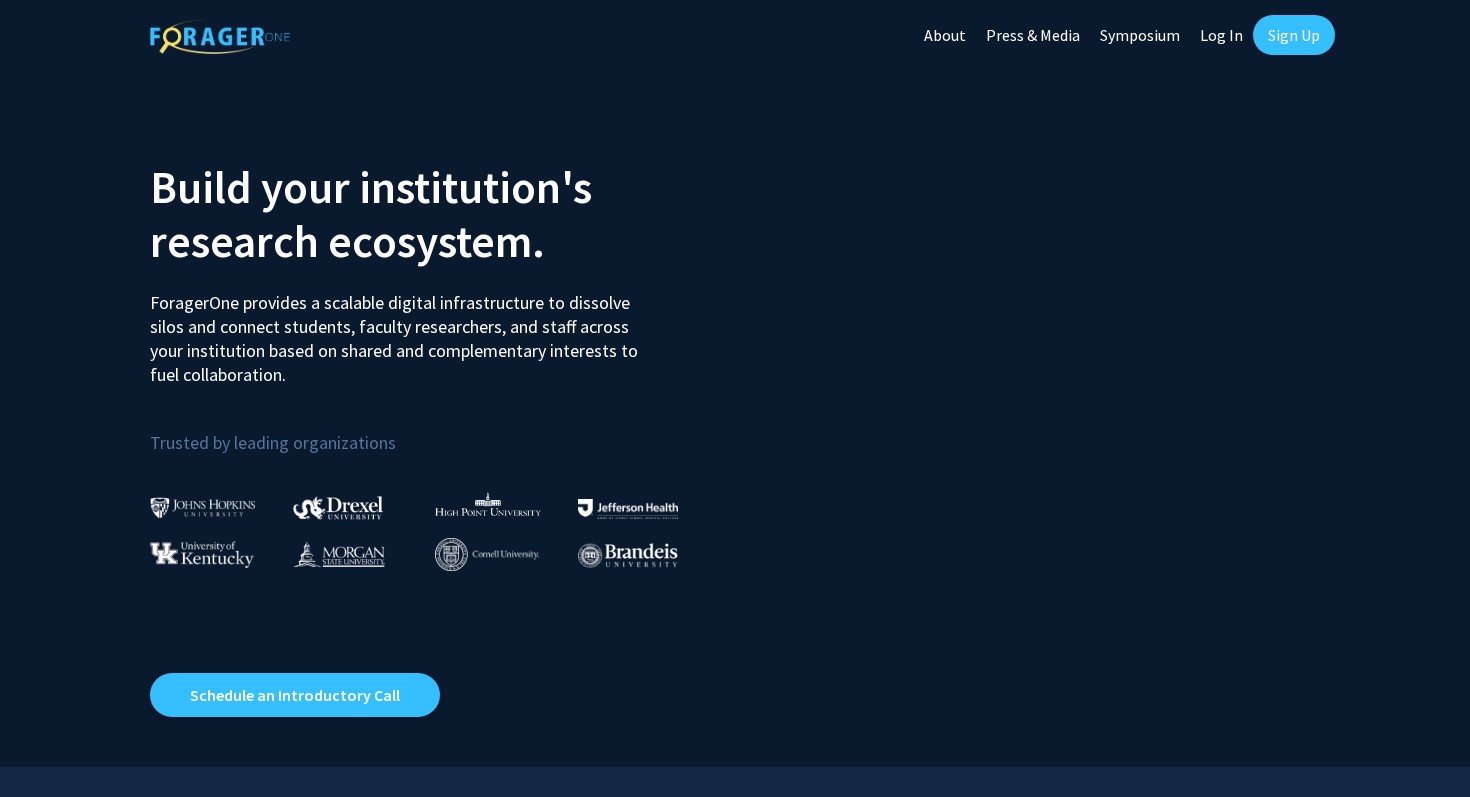 scroll, scrollTop: 0, scrollLeft: 0, axis: both 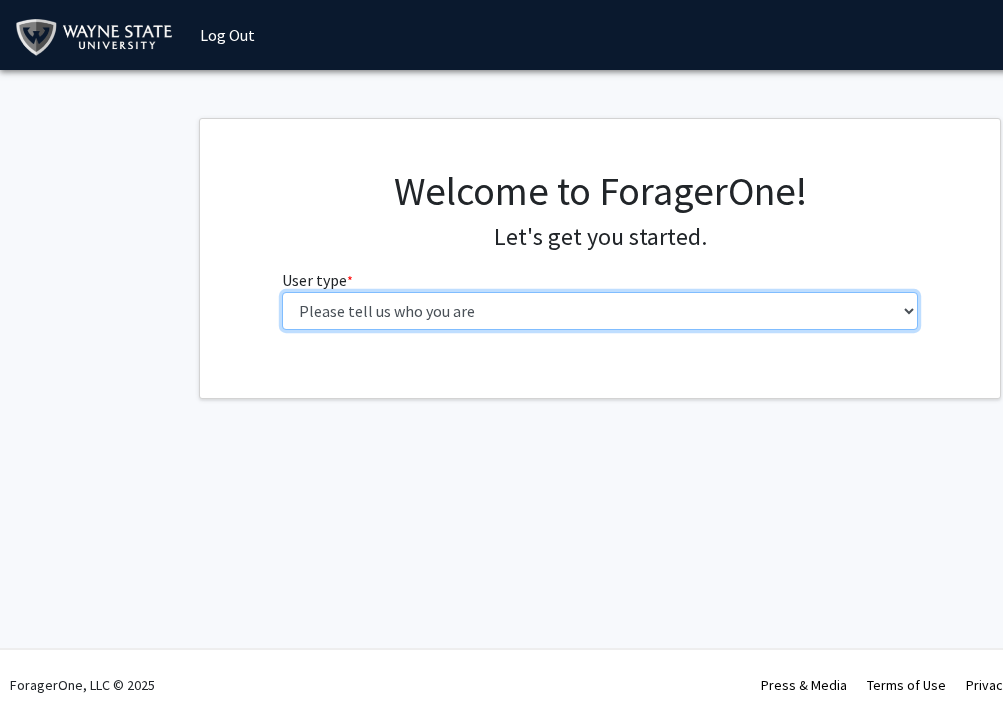 click on "Please tell us who you are  Undergraduate Student   Master's Student   Doctoral Candidate (PhD, MD, DMD, PharmD, etc.)   Postdoctoral Researcher / Research Staff / Medical Resident / Medical Fellow   Faculty   Administrative Staff" at bounding box center (600, 311) 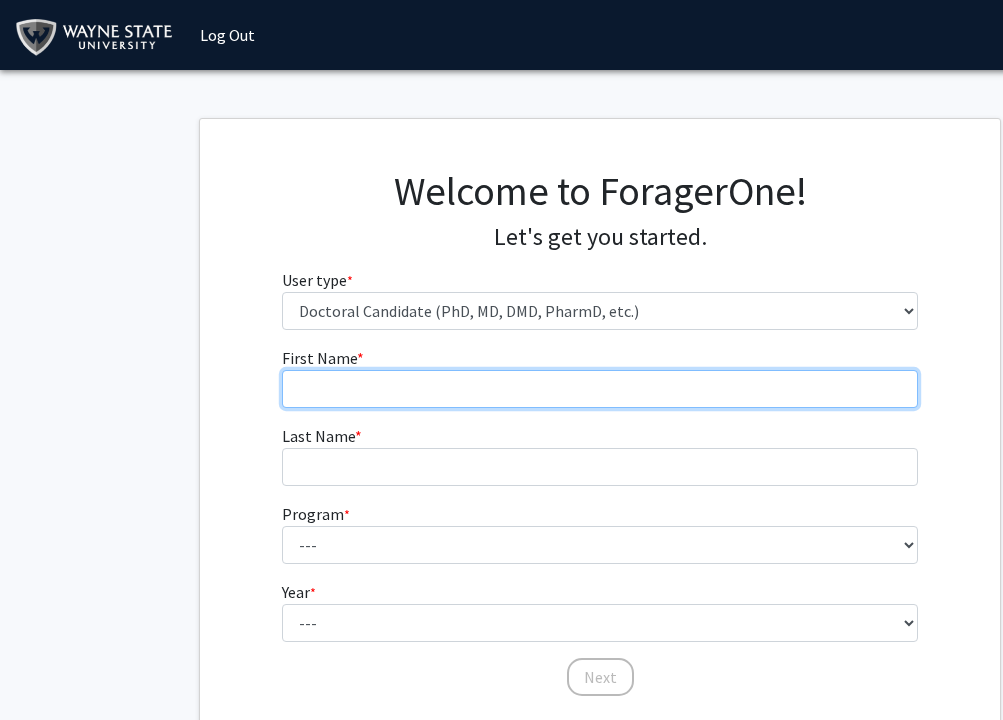 click on "First Name * required" at bounding box center (600, 389) 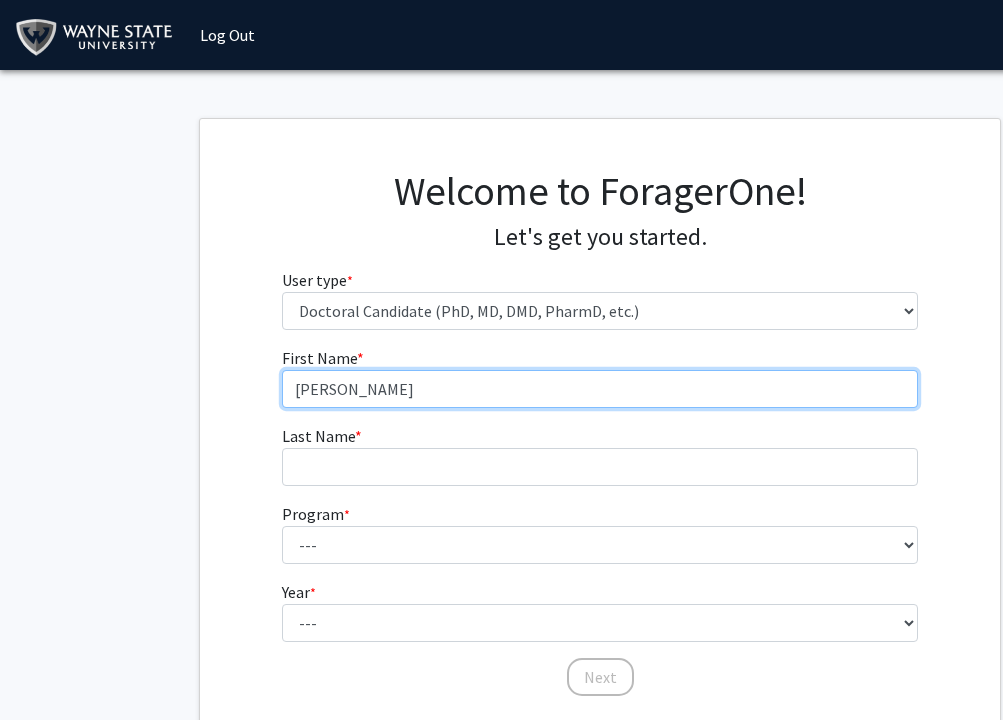 type on "Jayson" 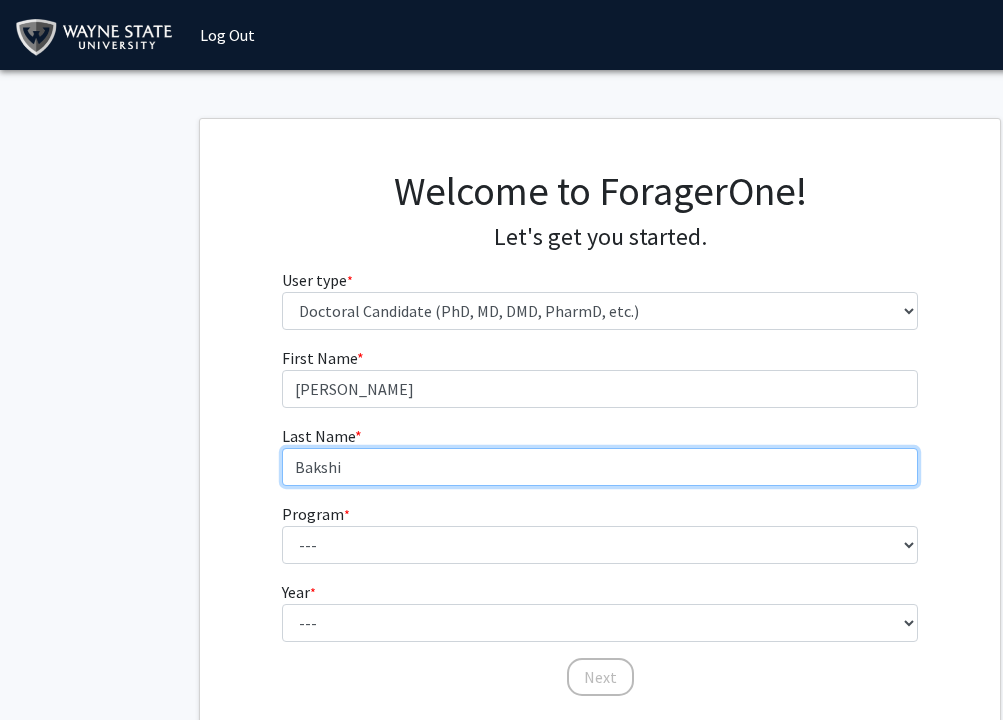 type on "Bakshi" 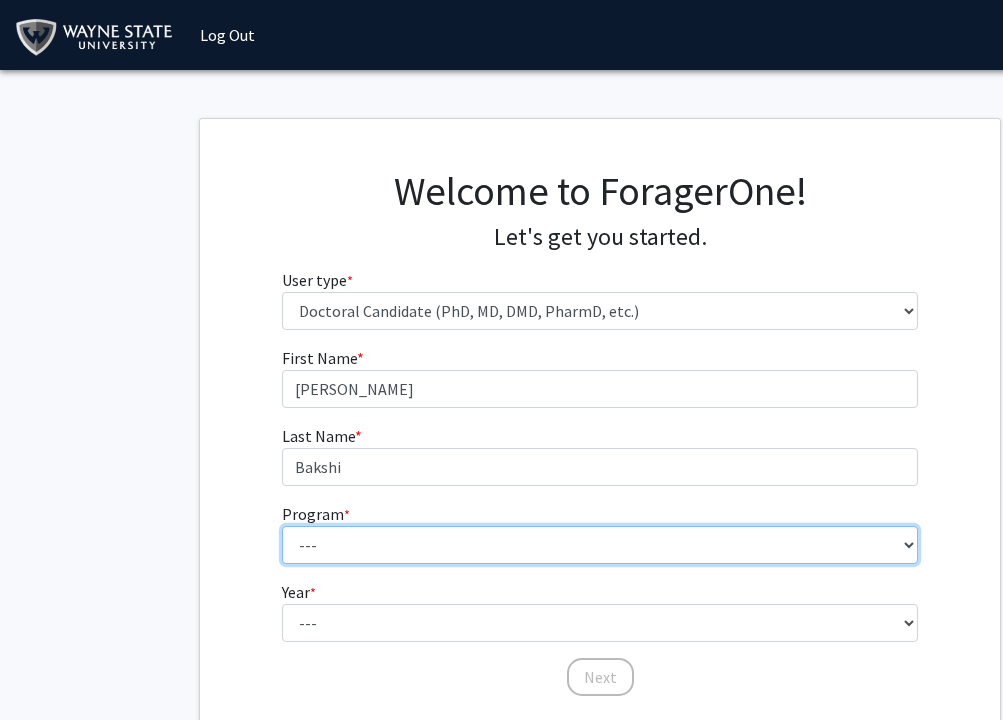 scroll, scrollTop: 74, scrollLeft: 0, axis: vertical 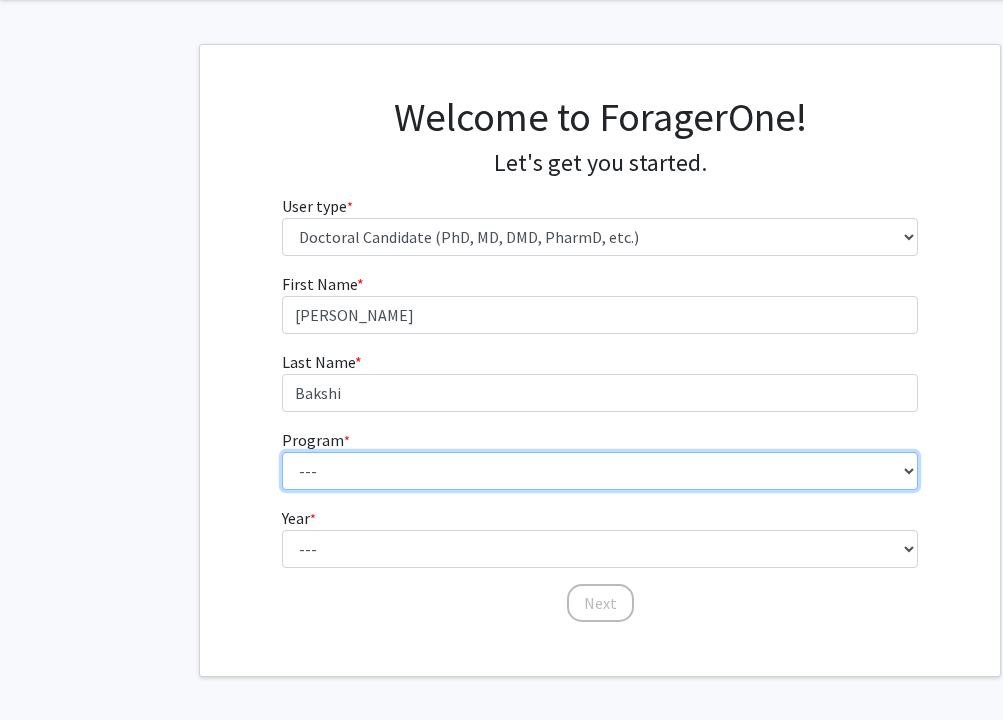 click on "---  Adult-Gerontology Acute Care Nurse Practitioner   Adult-Gerontology Primary Care Nurse Practitioner   Anatomy and Cell Biology   Anesthesia   Anthropology   Anthropology and Urban Sustainability (Dual title)   Audiology   Biochemistry and Molecular Biology   Biological Sciences   Biological Sciences and Urban Sustainability   Biomedical Engineering   Biomedical Imaging (Dual title)   Business Administration   Cancer Biology   Chemical Engineering   Chemistry   Civil Engineering   Communication   Communication and Urban Sustainability (Dual title)   Communication Sciences and Disorders   Computer Engineering   Computer Science   Counseling Psychology   Criminal Justice   Dispute Resolution   Economics   Educational Leadership & Policy Studies   Educational Studies   Electrical Engineering   English   Family Nurse Practitioner   French (Modern Languages)   German   Gerontology (Dual title)   History   Immunology and Microbiology   Industrial Engineering   Infant Mental Health (Dual title)   Kinesiology" at bounding box center (600, 471) 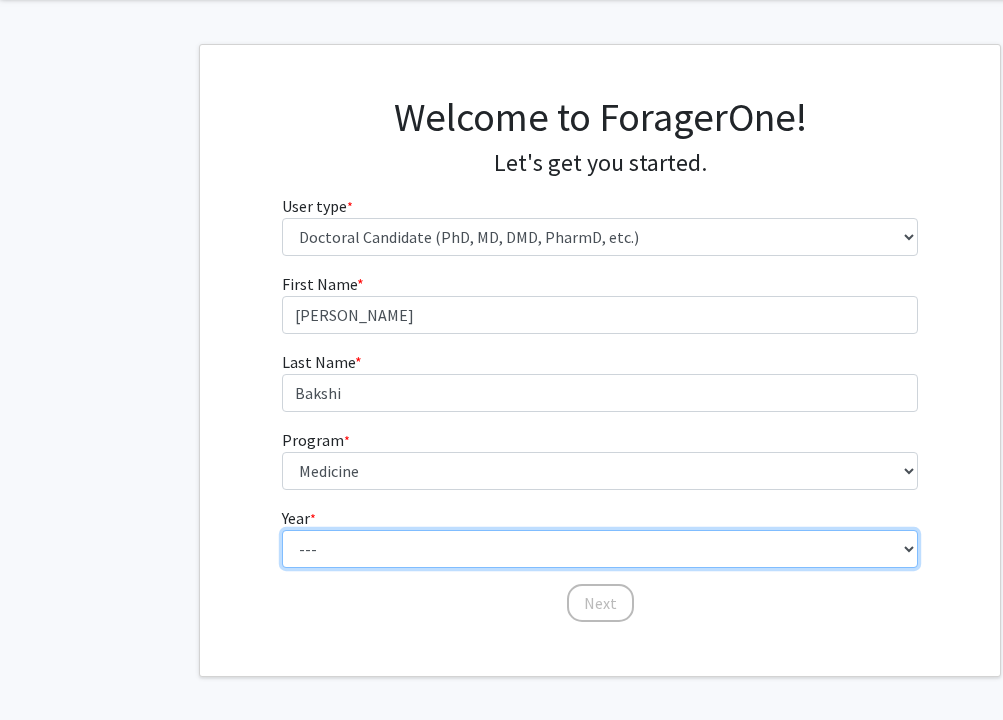 click on "---  First Year   Second Year   Third Year   Fourth Year   Fifth Year   Sixth Year   Seventh Year   Eighth Year   Ninth Year   Tenth Year" at bounding box center [600, 549] 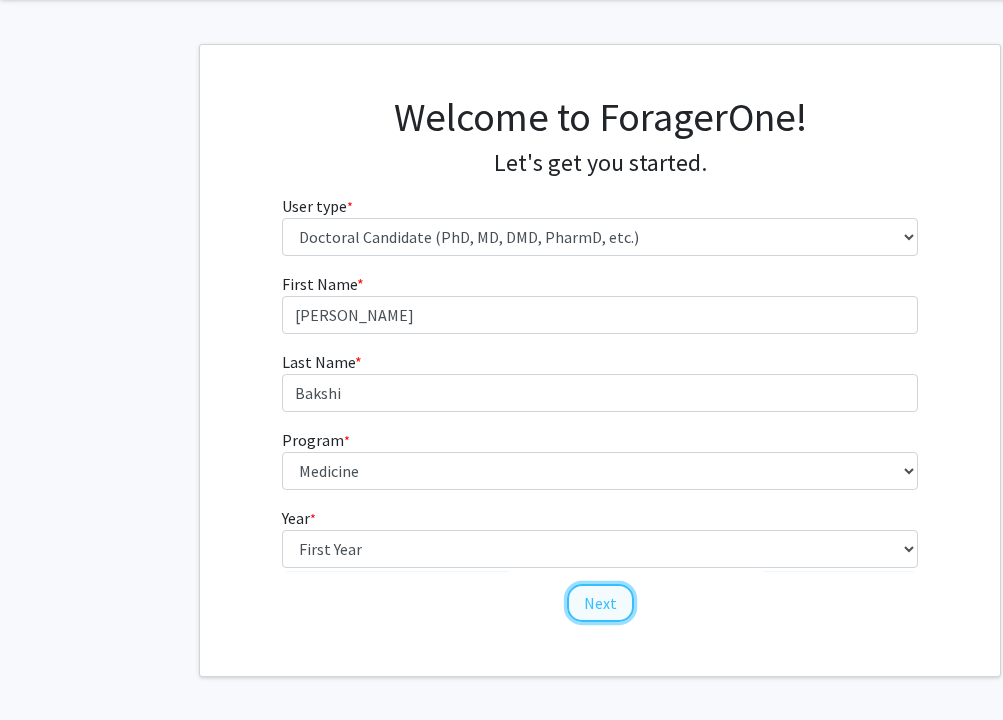click on "Next" 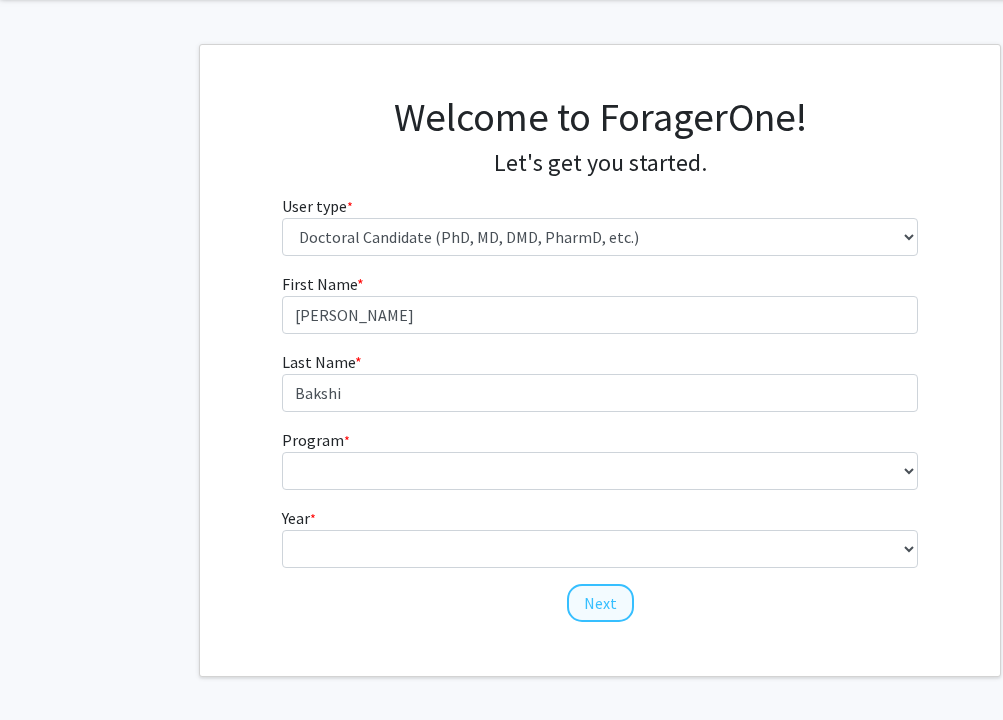 scroll, scrollTop: 0, scrollLeft: 0, axis: both 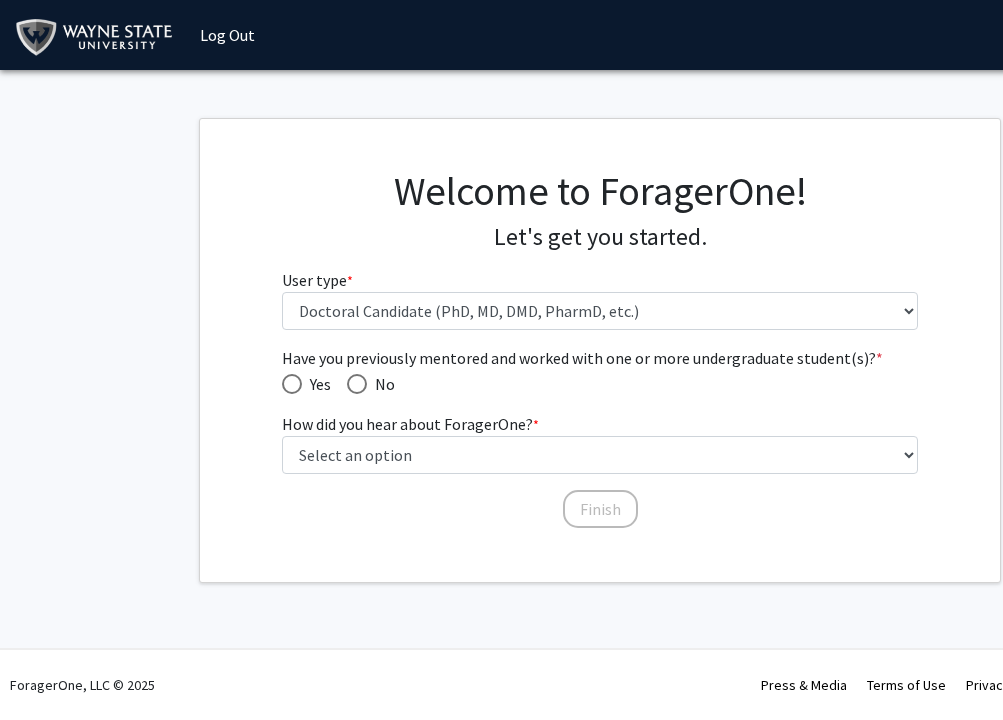 click on "No" at bounding box center (381, 384) 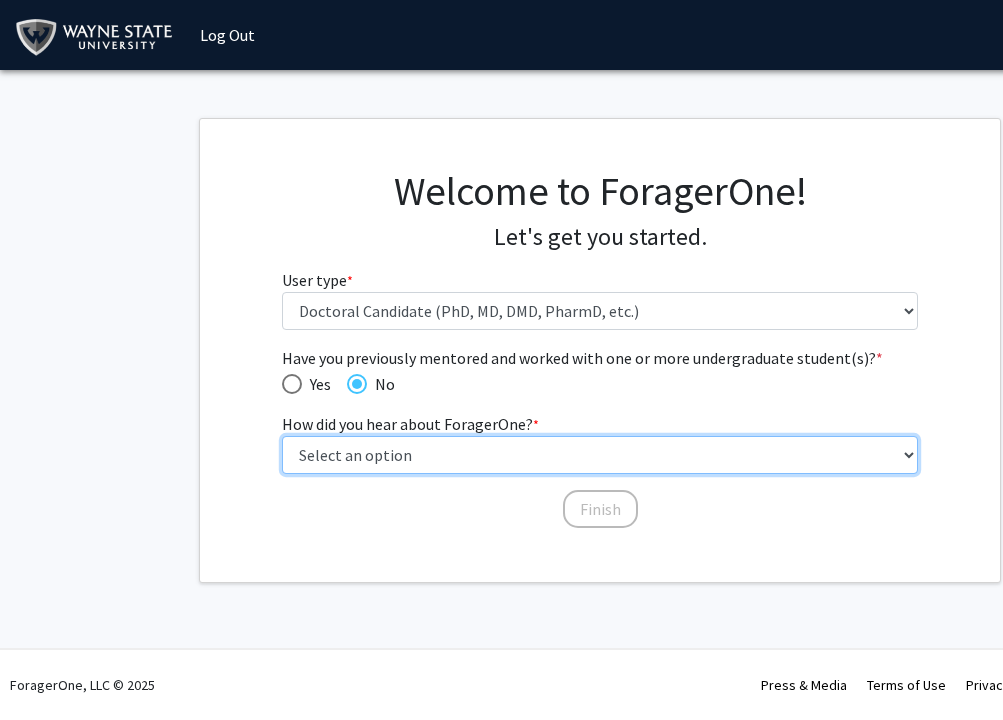 click on "Select an option  Peer/student recommendation   Faculty/staff recommendation   University website   University email or newsletter   Other" at bounding box center [600, 455] 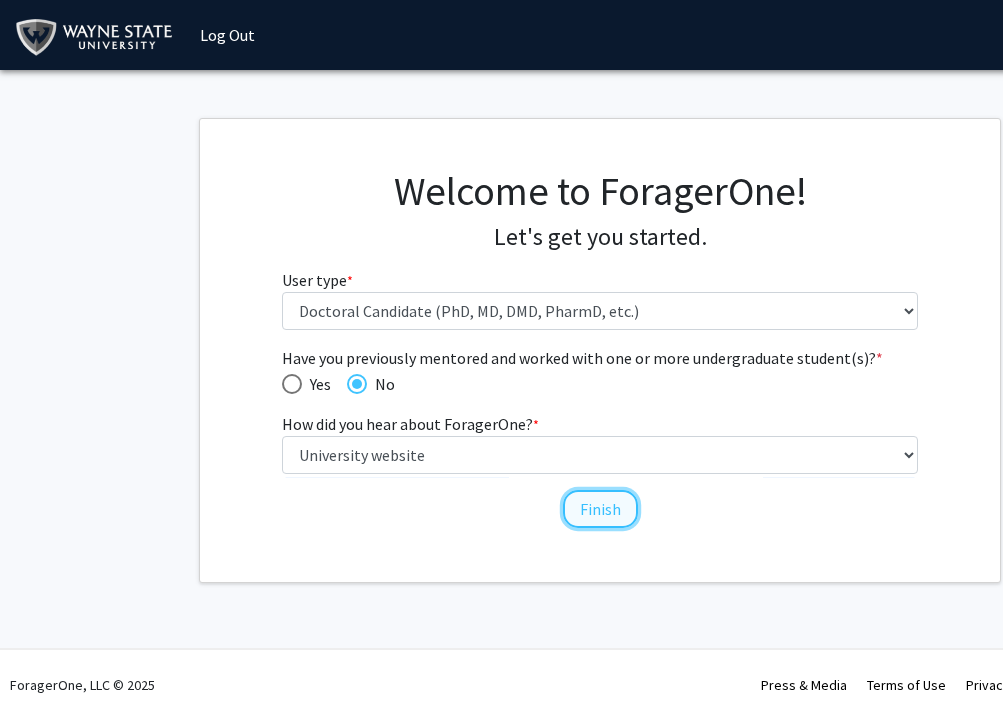 click on "Finish" 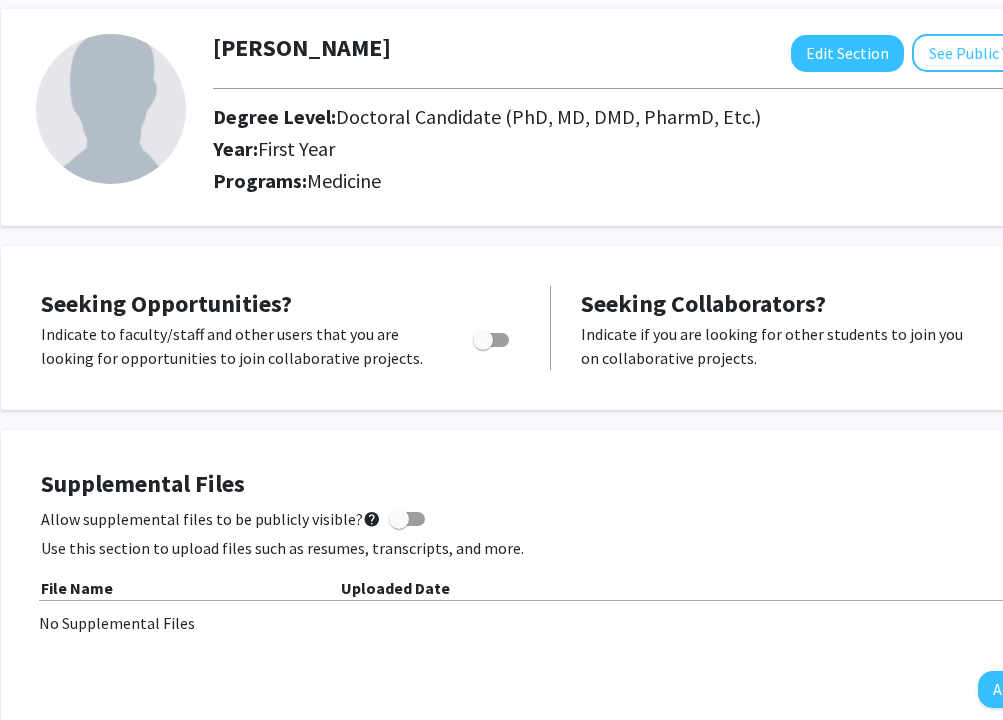 scroll, scrollTop: 172, scrollLeft: 49, axis: both 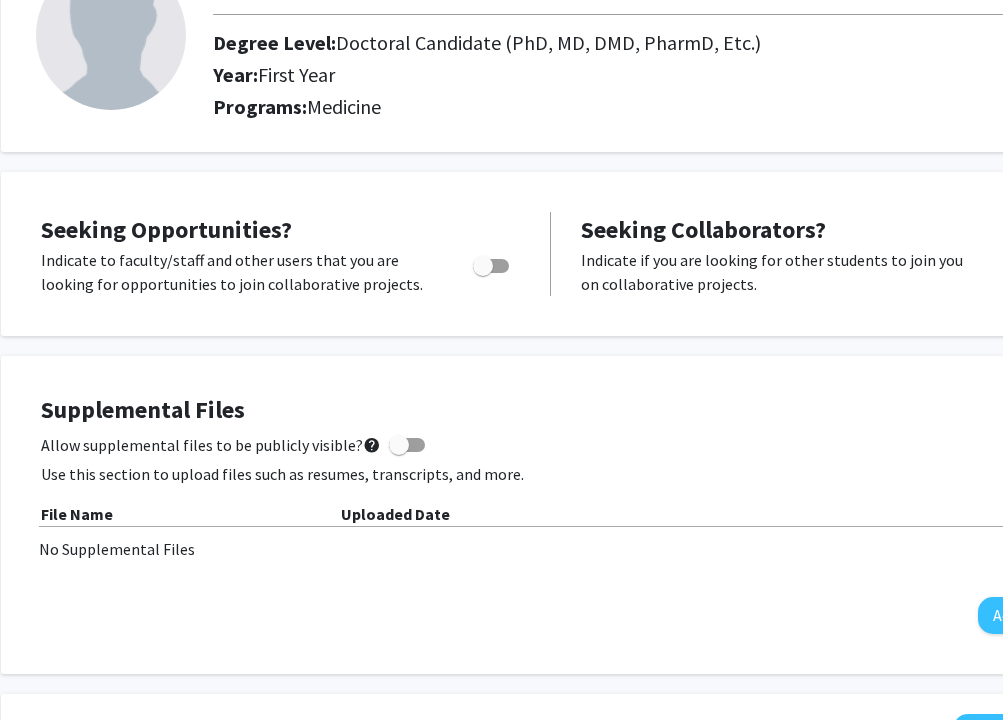 click 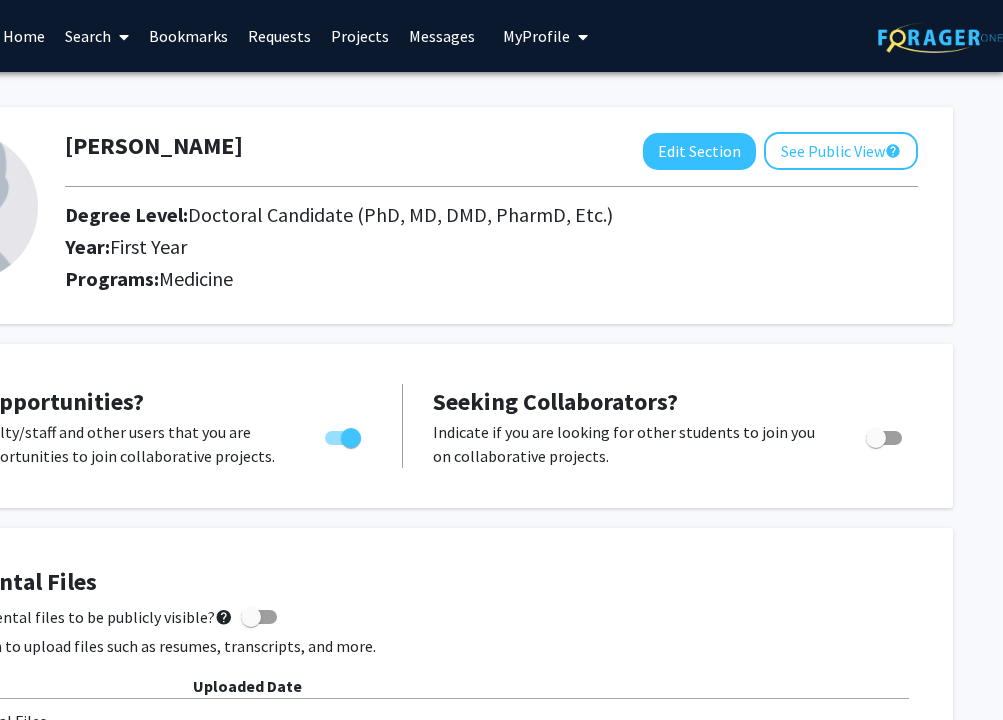 scroll, scrollTop: 0, scrollLeft: 109, axis: horizontal 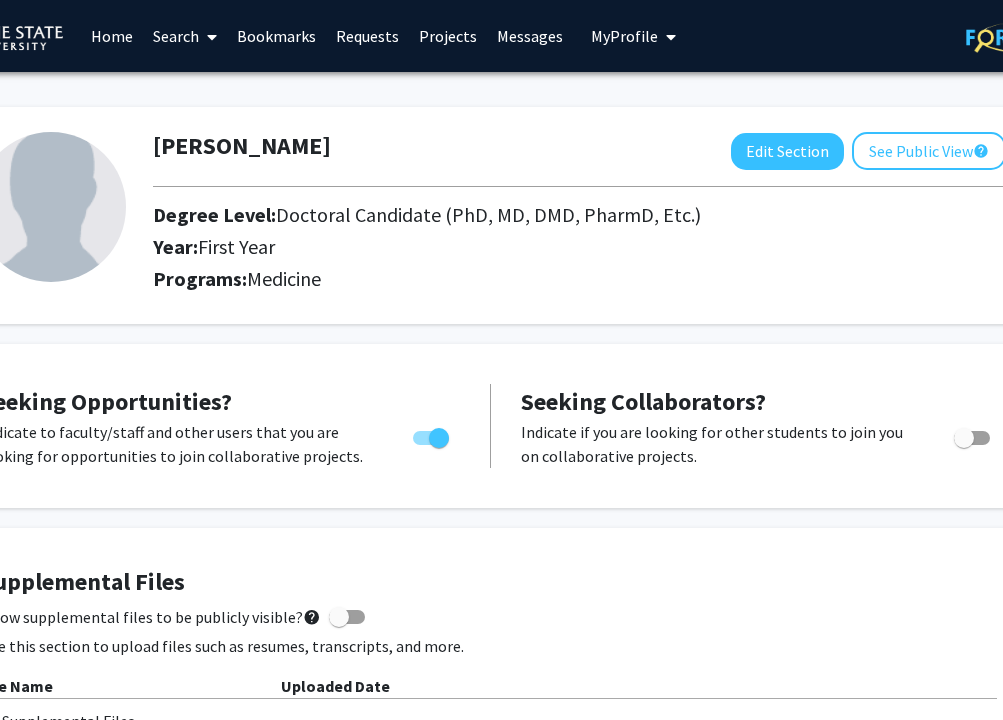 click on "Projects" at bounding box center (448, 36) 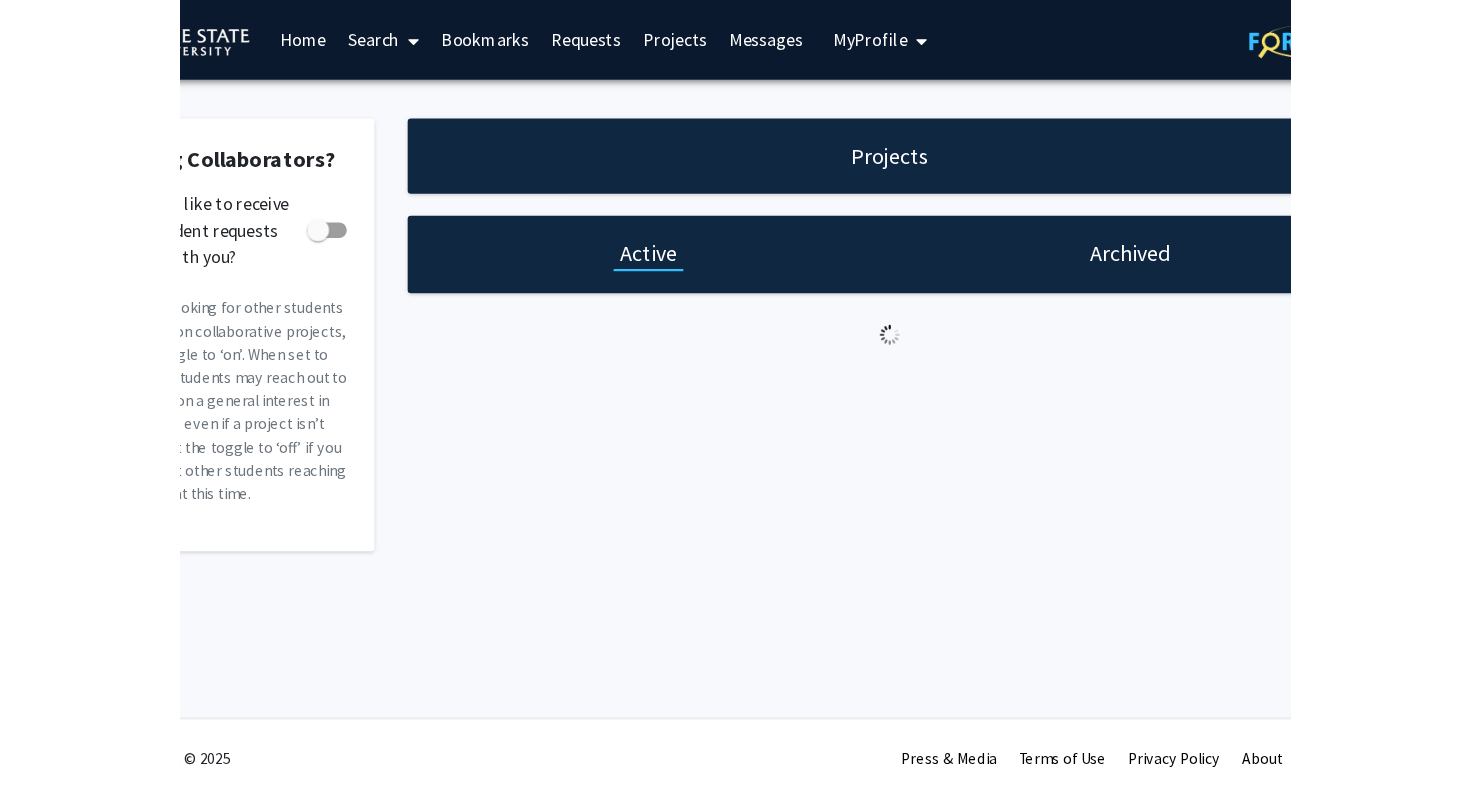 scroll, scrollTop: 0, scrollLeft: 0, axis: both 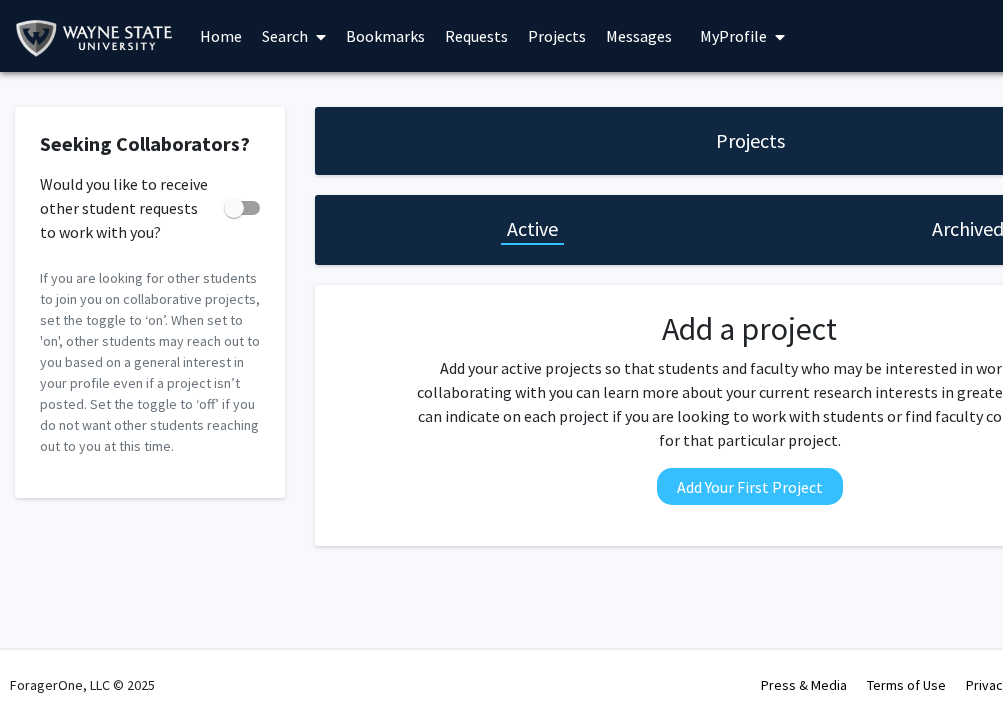 click on "Search" at bounding box center (294, 36) 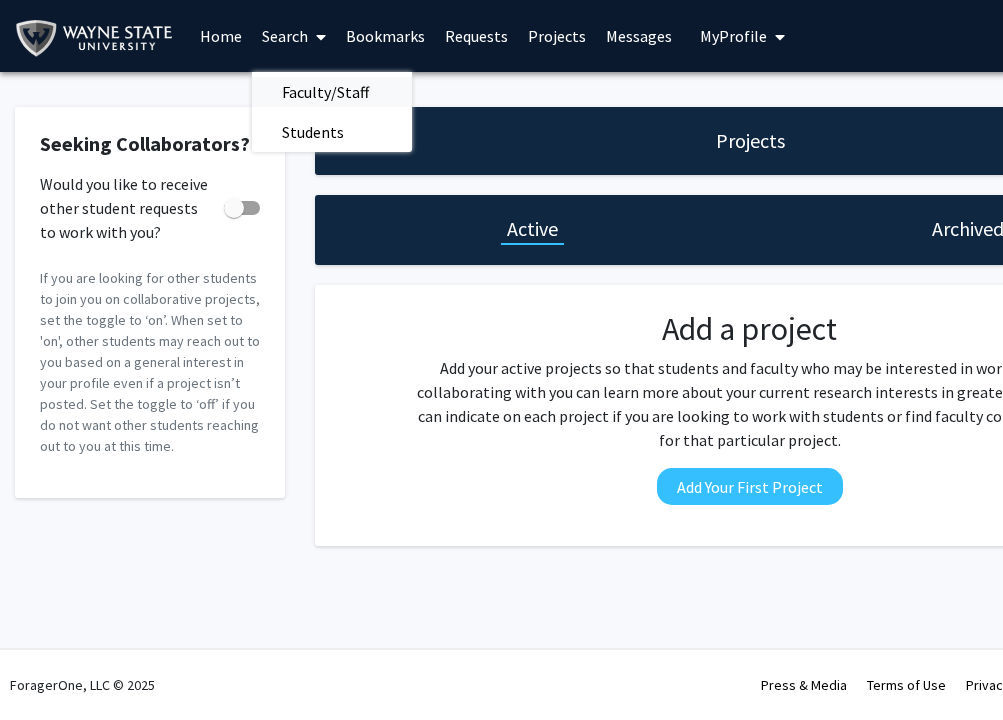 click on "Faculty/Staff" at bounding box center [325, 92] 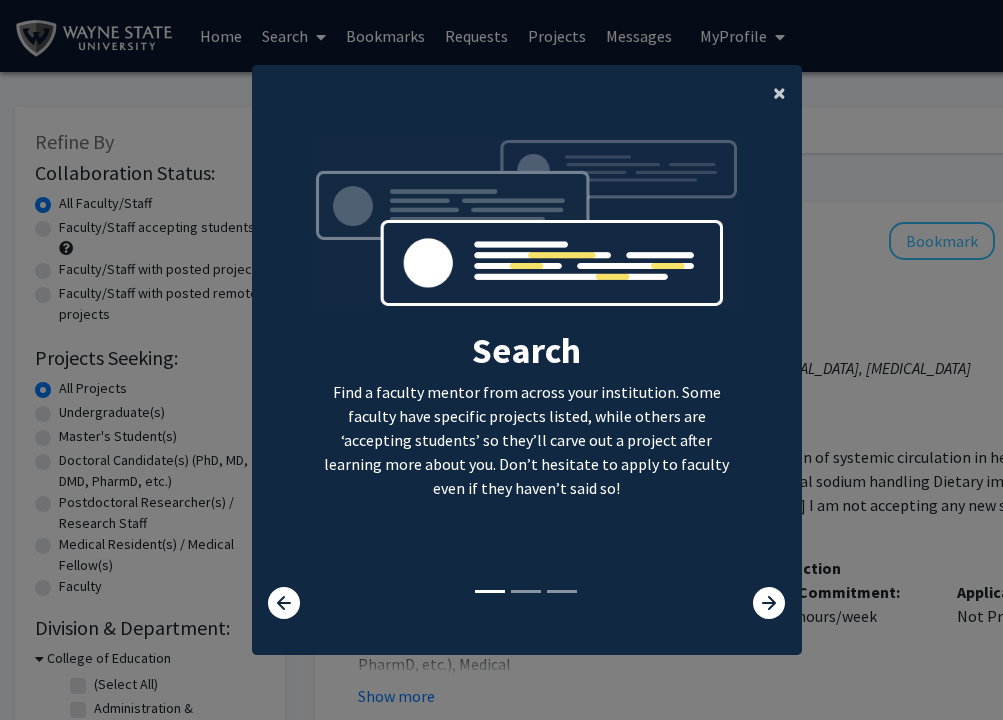 click on "×" 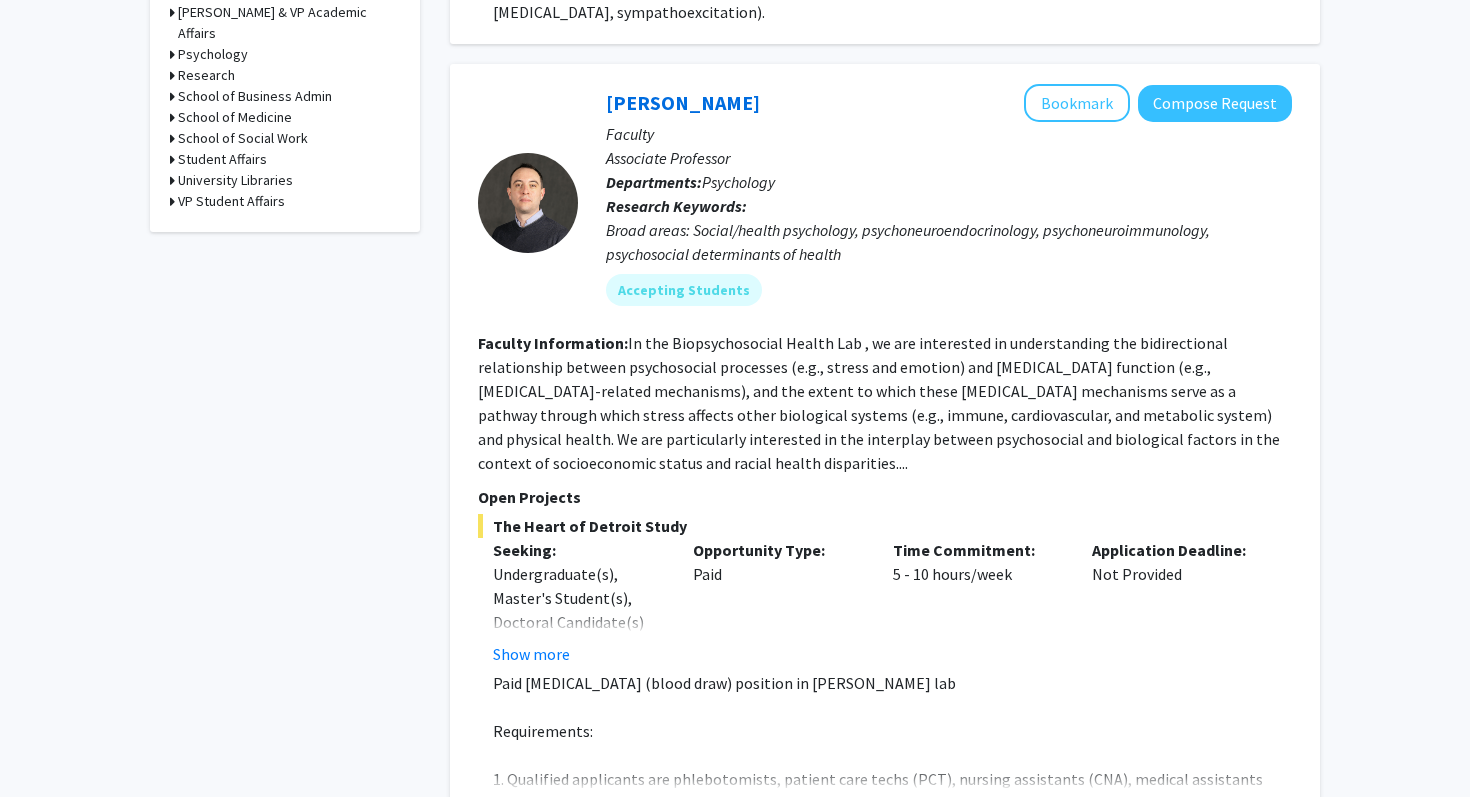 scroll, scrollTop: 1104, scrollLeft: 0, axis: vertical 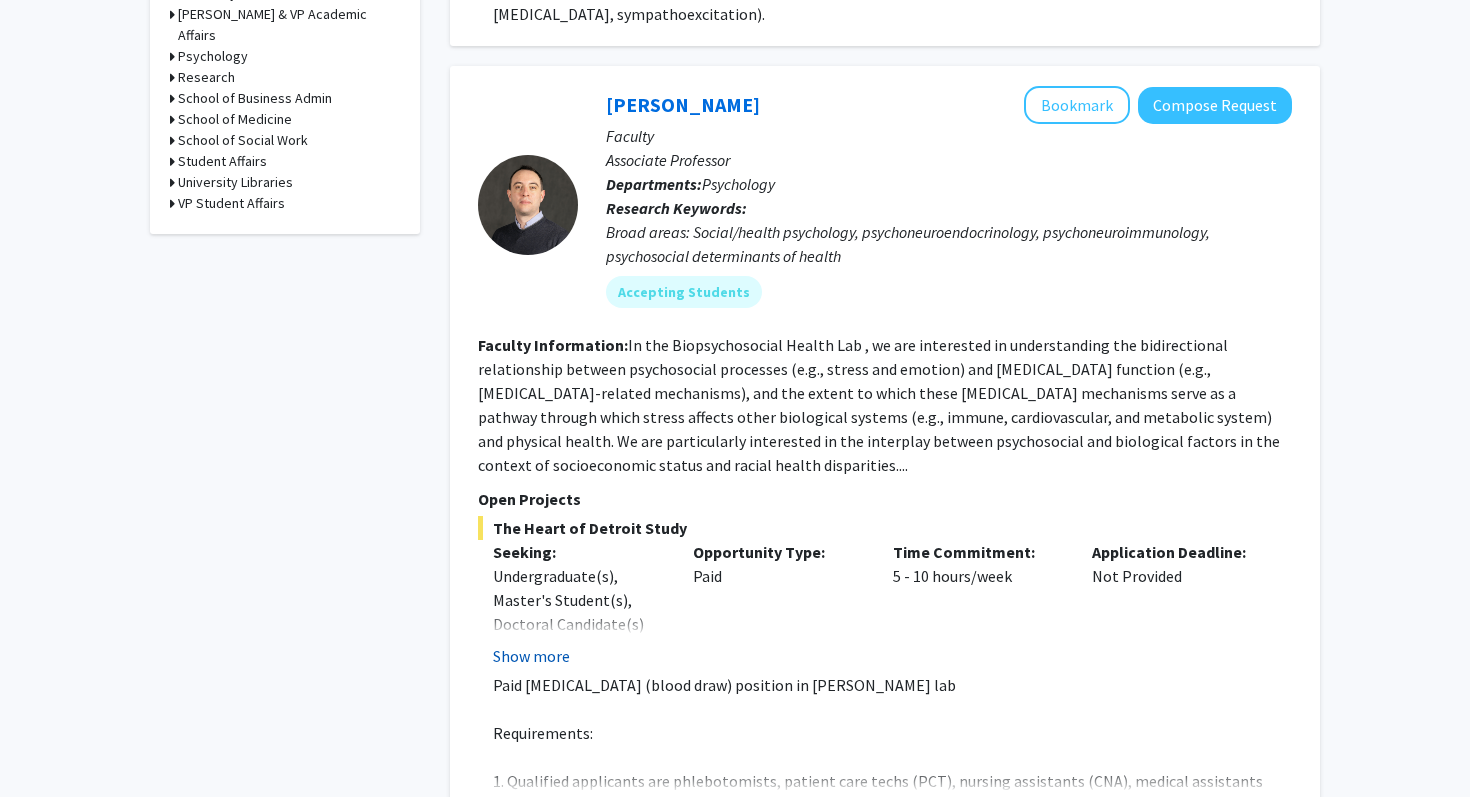 click on "Show more" 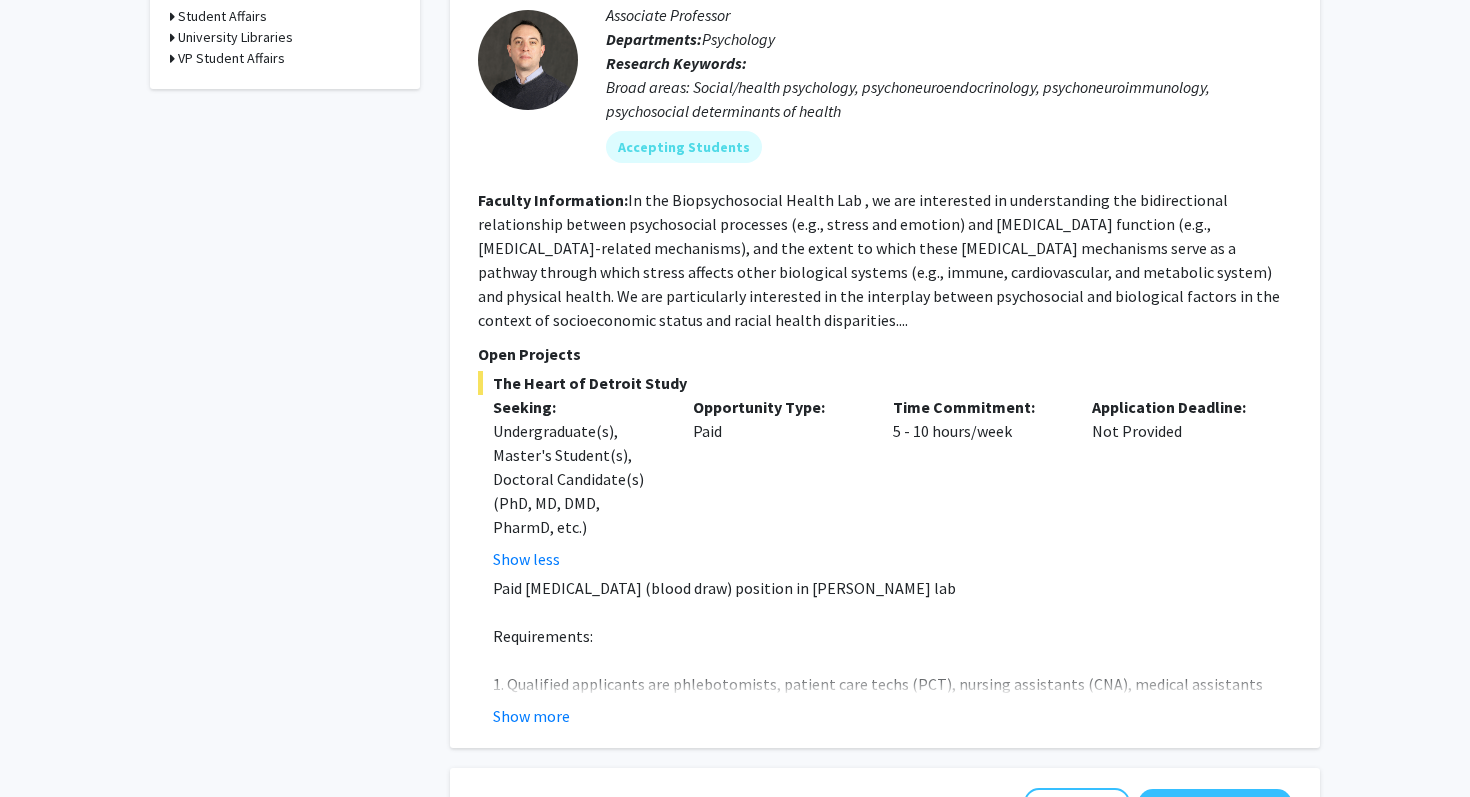 scroll, scrollTop: 1245, scrollLeft: 0, axis: vertical 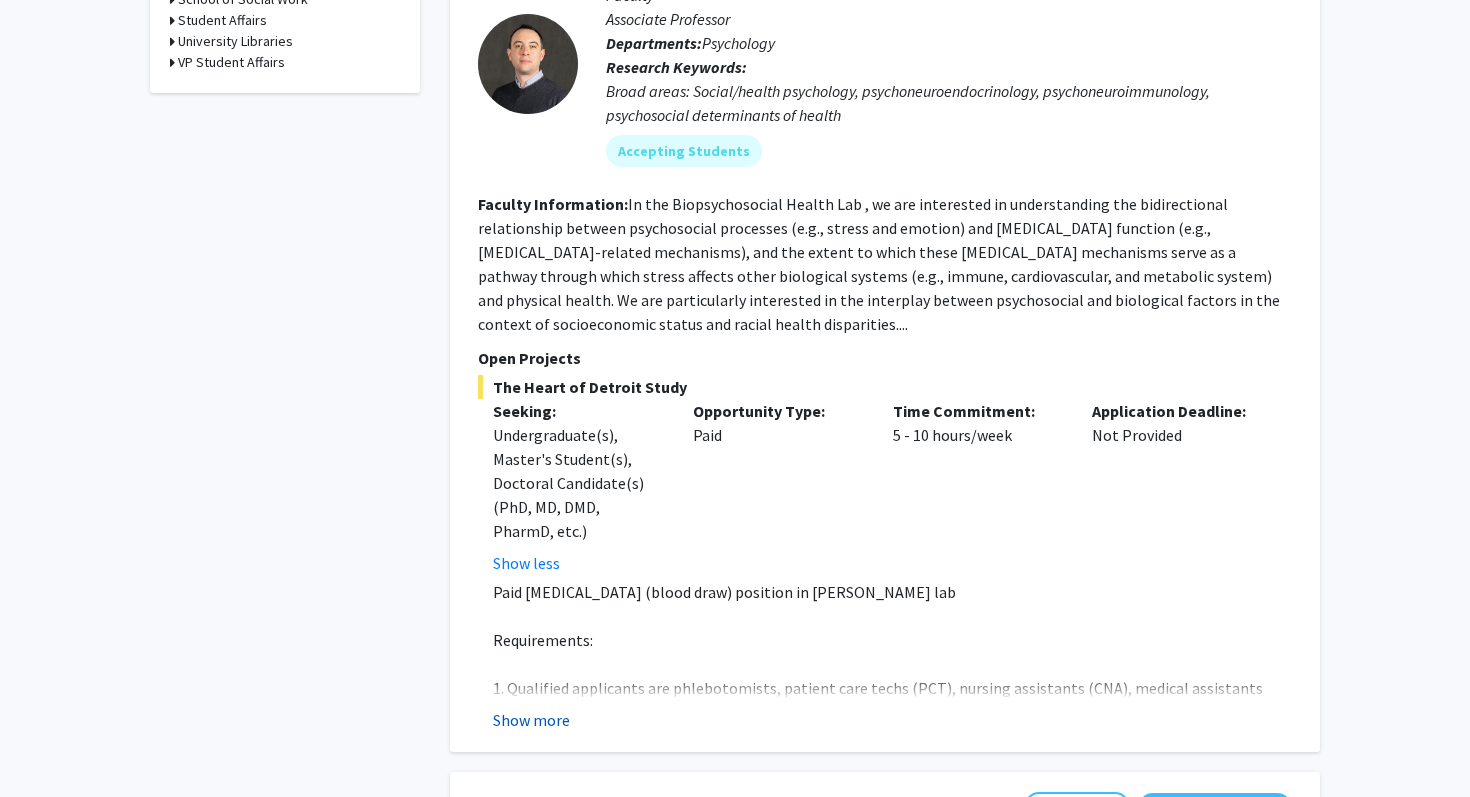 click on "Show more" 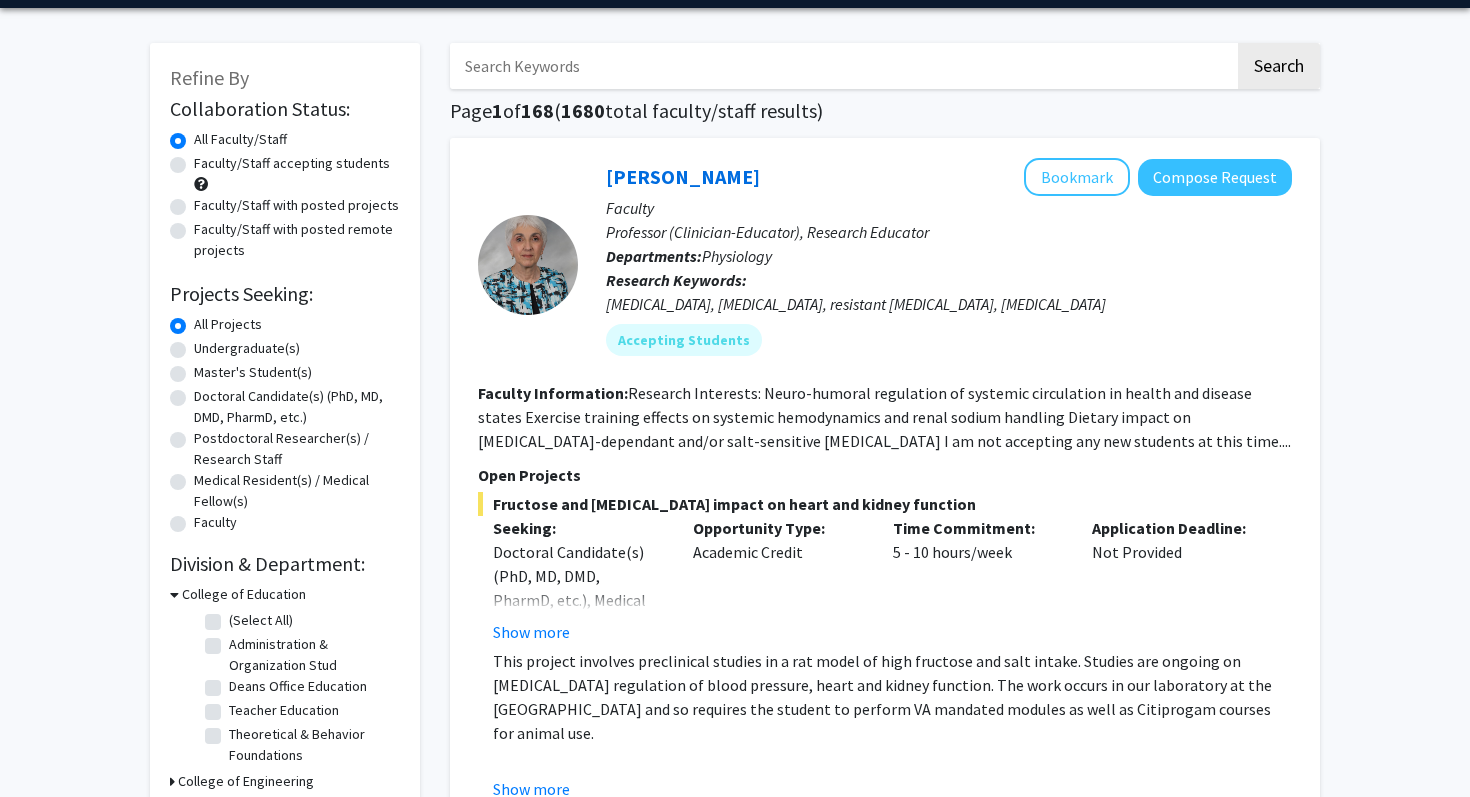 scroll, scrollTop: 66, scrollLeft: 0, axis: vertical 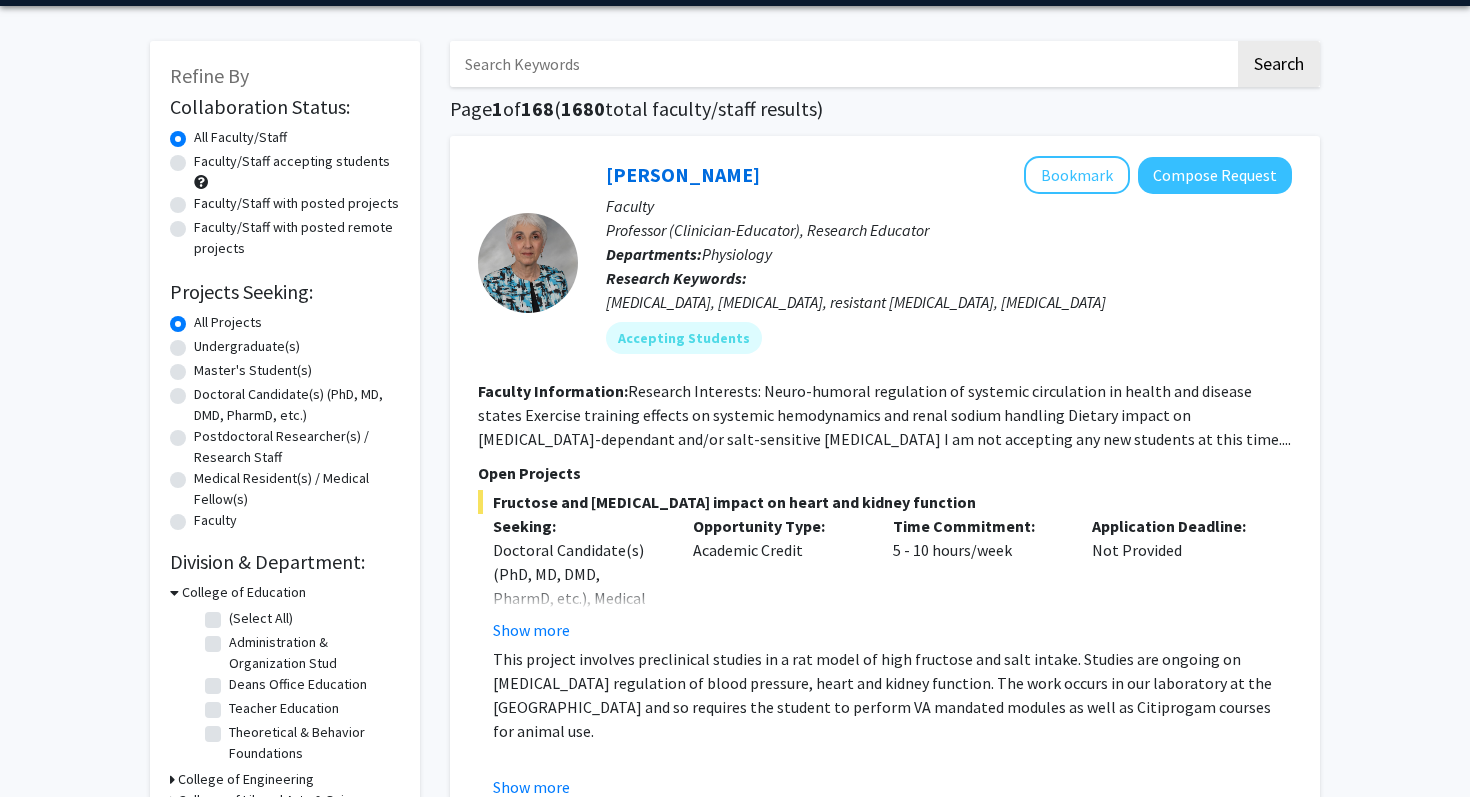click on "Doctoral Candidate(s) (PhD, MD, DMD, PharmD, etc.)" 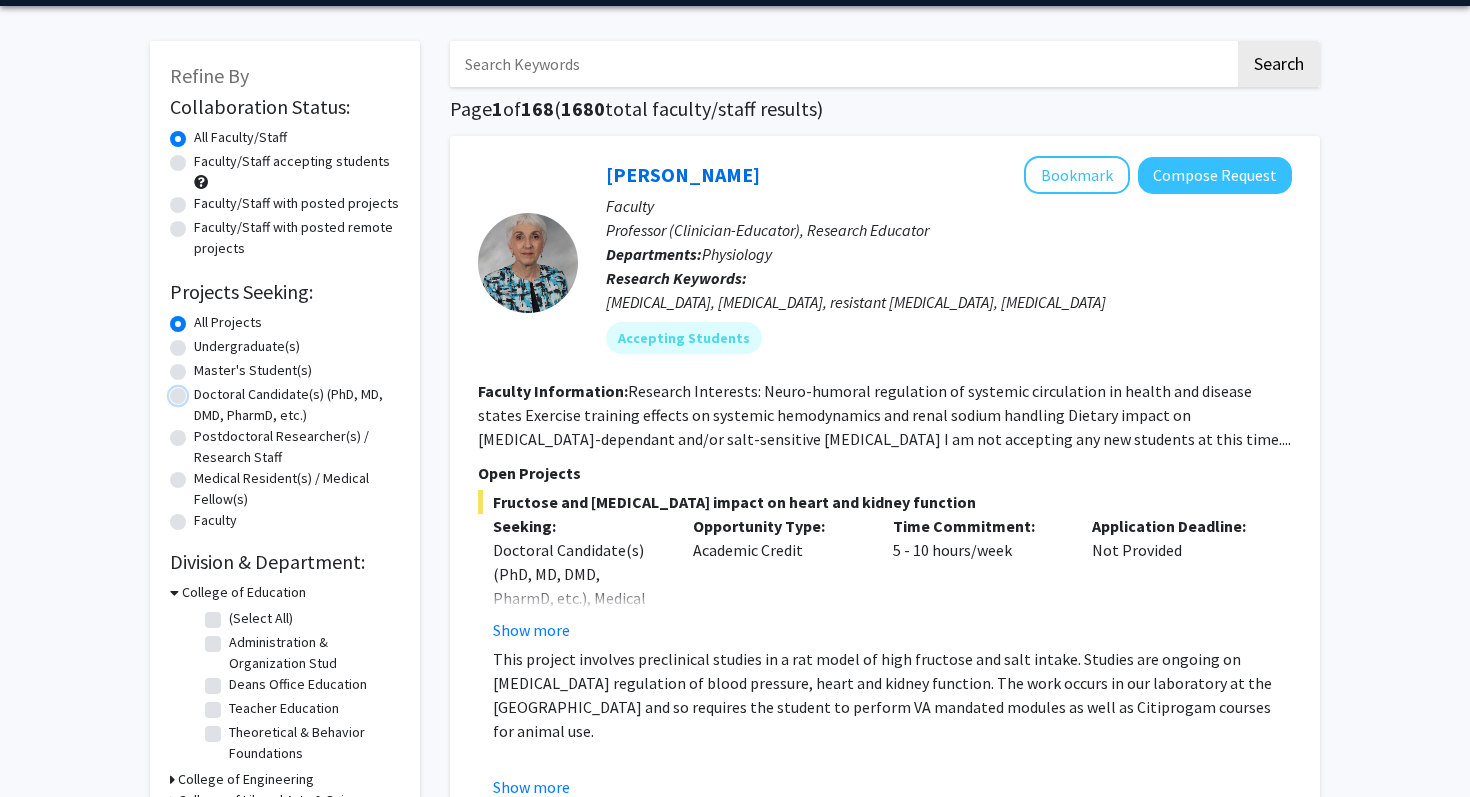 click on "Doctoral Candidate(s) (PhD, MD, DMD, PharmD, etc.)" at bounding box center (200, 390) 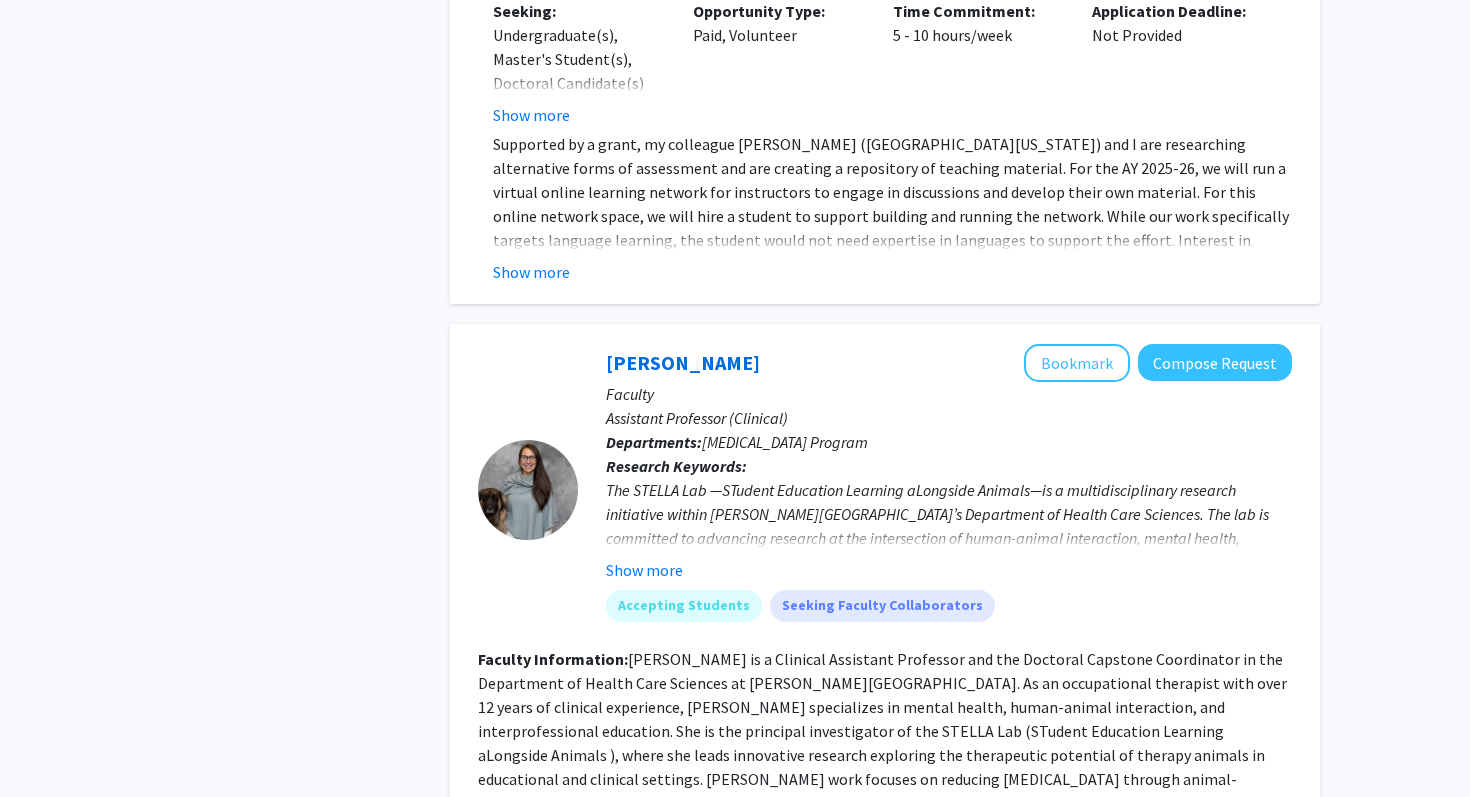 scroll, scrollTop: 1721, scrollLeft: 0, axis: vertical 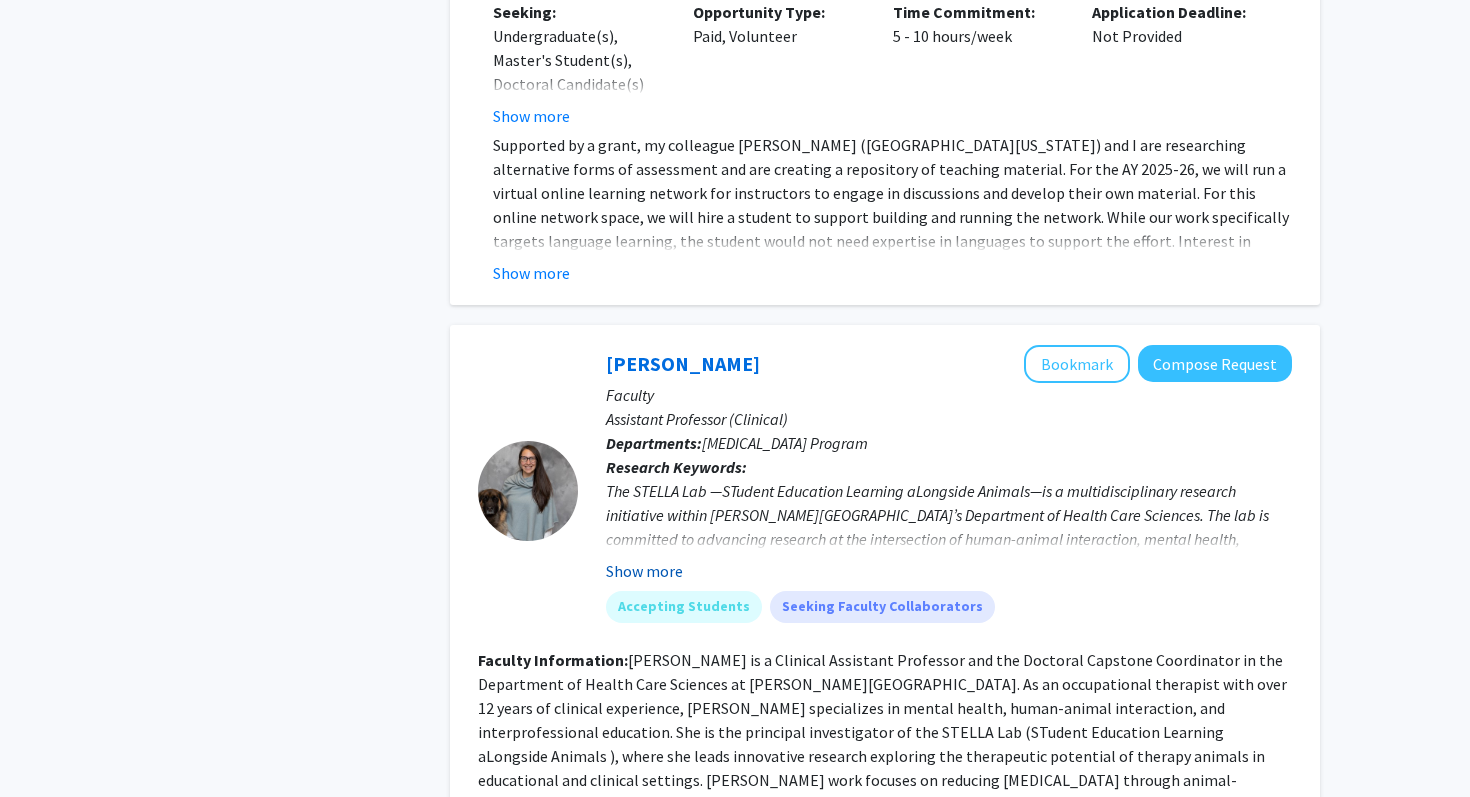 click on "Show more" 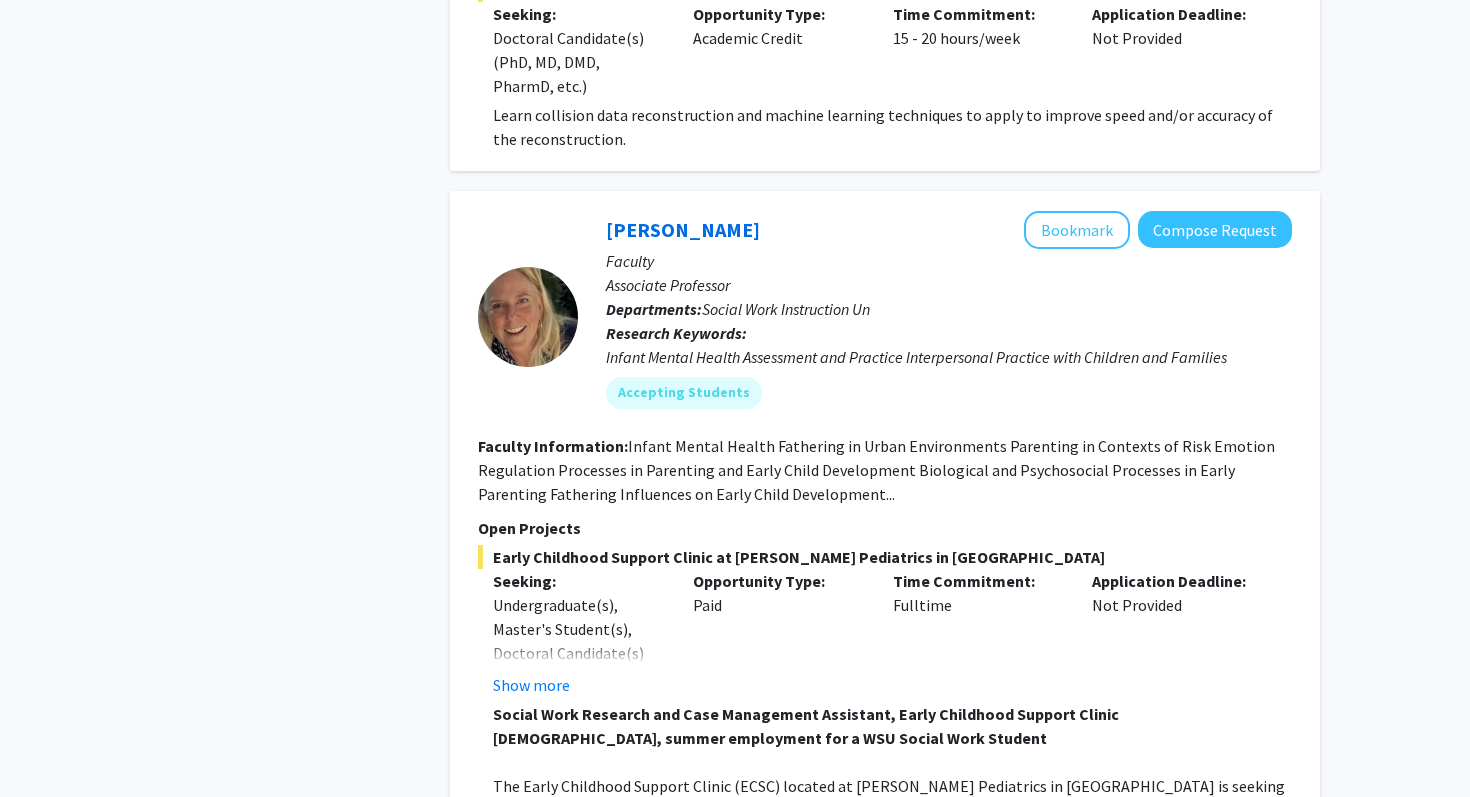 scroll, scrollTop: 3921, scrollLeft: 0, axis: vertical 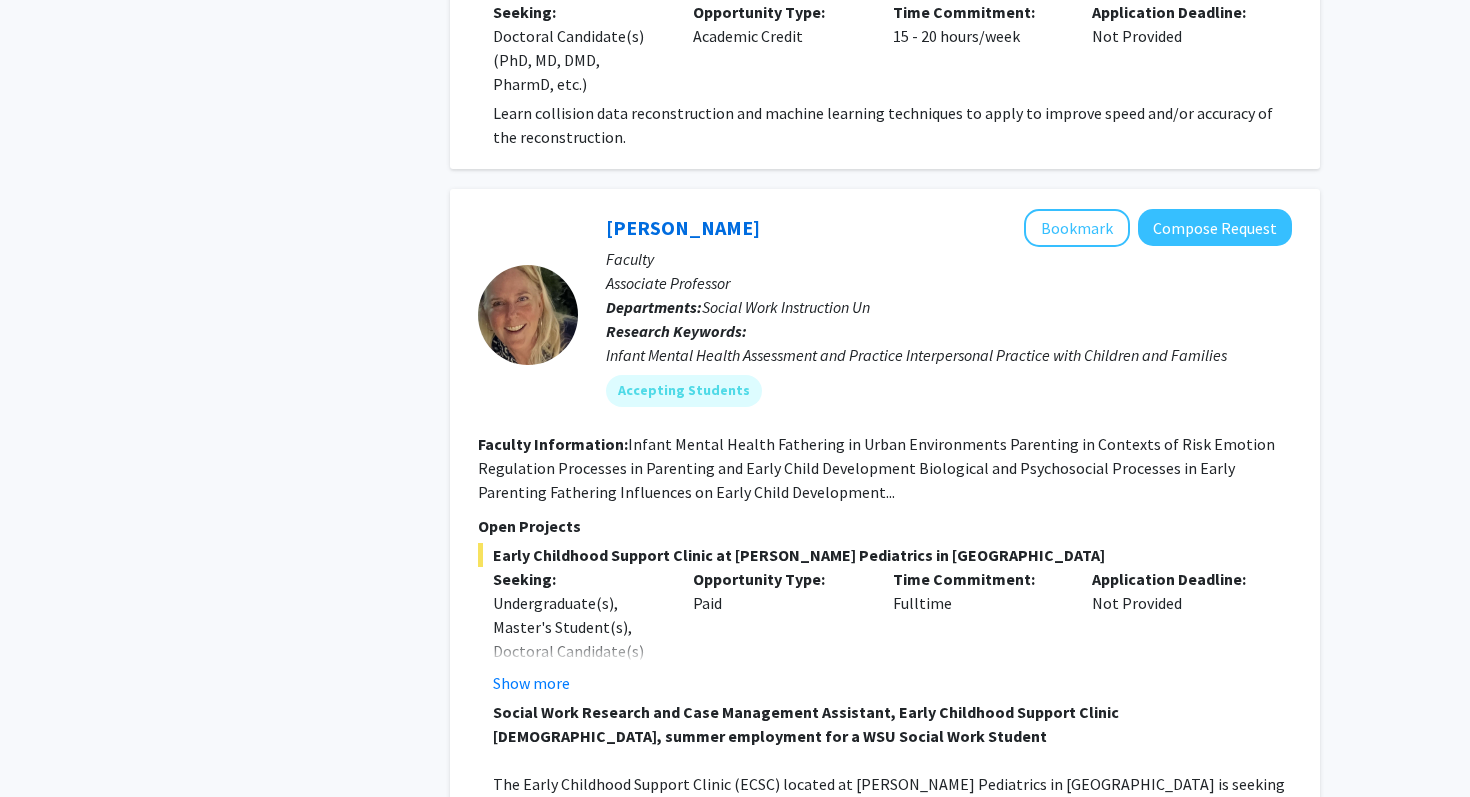 click on "Show more" 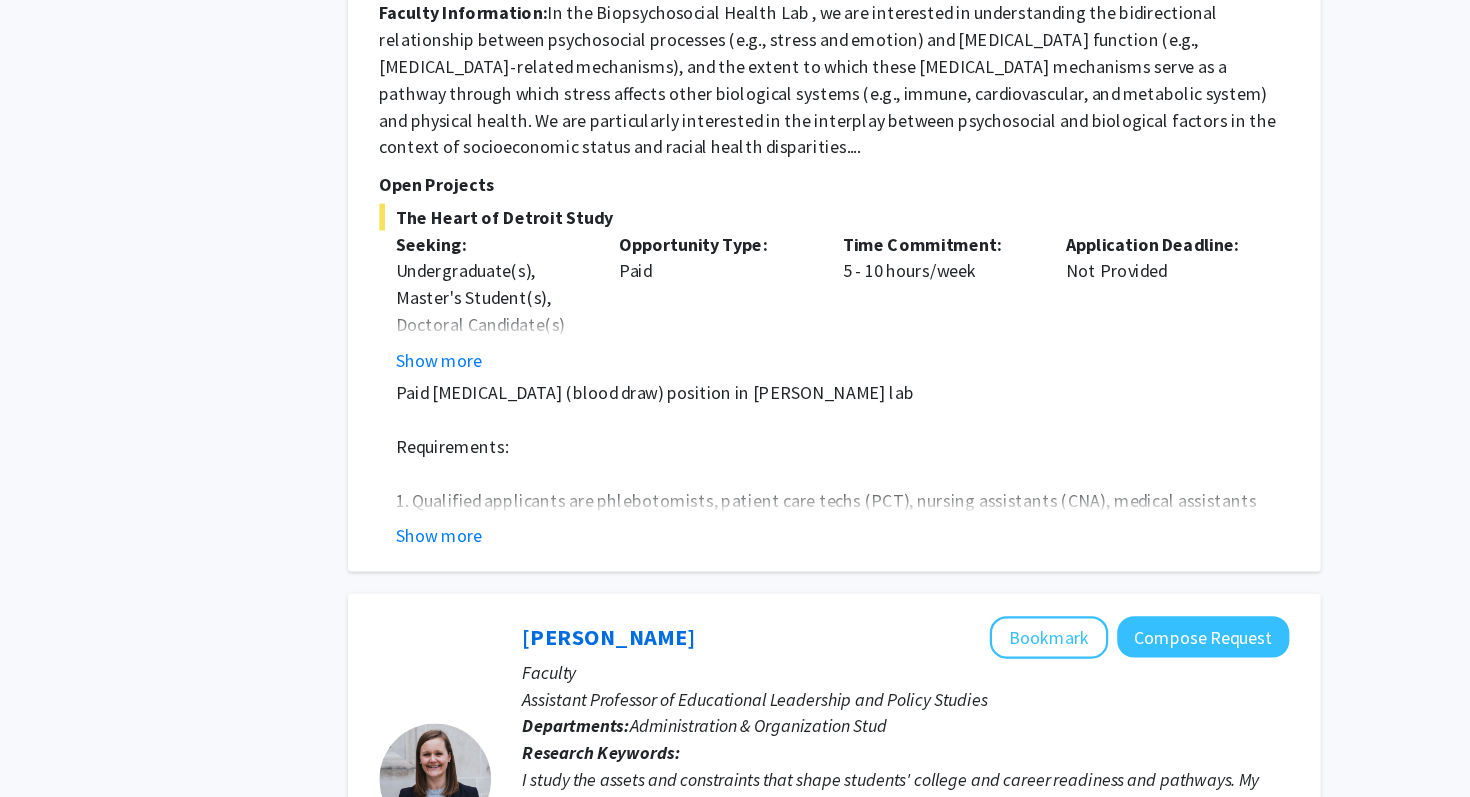 scroll, scrollTop: 7416, scrollLeft: 0, axis: vertical 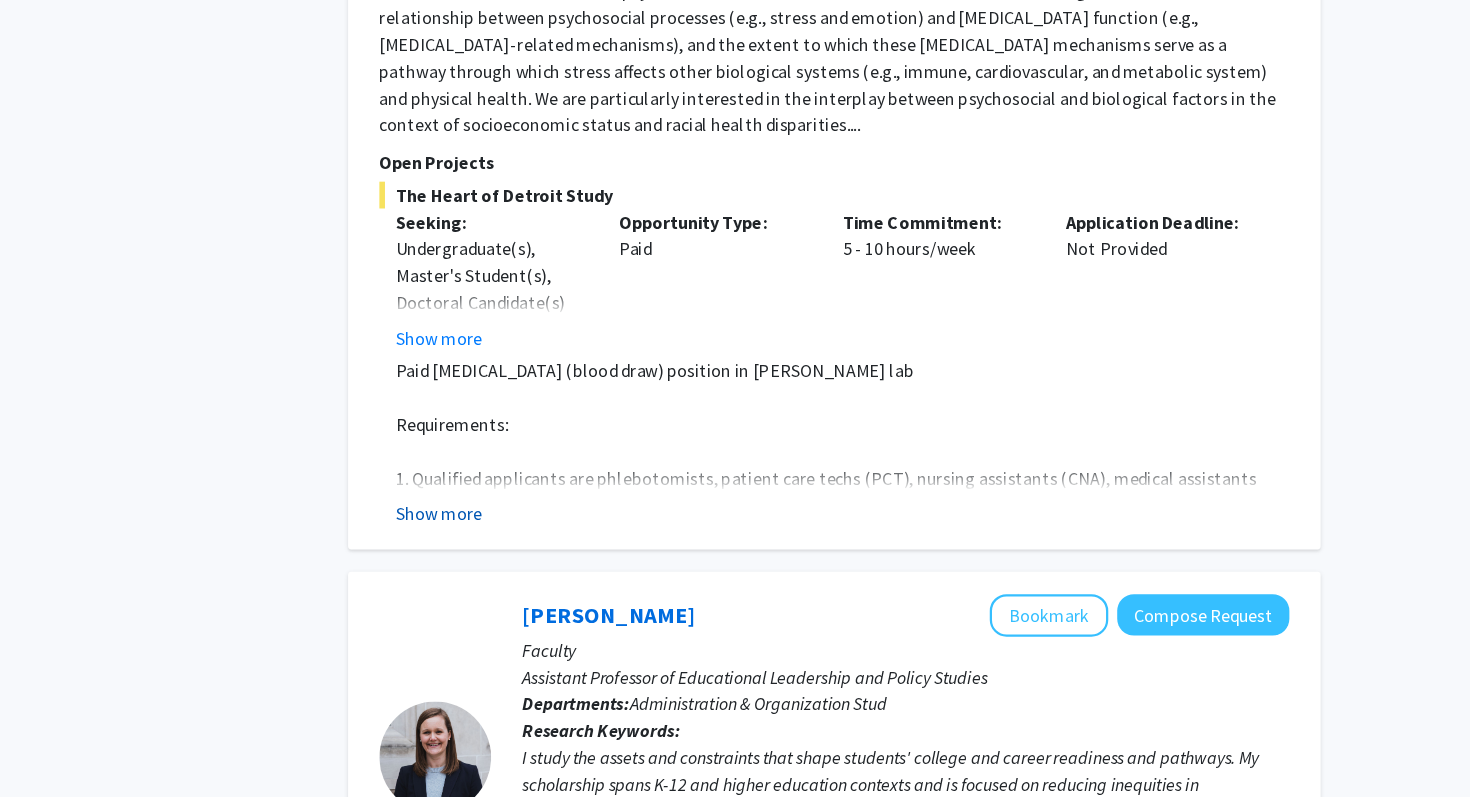 click on "Show more" 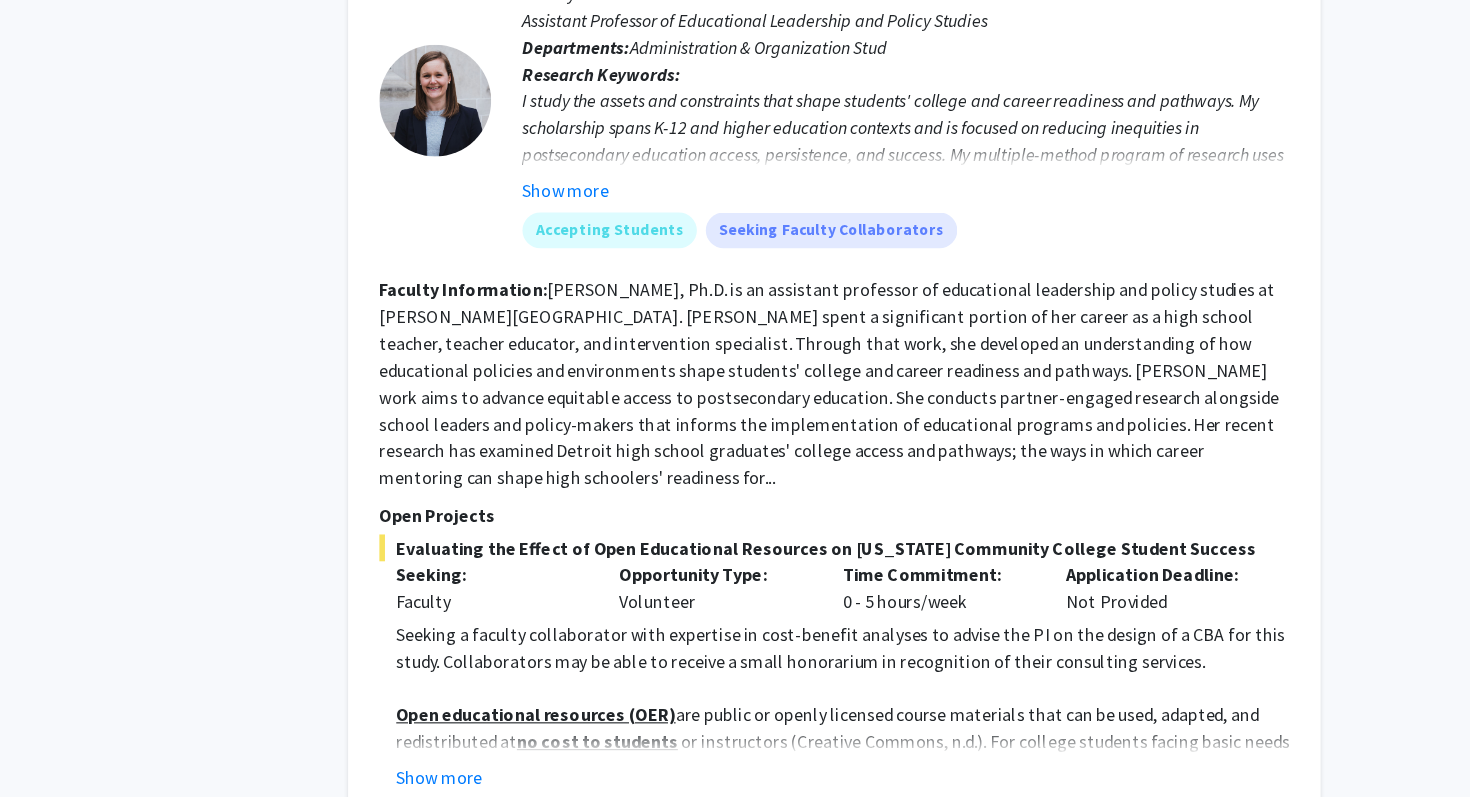 scroll, scrollTop: 8245, scrollLeft: 0, axis: vertical 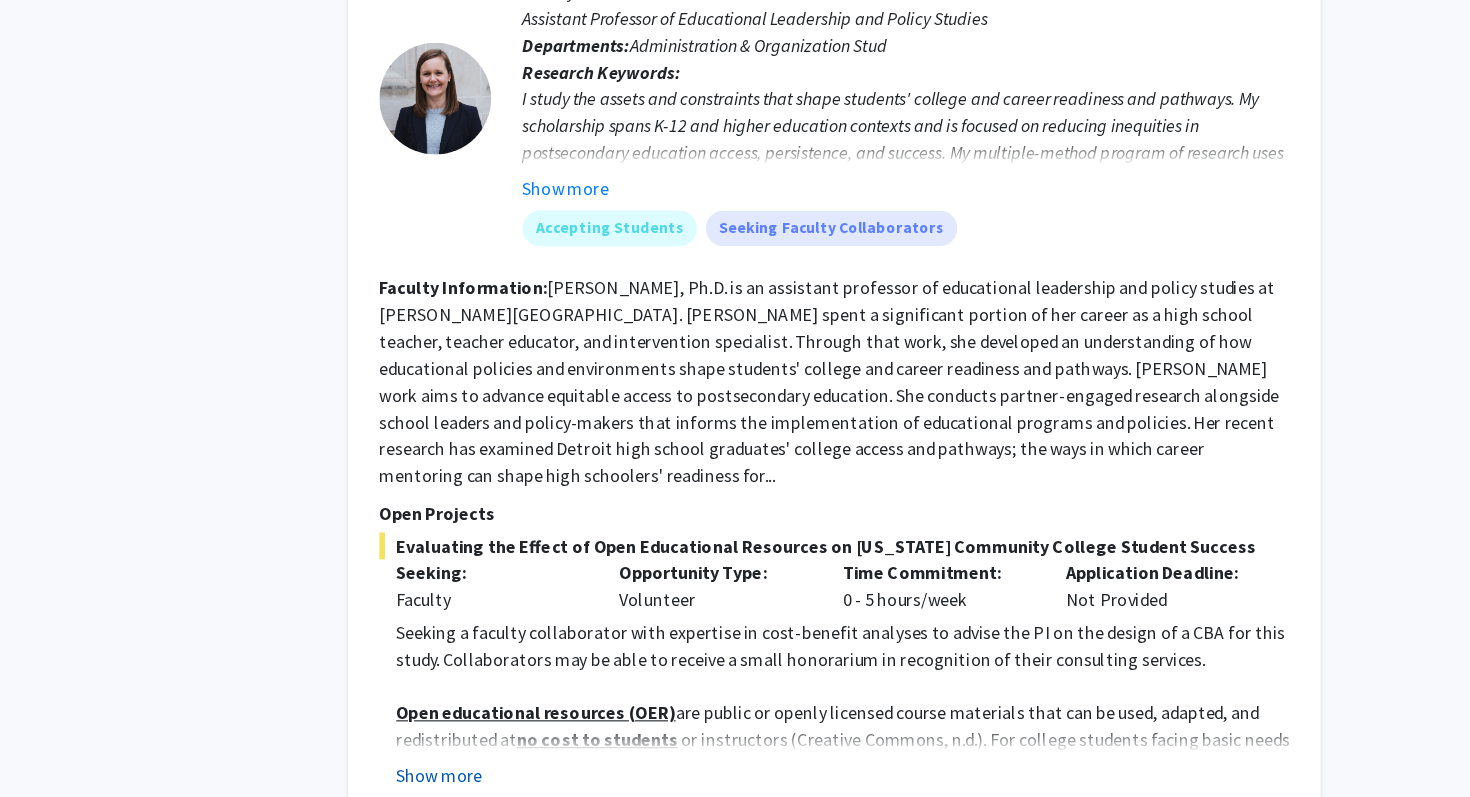 click on "Show more" 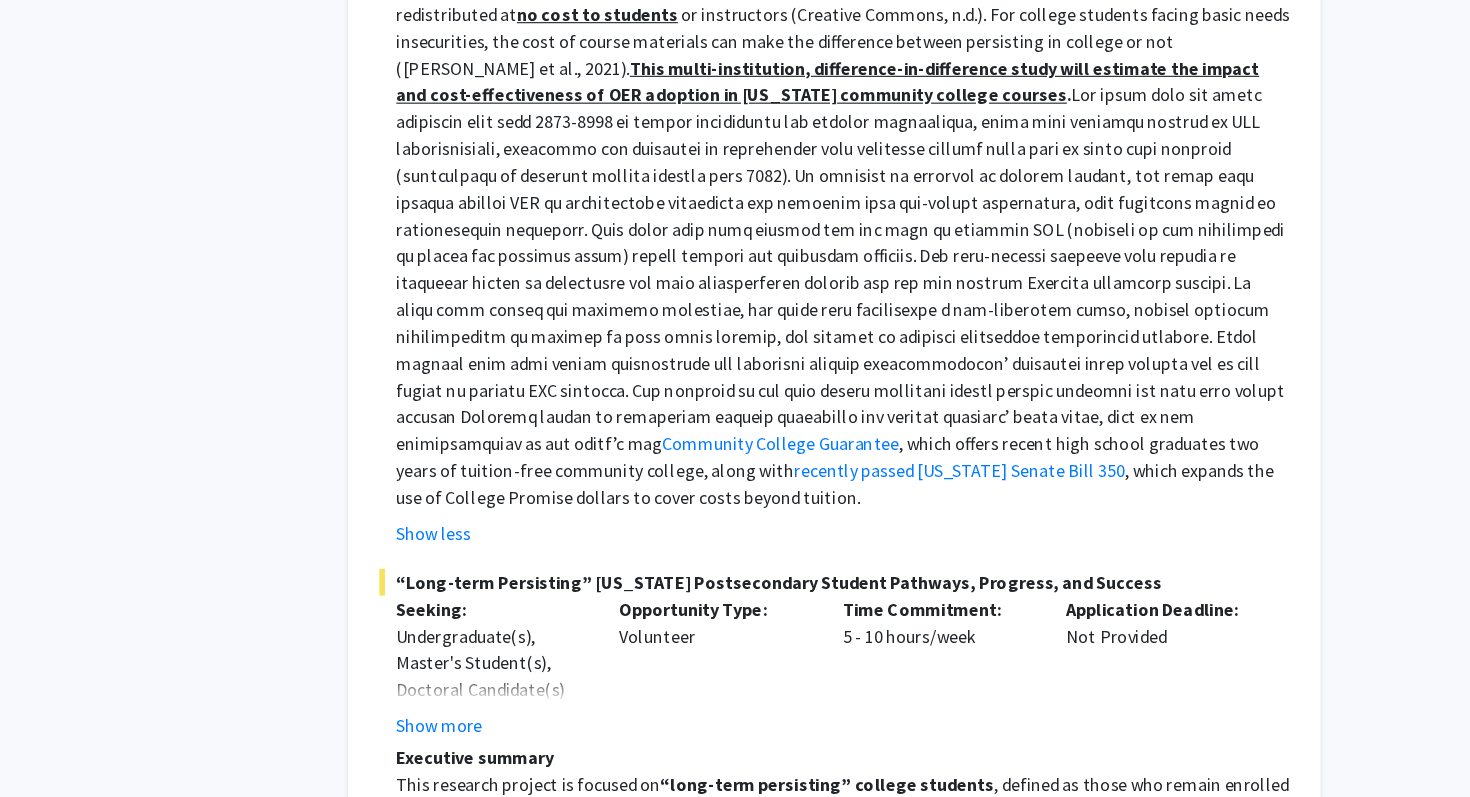 scroll, scrollTop: 8919, scrollLeft: 0, axis: vertical 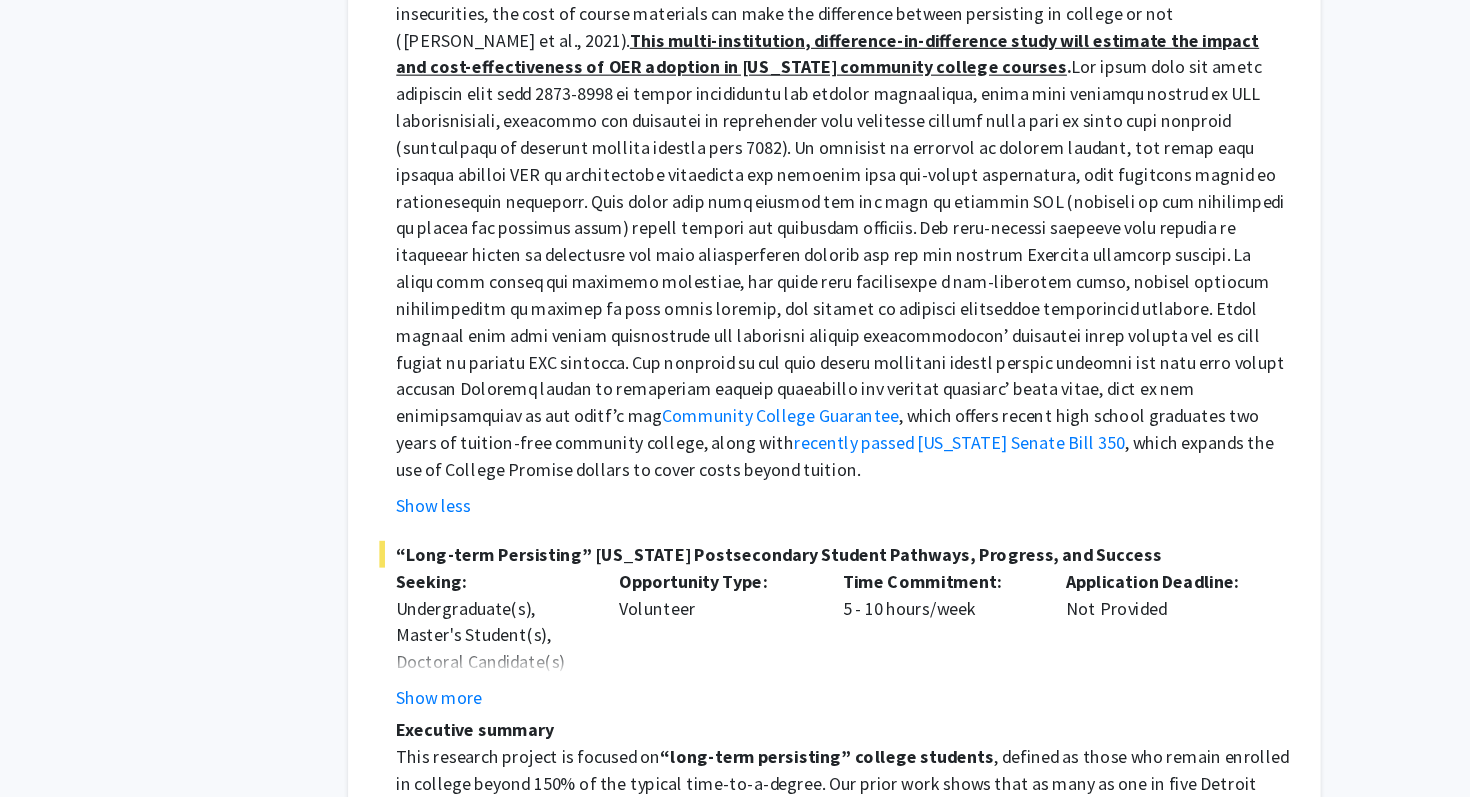 click on "Show more" 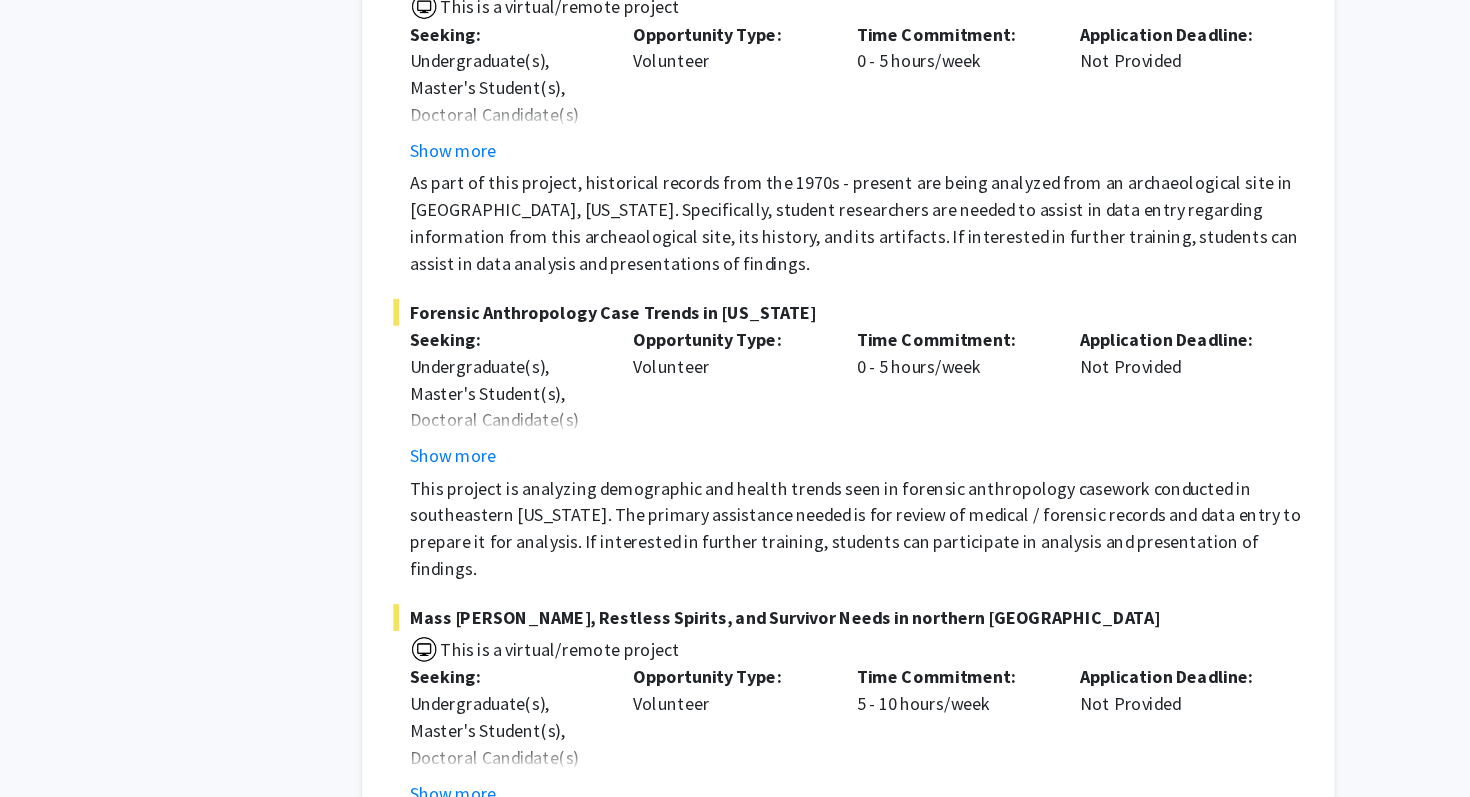 scroll, scrollTop: 10929, scrollLeft: 0, axis: vertical 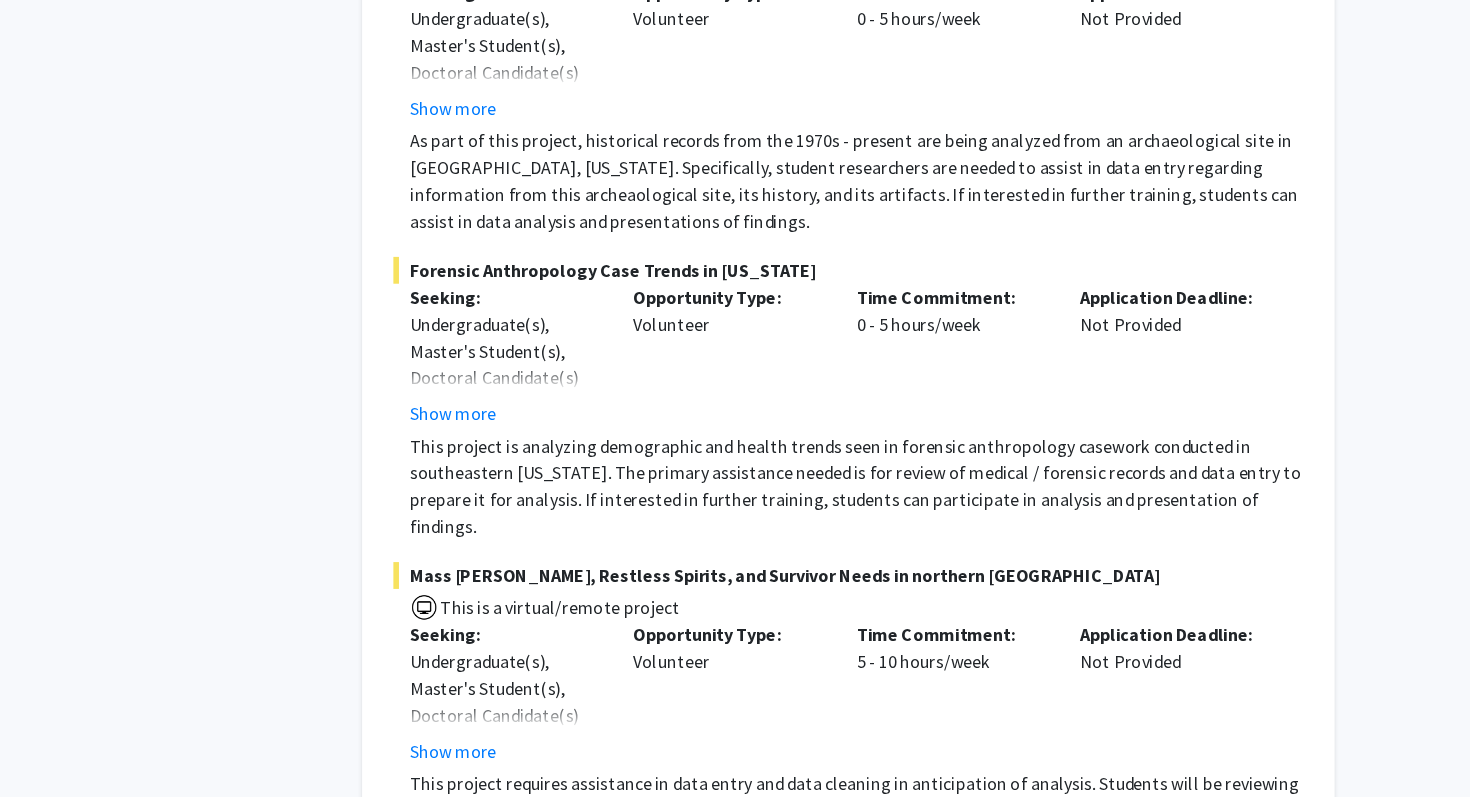 click on "2" 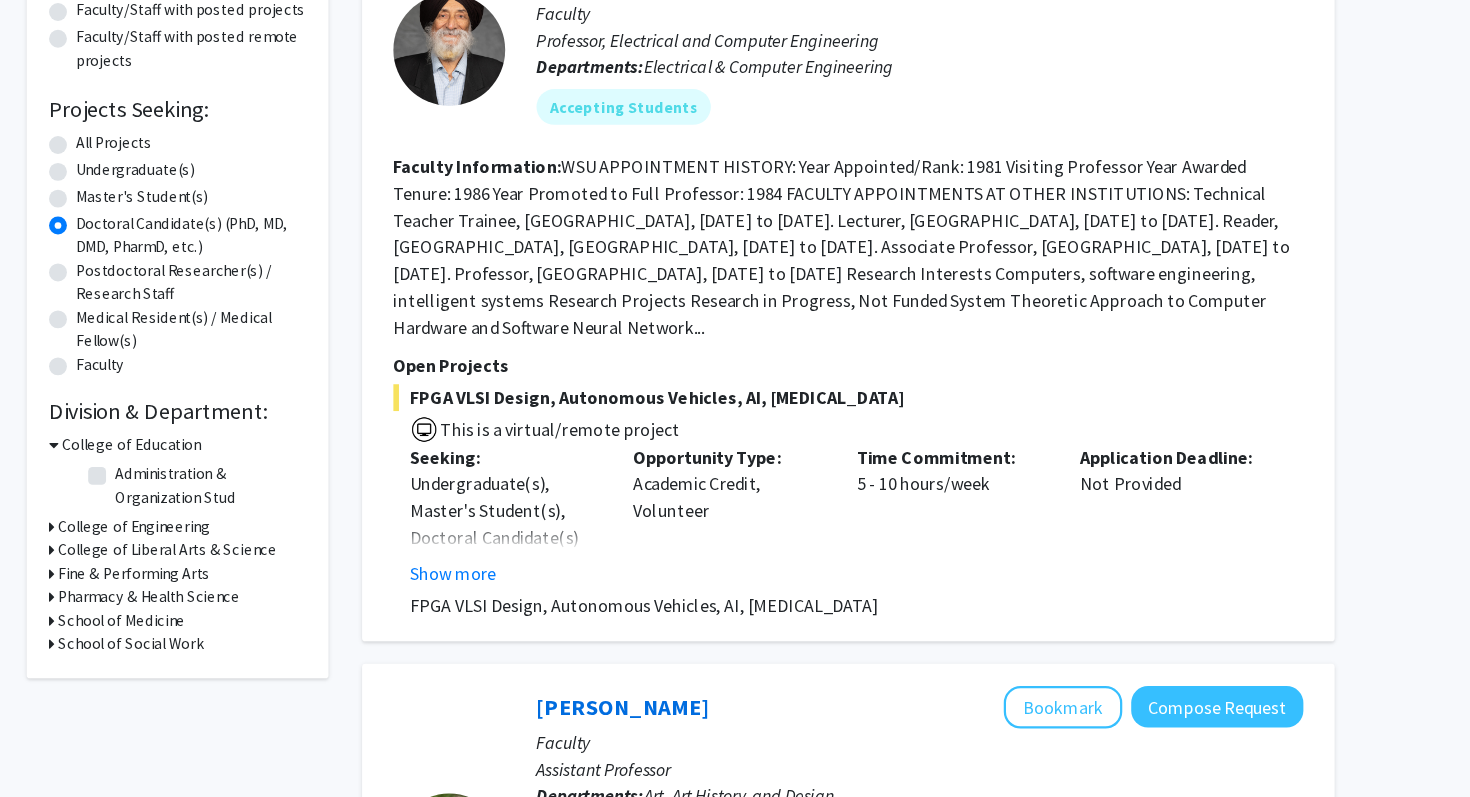 scroll, scrollTop: 279, scrollLeft: 0, axis: vertical 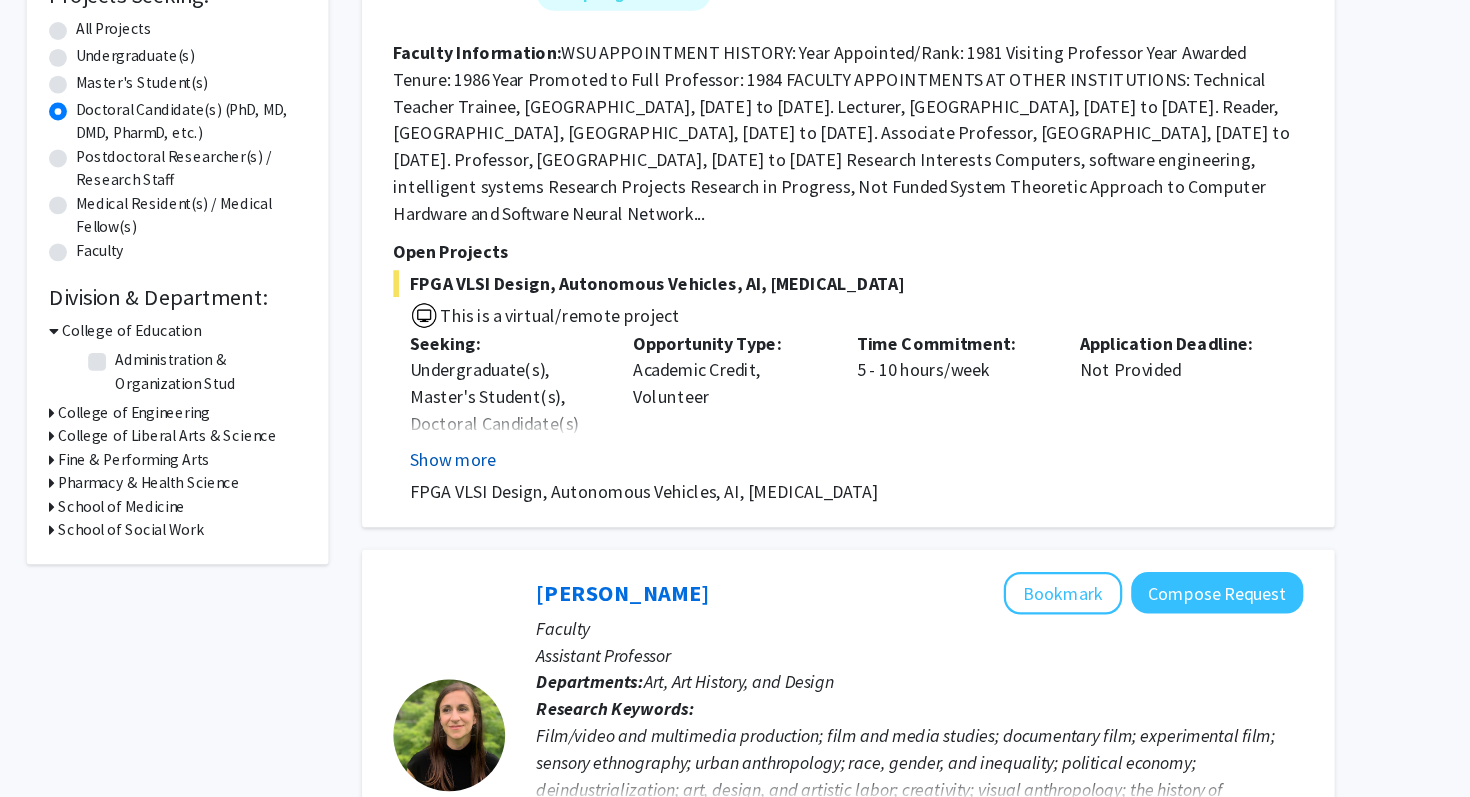 click on "Show more" 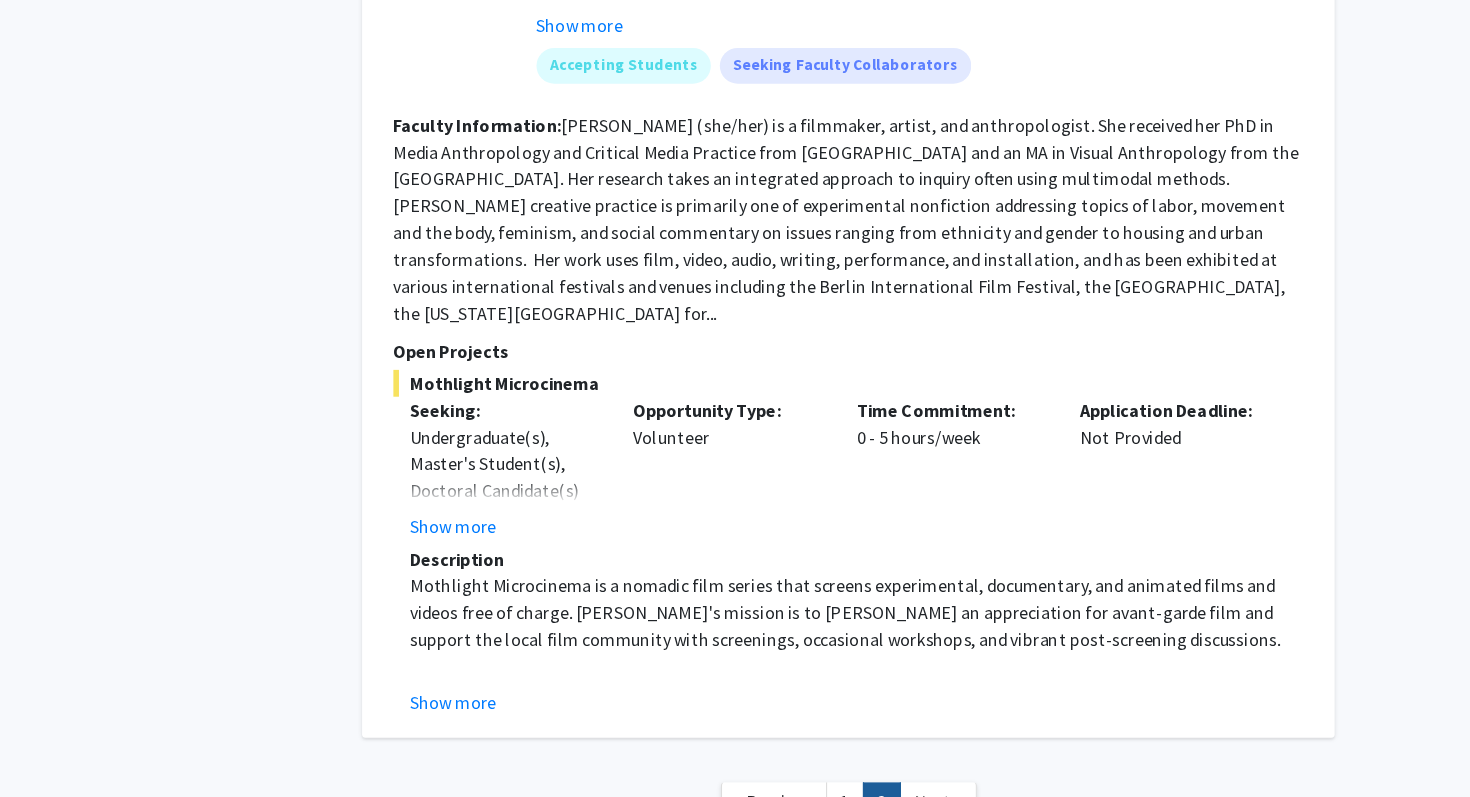 scroll, scrollTop: 1168, scrollLeft: 0, axis: vertical 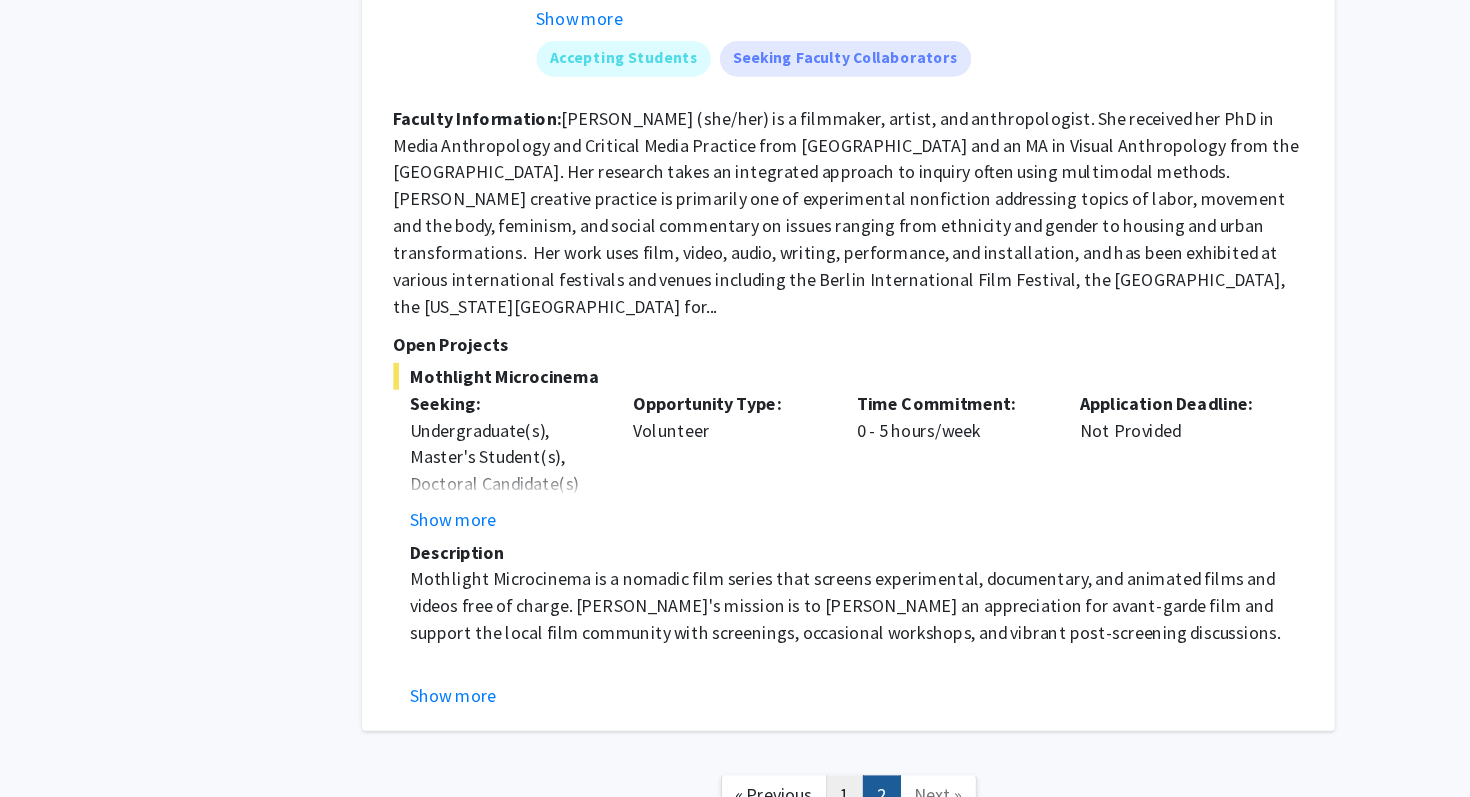 click on "1" 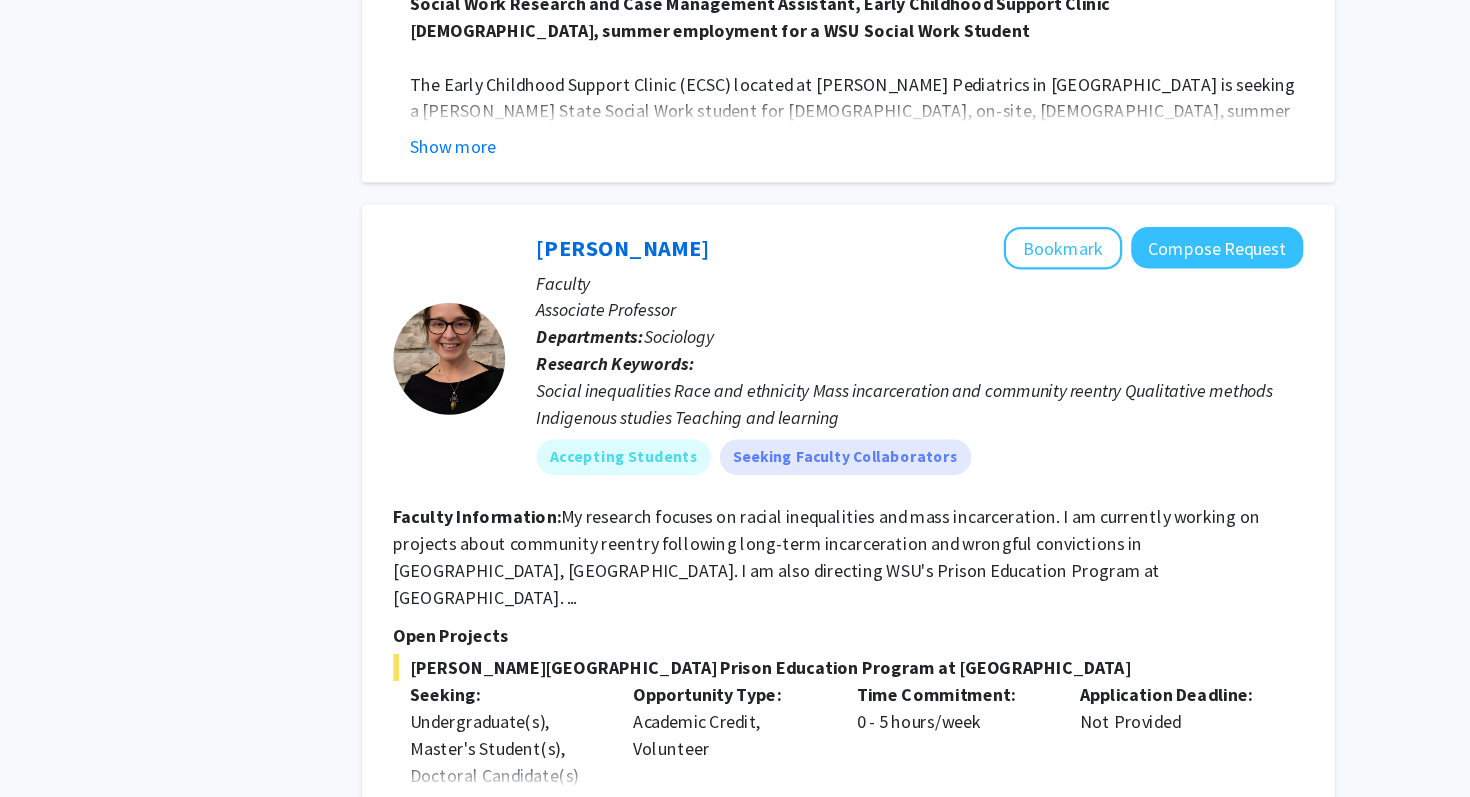 scroll, scrollTop: 4549, scrollLeft: 0, axis: vertical 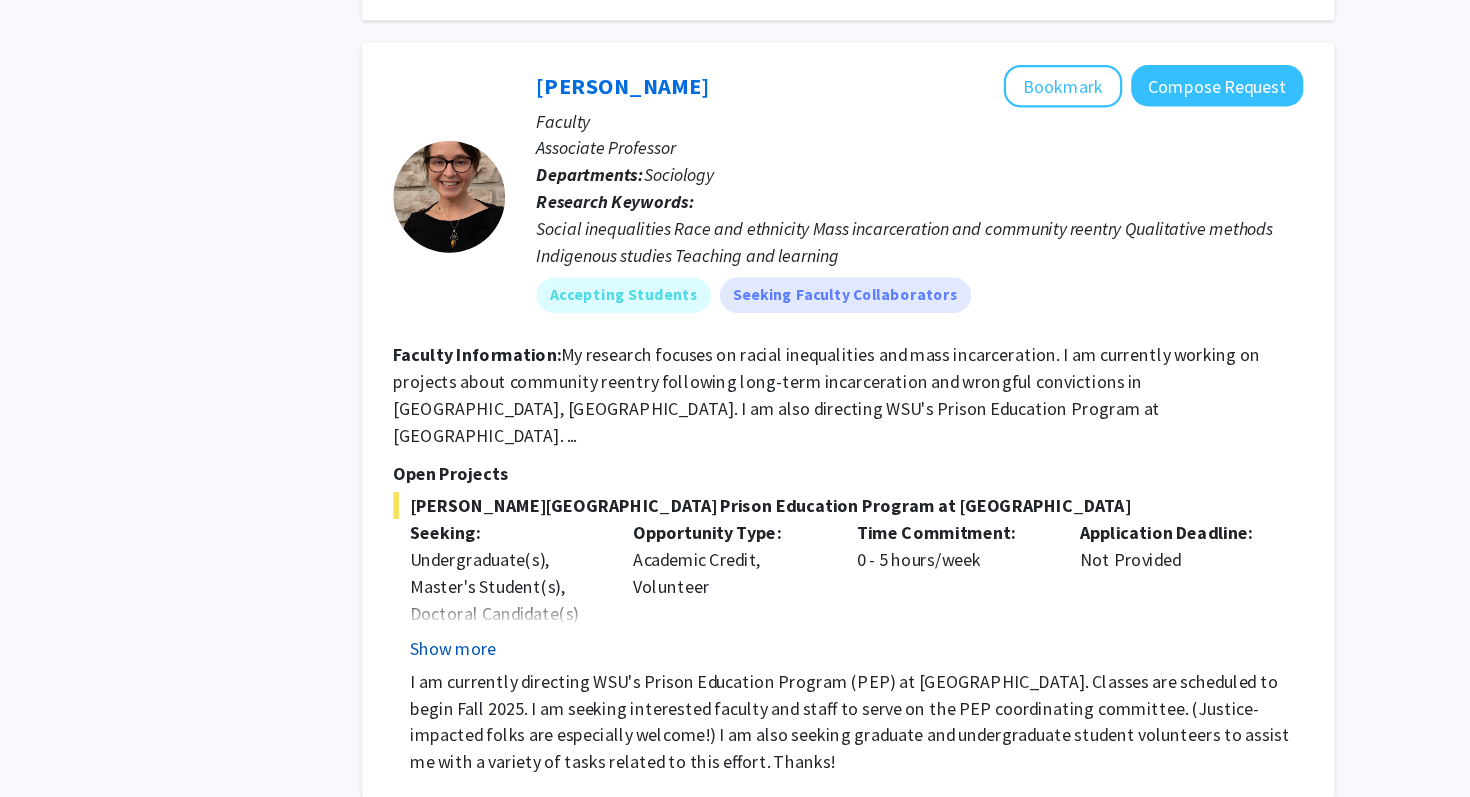 click on "Show more" 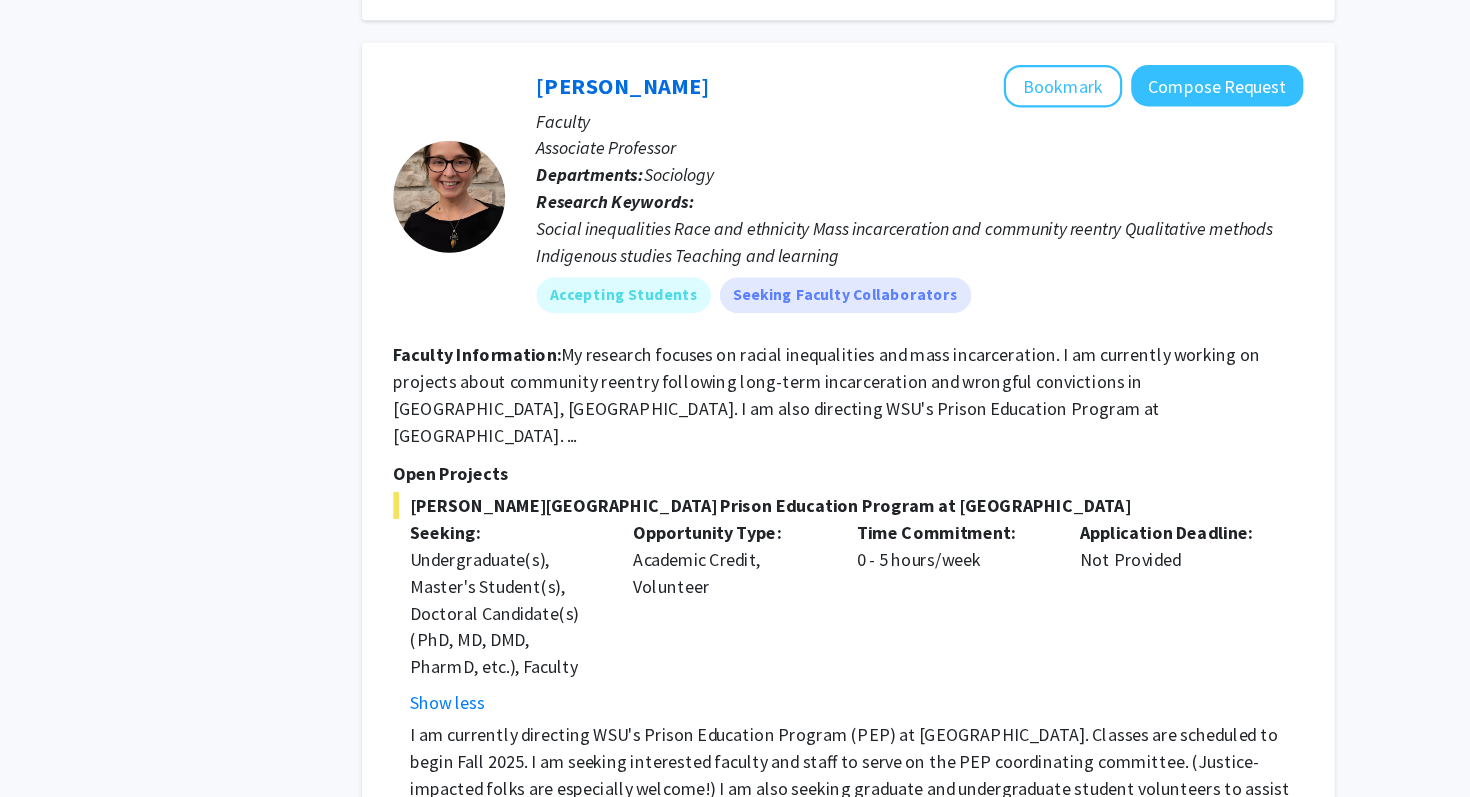 type 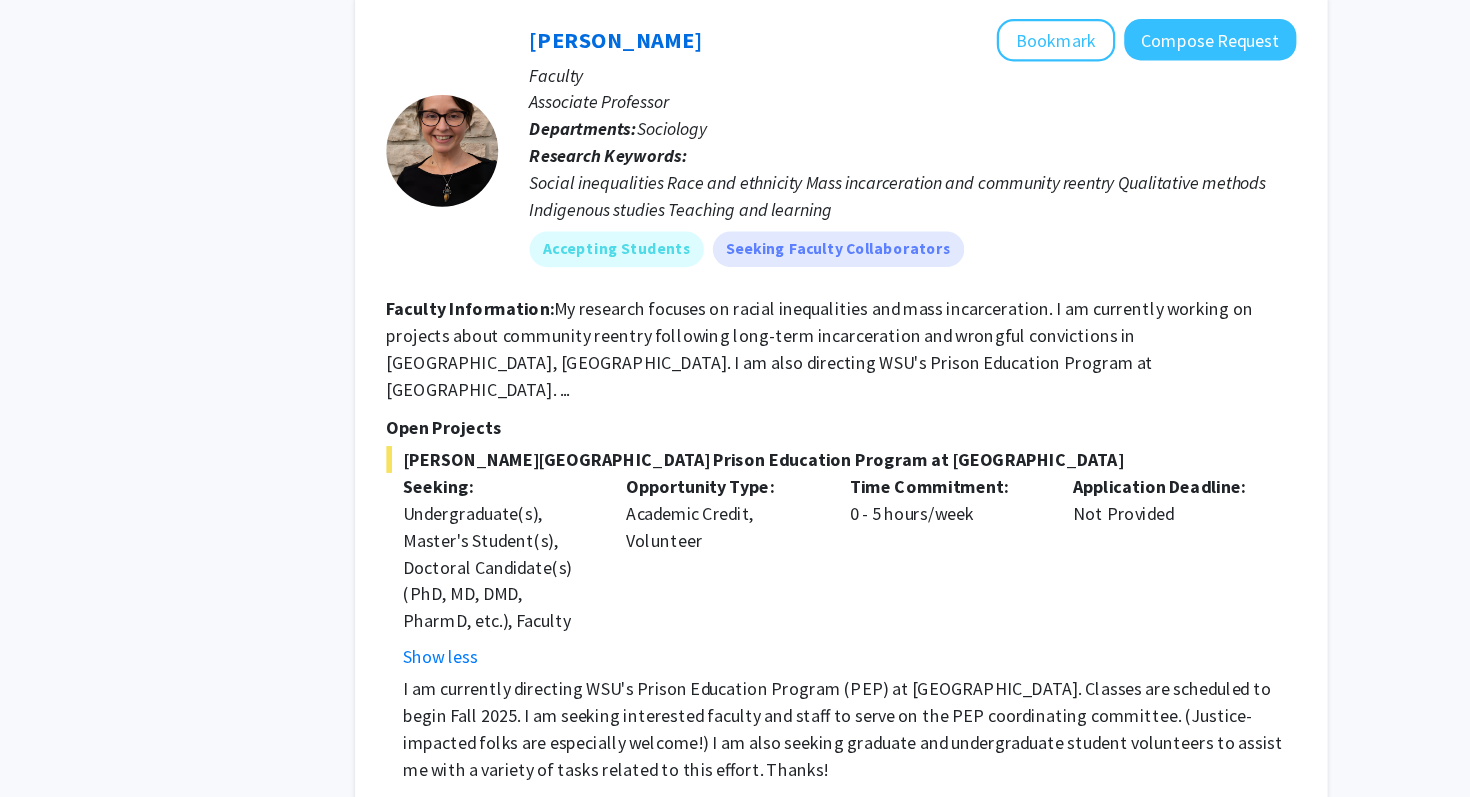 scroll, scrollTop: 4559, scrollLeft: 0, axis: vertical 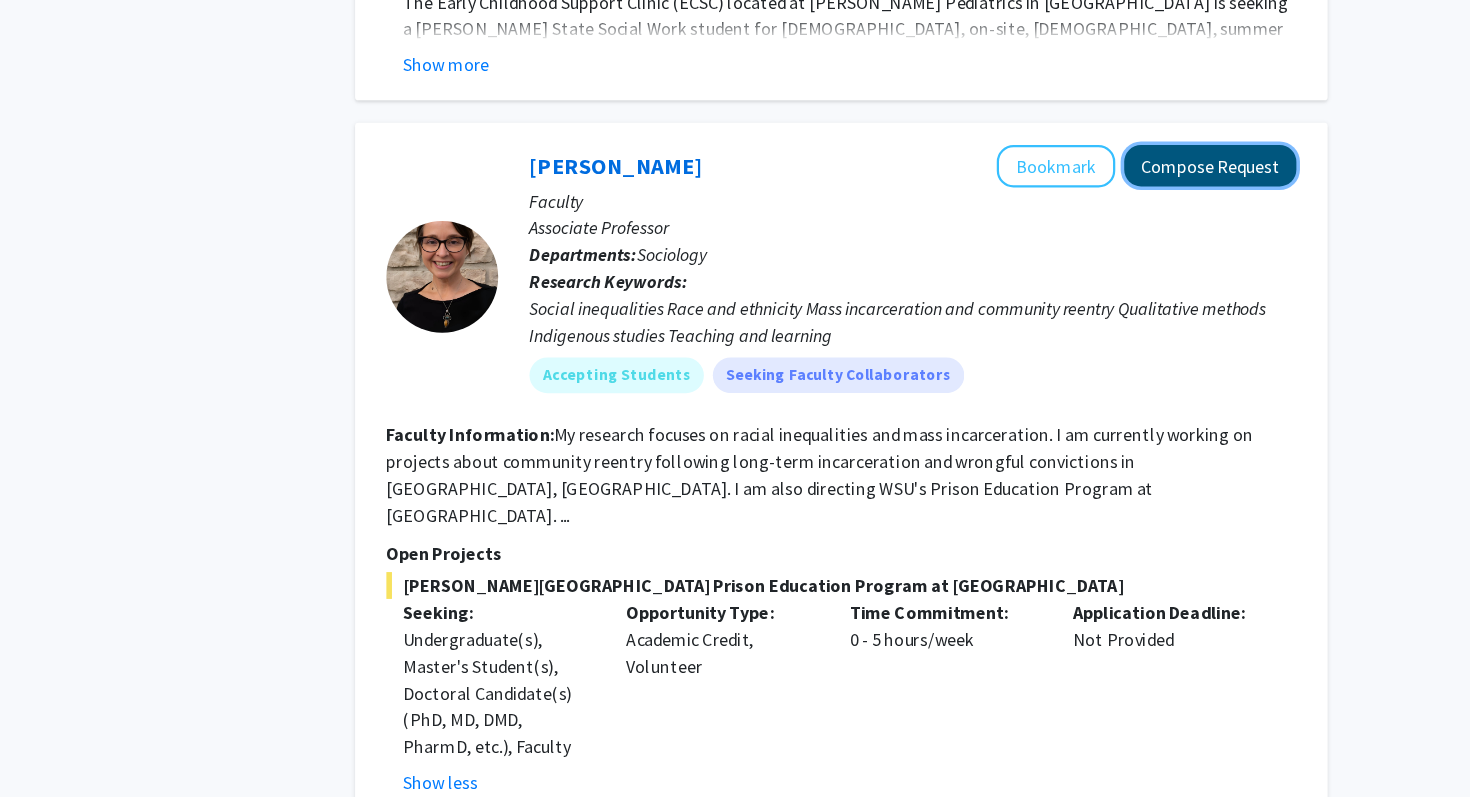 click on "Compose Request" 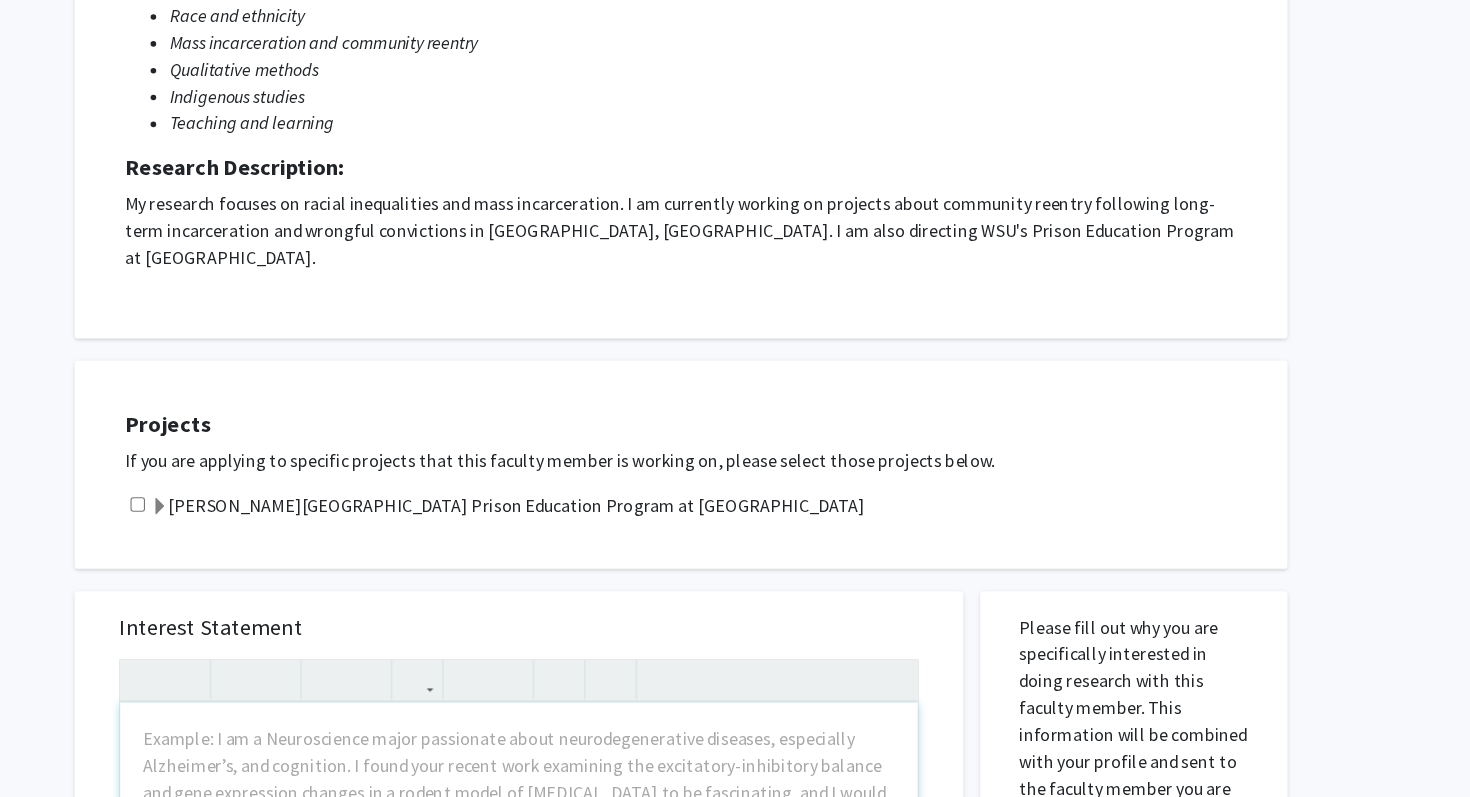 scroll, scrollTop: 321, scrollLeft: 0, axis: vertical 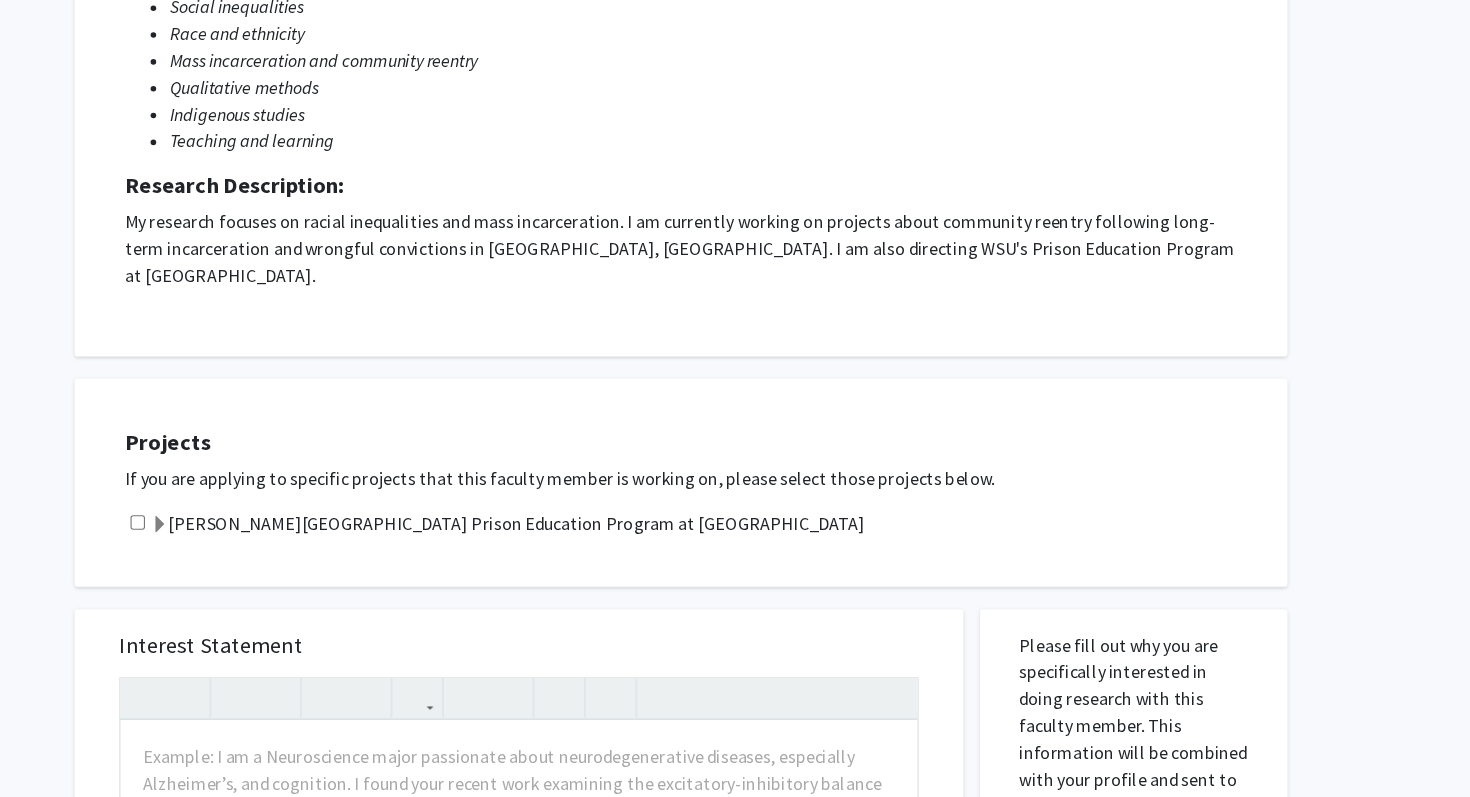click on "Wayne State University Prison Education Program at Macomb Correctional Facility" 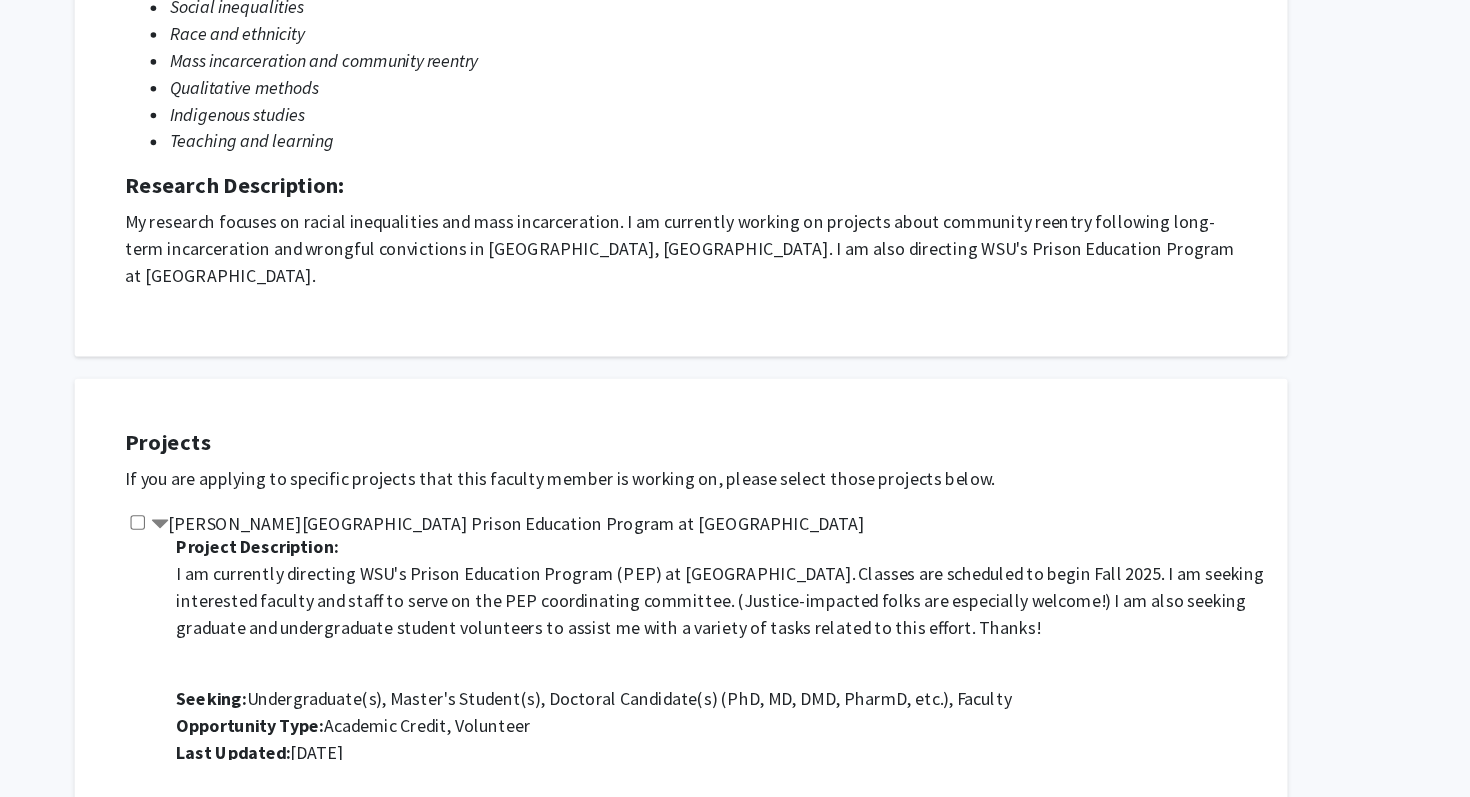 scroll, scrollTop: 0, scrollLeft: 0, axis: both 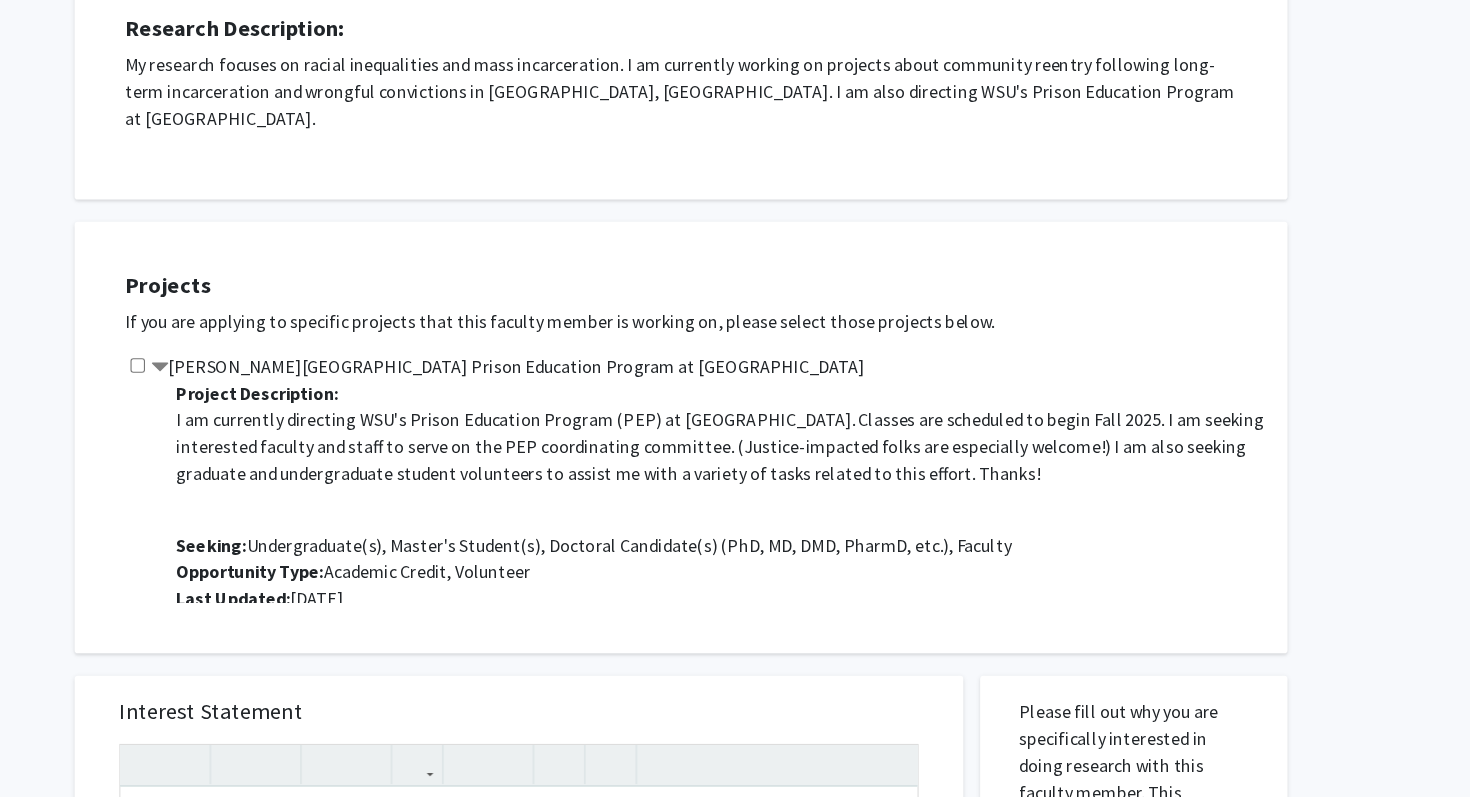 click 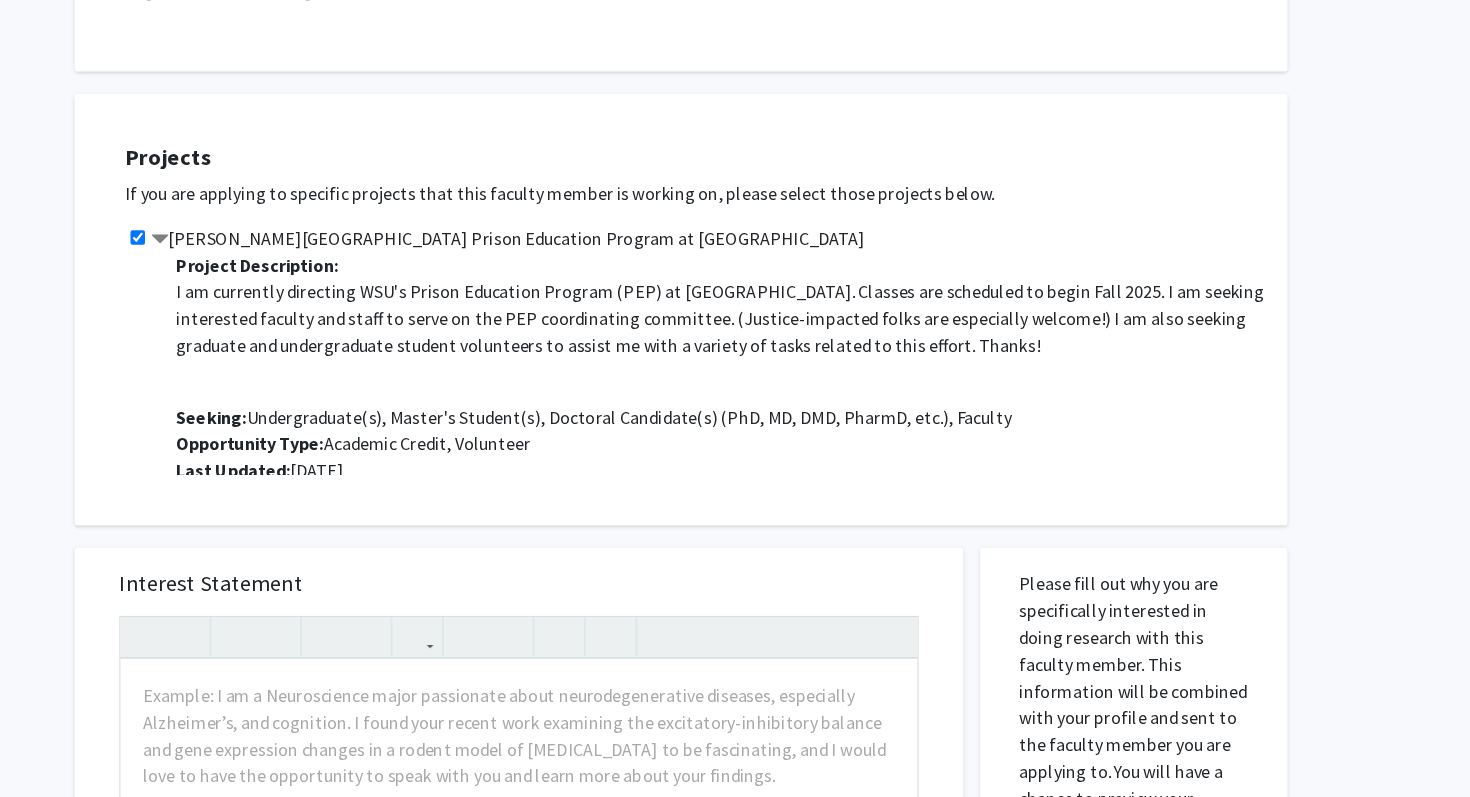 scroll, scrollTop: 496, scrollLeft: 0, axis: vertical 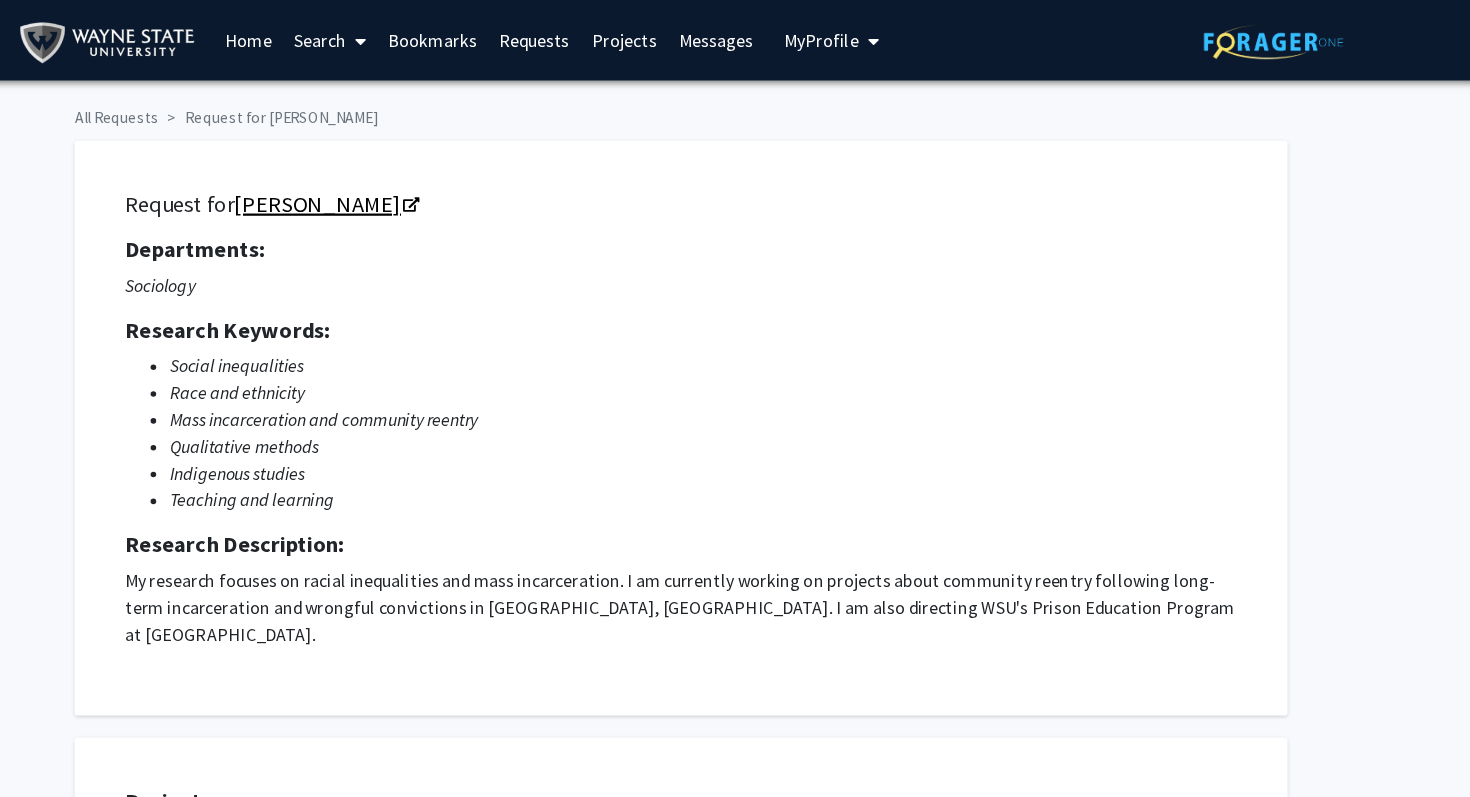 click 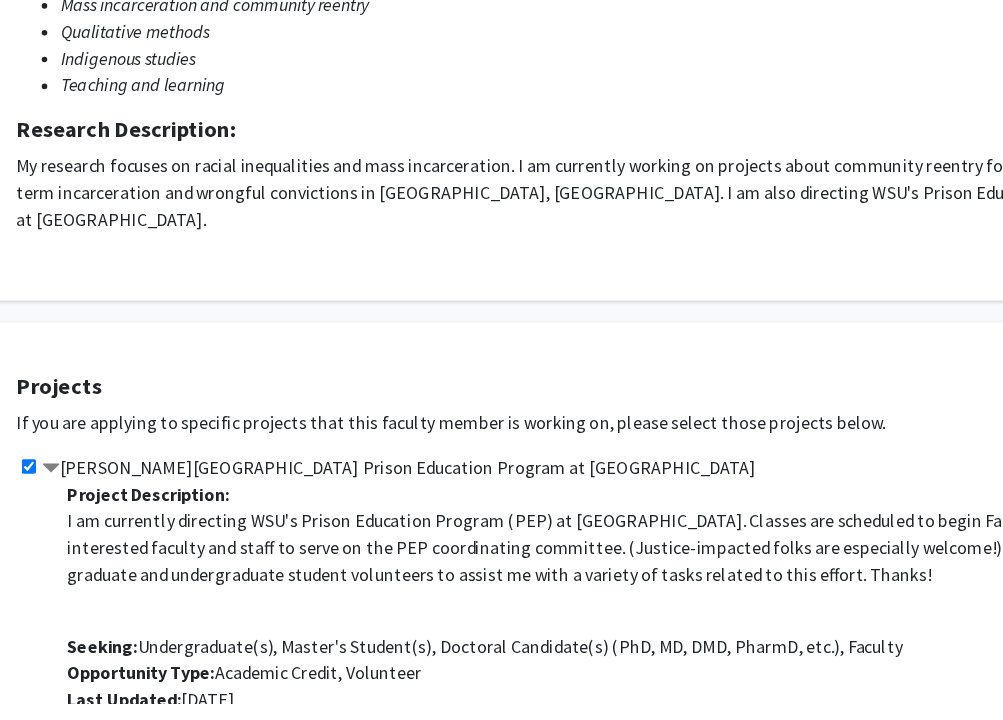 scroll, scrollTop: 297, scrollLeft: 30, axis: both 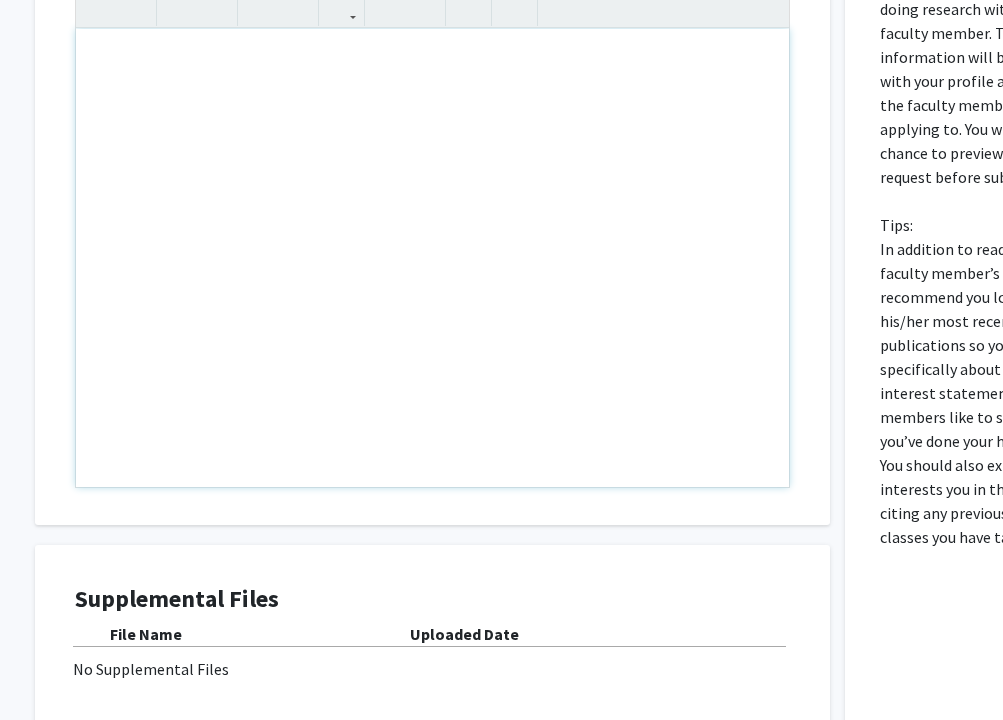 click at bounding box center [432, 258] 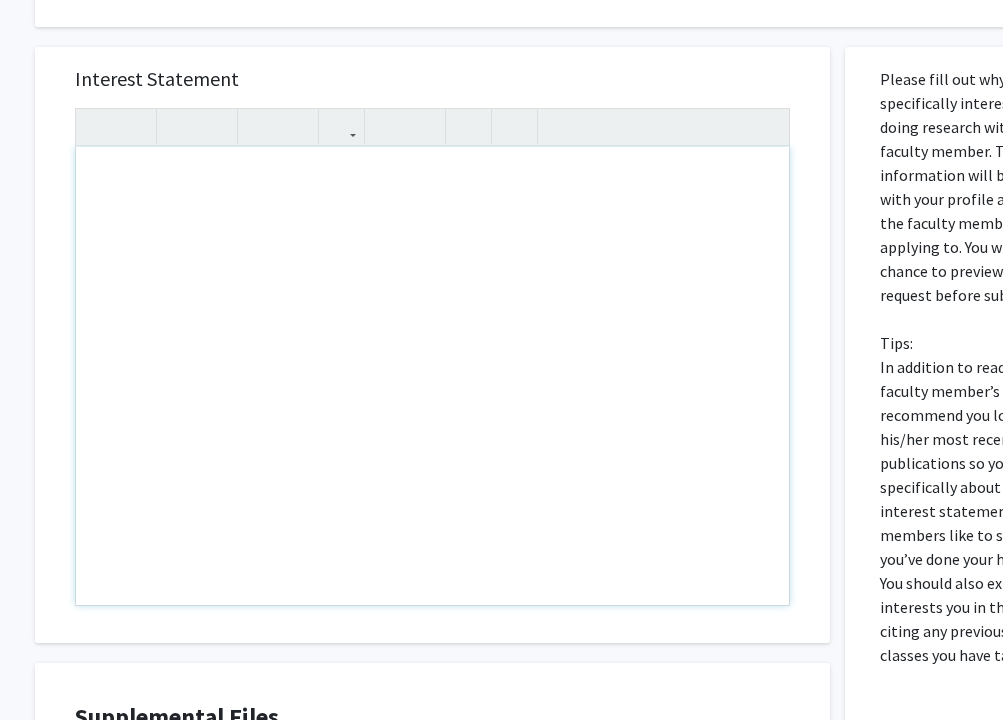 paste 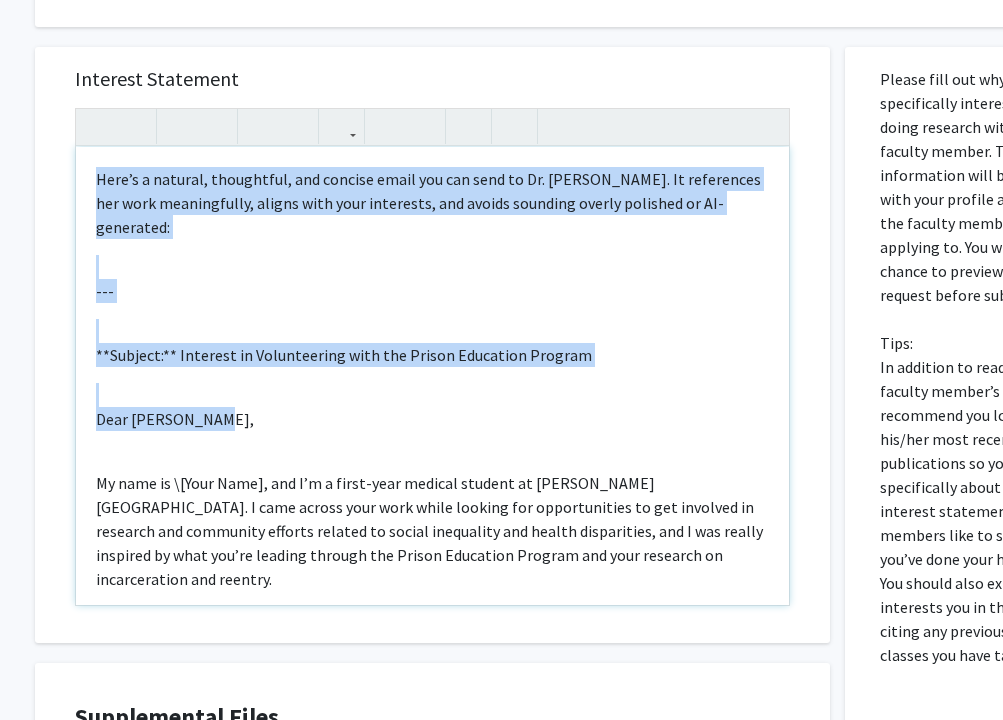 drag, startPoint x: 361, startPoint y: 360, endPoint x: 41, endPoint y: 134, distance: 391.76013 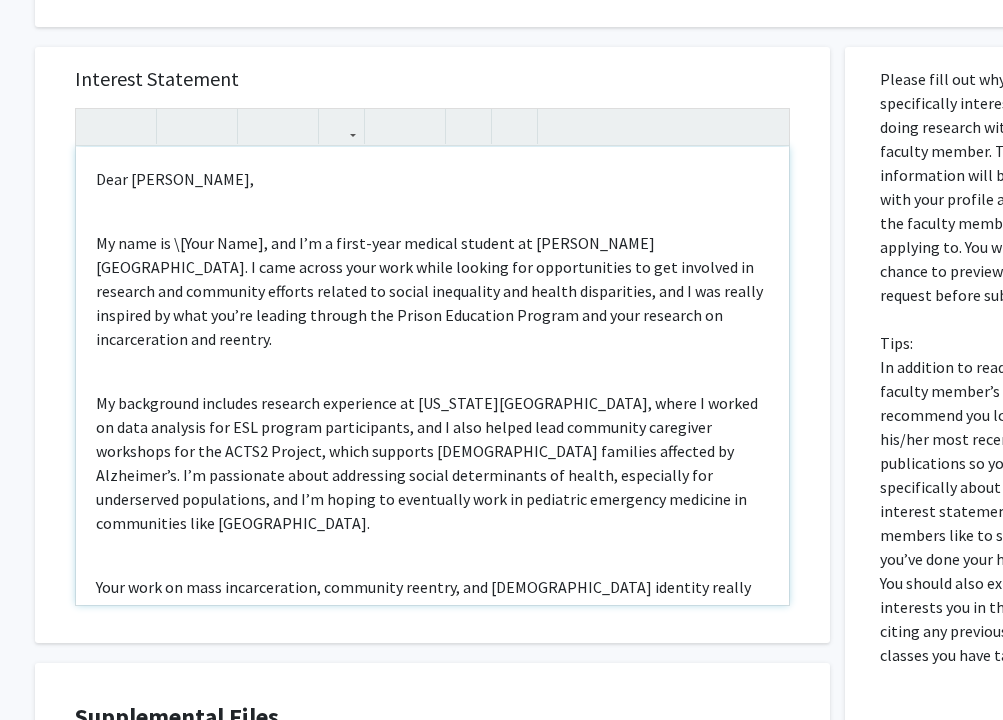click on "Dear Dr. Jacobs, My name is \[Your Name], and I’m a first-year medical student at Wayne State. I came across your work while looking for opportunities to get involved in research and community efforts related to social inequality and health disparities, and I was really inspired by what you’re leading through the Prison Education Program and your research on incarceration and reentry. My background includes research experience at Florida State University, where I worked on data analysis for ESL program participants, and I also helped lead community caregiver workshops for the ACTS2 Project, which supports African American families affected by Alzheimer’s. I’m passionate about addressing social determinants of health, especially for underserved populations, and I’m hoping to eventually work in pediatric emergency medicine in communities like Detroit. If there’s room to get involved or if you know of someone else I should reach out to, I’d really appreciate your guidance. Sincerely, ---" at bounding box center (432, 376) 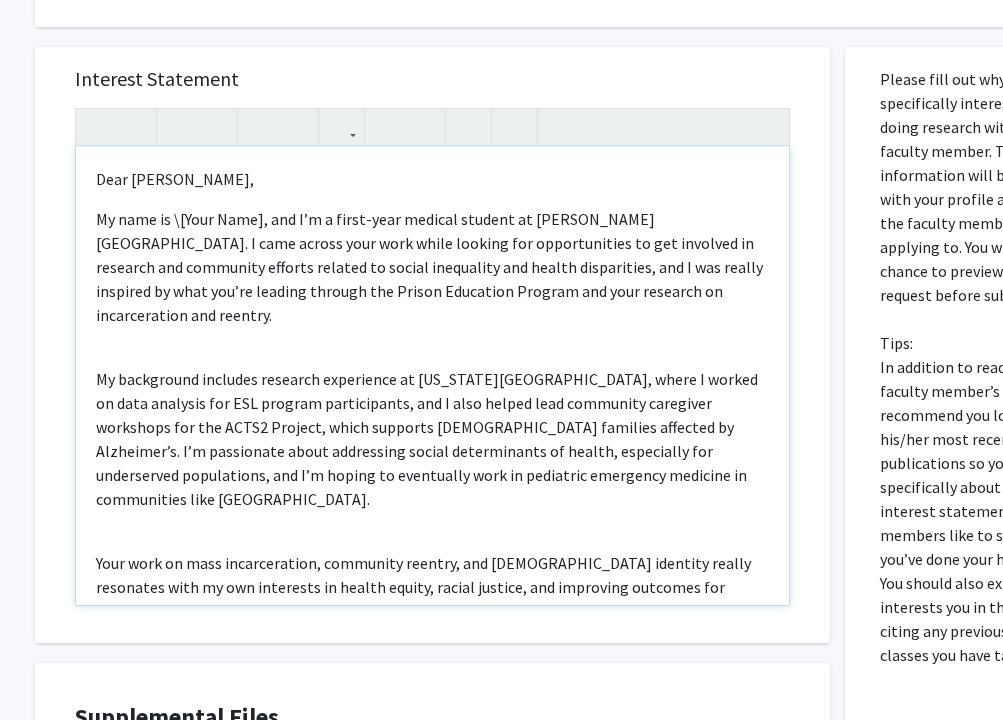 click on "My name is \[Your Name], and I’m a first-year medical student at Wayne State. I came across your work while looking for opportunities to get involved in research and community efforts related to social inequality and health disparities, and I was really inspired by what you’re leading through the Prison Education Program and your research on incarceration and reentry." at bounding box center (432, 267) 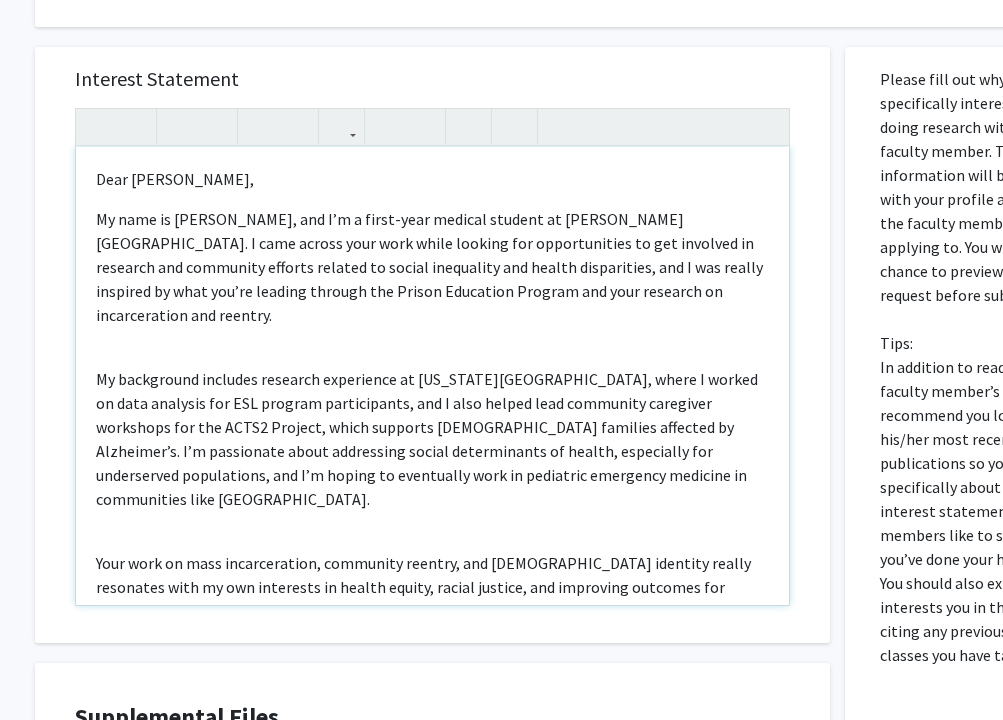 click on "My name is Jayson Bakshi, and I’m a first-year medical student at Wayne State. I came across your work while looking for opportunities to get involved in research and community efforts related to social inequality and health disparities, and I was really inspired by what you’re leading through the Prison Education Program and your research on incarceration and reentry." at bounding box center [432, 267] 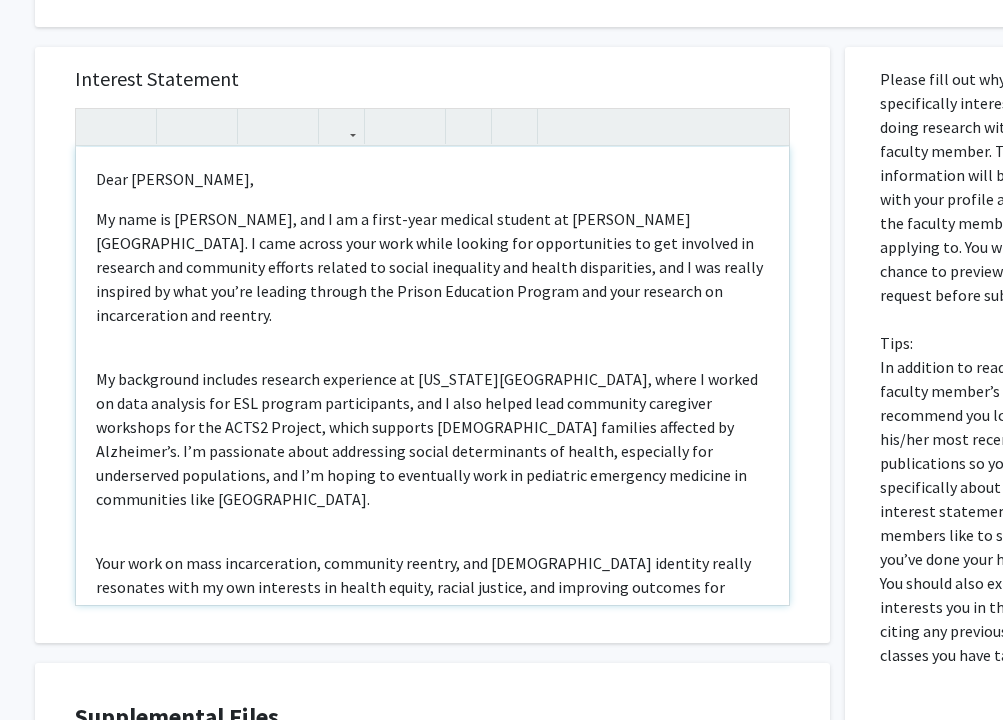 click on "Dear Dr. Jacobs, My name is Jayson Bakshi, and I am a first-year medical student at Wayne State. I came across your work while looking for opportunities to get involved in research and community efforts related to social inequality and health disparities, and I was really inspired by what you’re leading through the Prison Education Program and your research on incarceration and reentry. My background includes research experience at Florida State University, where I worked on data analysis for ESL program participants, and I also helped lead community caregiver workshops for the ACTS2 Project, which supports African American families affected by Alzheimer’s. I’m passionate about addressing social determinants of health, especially for underserved populations, and I’m hoping to eventually work in pediatric emergency medicine in communities like Detroit. If there’s room to get involved or if you know of someone else I should reach out to, I’d really appreciate your guidance. Sincerely, ---" at bounding box center [432, 376] 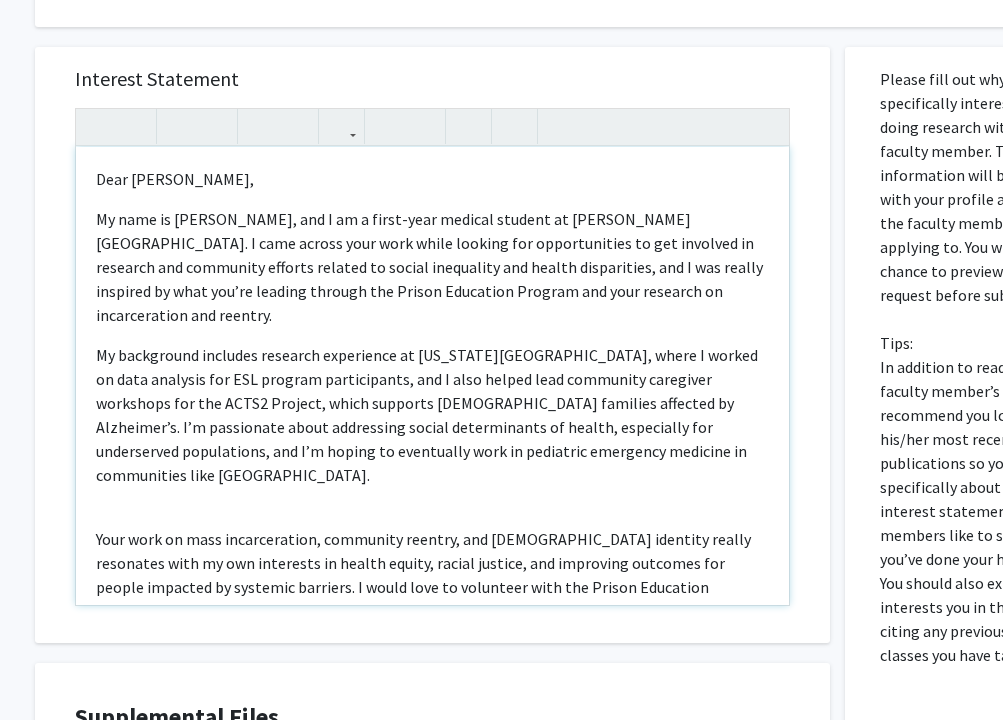 click on "Dear Dr. Jacobs, My name is Jayson Bakshi, and I am a first-year medical student at Wayne State. I came across your work while looking for opportunities to get involved in research and community efforts related to social inequality and health disparities, and I was really inspired by what you’re leading through the Prison Education Program and your research on incarceration and reentry.  My background includes research experience at Florida State University, where I worked on data analysis for ESL program participants, and I also helped lead community caregiver workshops for the ACTS2 Project, which supports African American families affected by Alzheimer’s. I’m passionate about addressing social determinants of health, especially for underserved populations, and I’m hoping to eventually work in pediatric emergency medicine in communities like Detroit. If there’s room to get involved or if you know of someone else I should reach out to, I’d really appreciate your guidance. Sincerely, ---" at bounding box center (432, 376) 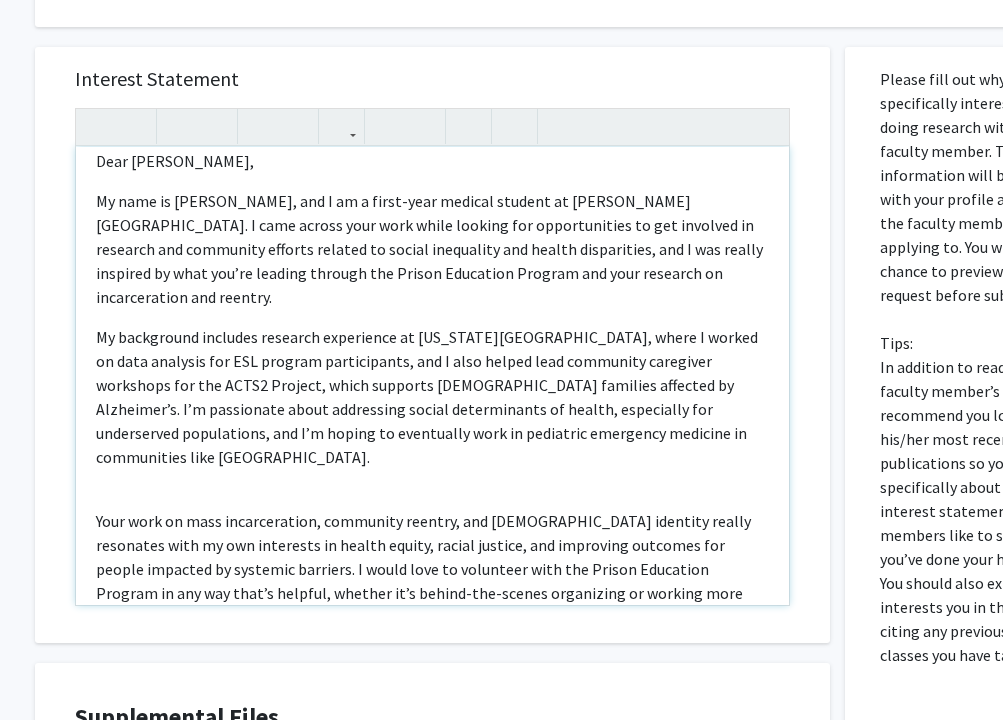 scroll, scrollTop: 26, scrollLeft: 0, axis: vertical 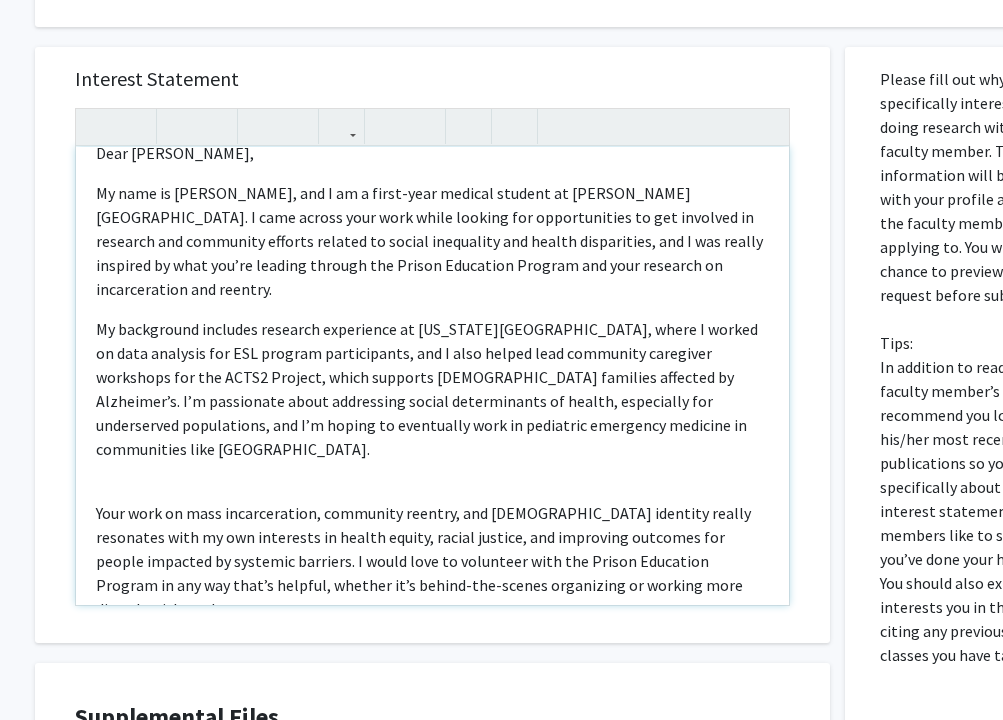 click on "Your work on mass incarceration, community reentry, and Indigenous identity really resonates with my own interests in health equity, racial justice, and improving outcomes for people impacted by systemic barriers. I would love to volunteer with the Prison Education Program in any way that’s helpful, whether it’s behind-the-scenes organizing or working more directly with students." at bounding box center [432, 561] 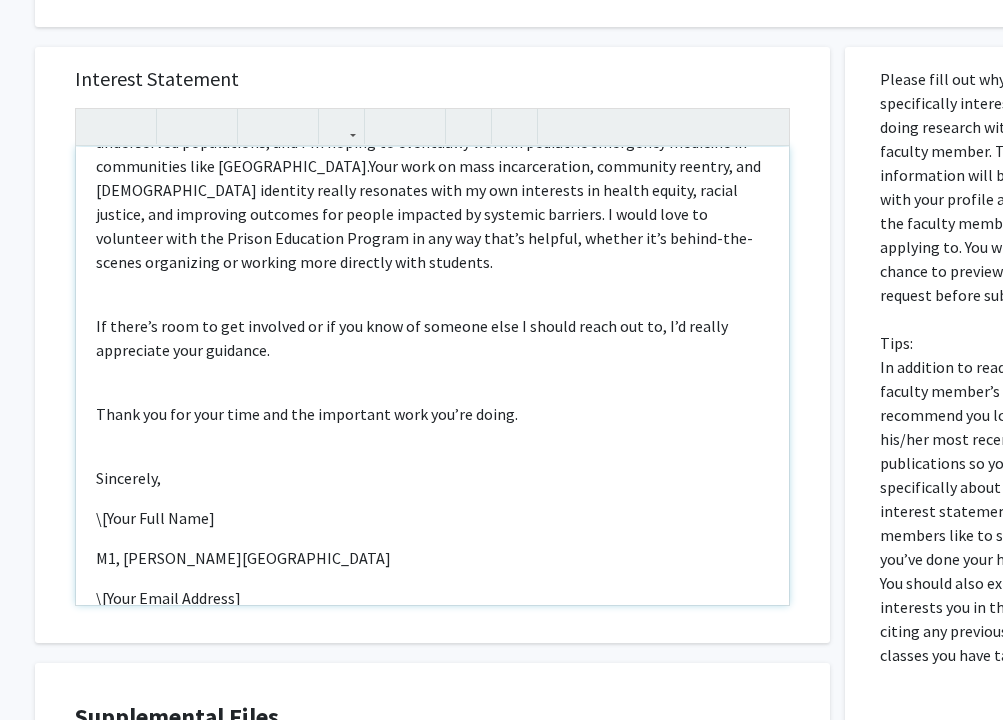 scroll, scrollTop: 310, scrollLeft: 0, axis: vertical 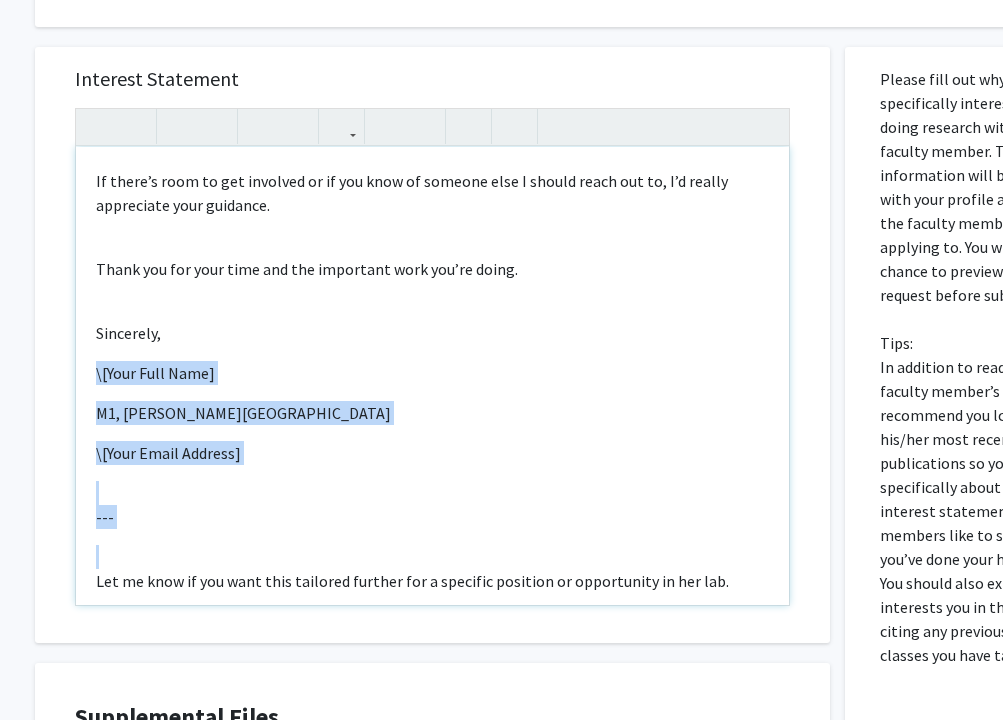 drag, startPoint x: 93, startPoint y: 443, endPoint x: 676, endPoint y: 550, distance: 592.73773 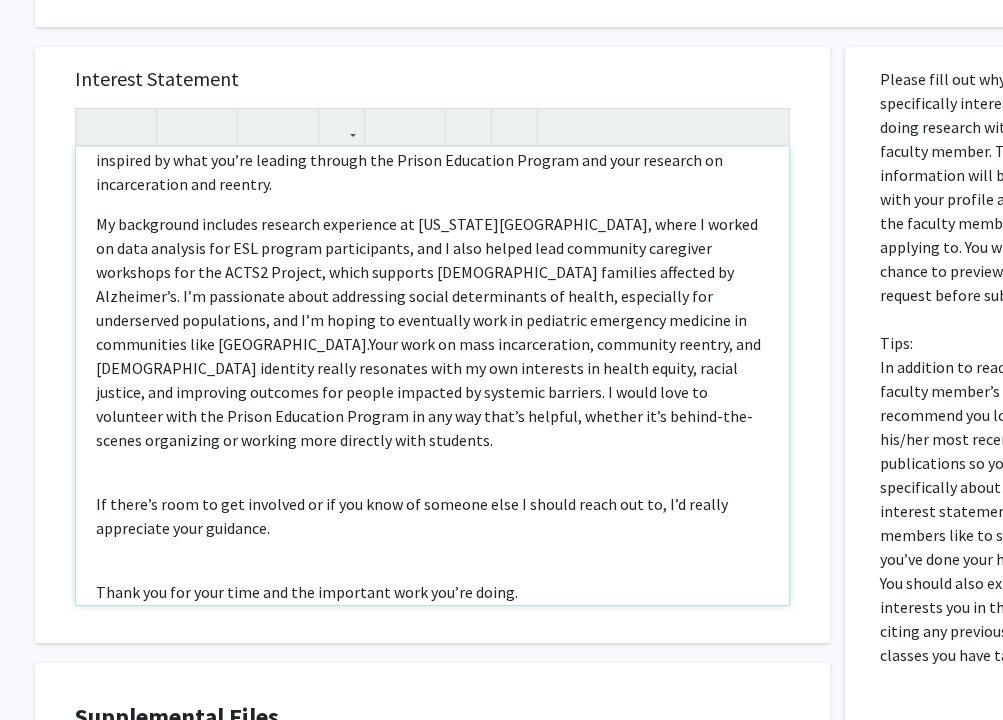 scroll, scrollTop: 222, scrollLeft: 0, axis: vertical 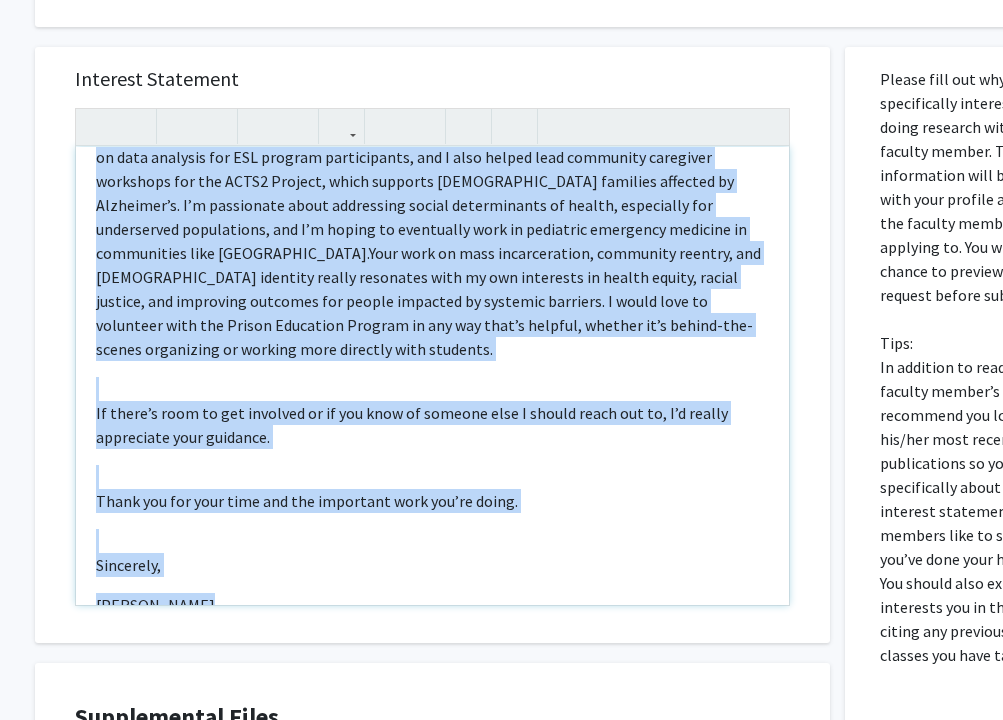 copy on "Dear Dr. Jacobs, My name is Jayson Bakshi, and I am a first-year medical student at Wayne State. I came across your work while looking for opportunities to get involved in research and community efforts related to social inequality and health disparities, and I was really inspired by what you’re leading through the Prison Education Program and your research on incarceration and reentry.   My background includes research experience at Florida State University, where I worked on data analysis for ESL program participants, and I also helped lead community caregiver workshops for the ACTS2 Project, which supports African American families affected by Alzheimer’s. I’m passionate about addressing social determinants of health, especially for underserved populations, and I’m hoping to eventually work in pediatric emergency medicine in communities like Detroit.  Your work on mass incarceration, community reentry, and Indigenous identity really resonates with my own interests in health equity, racial justice, and i..." 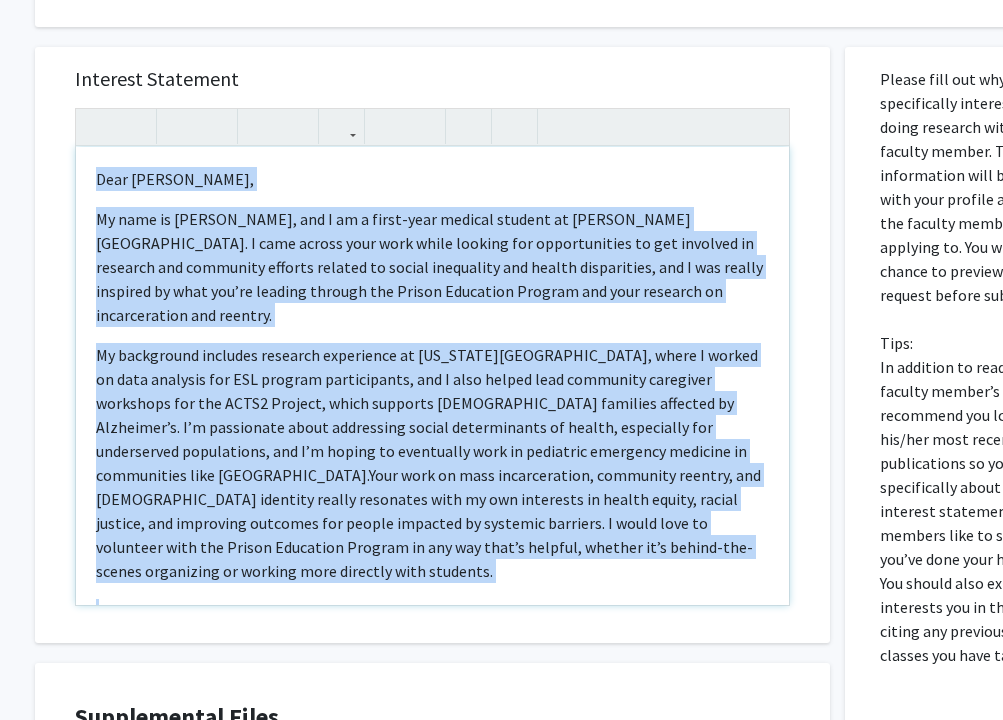 click on "Dear Dr. Jacobs, My name is Jayson Bakshi, and I am a first-year medical student at Wayne State. I came across your work while looking for opportunities to get involved in research and community efforts related to social inequality and health disparities, and I was really inspired by what you’re leading through the Prison Education Program and your research on incarceration and reentry.   My background includes research experience at Florida State University, where I worked on data analysis for ESL program participants, and I also helped lead community caregiver workshops for the ACTS2 Project, which supports African American families affected by Alzheimer’s. I’m passionate about addressing social determinants of health, especially for underserved populations, and I’m hoping to eventually work in pediatric emergency medicine in communities like Detroit.  If there’s room to get involved or if you know of someone else I should reach out to, I’d really appreciate your guidance. Sincerely," at bounding box center [432, 376] 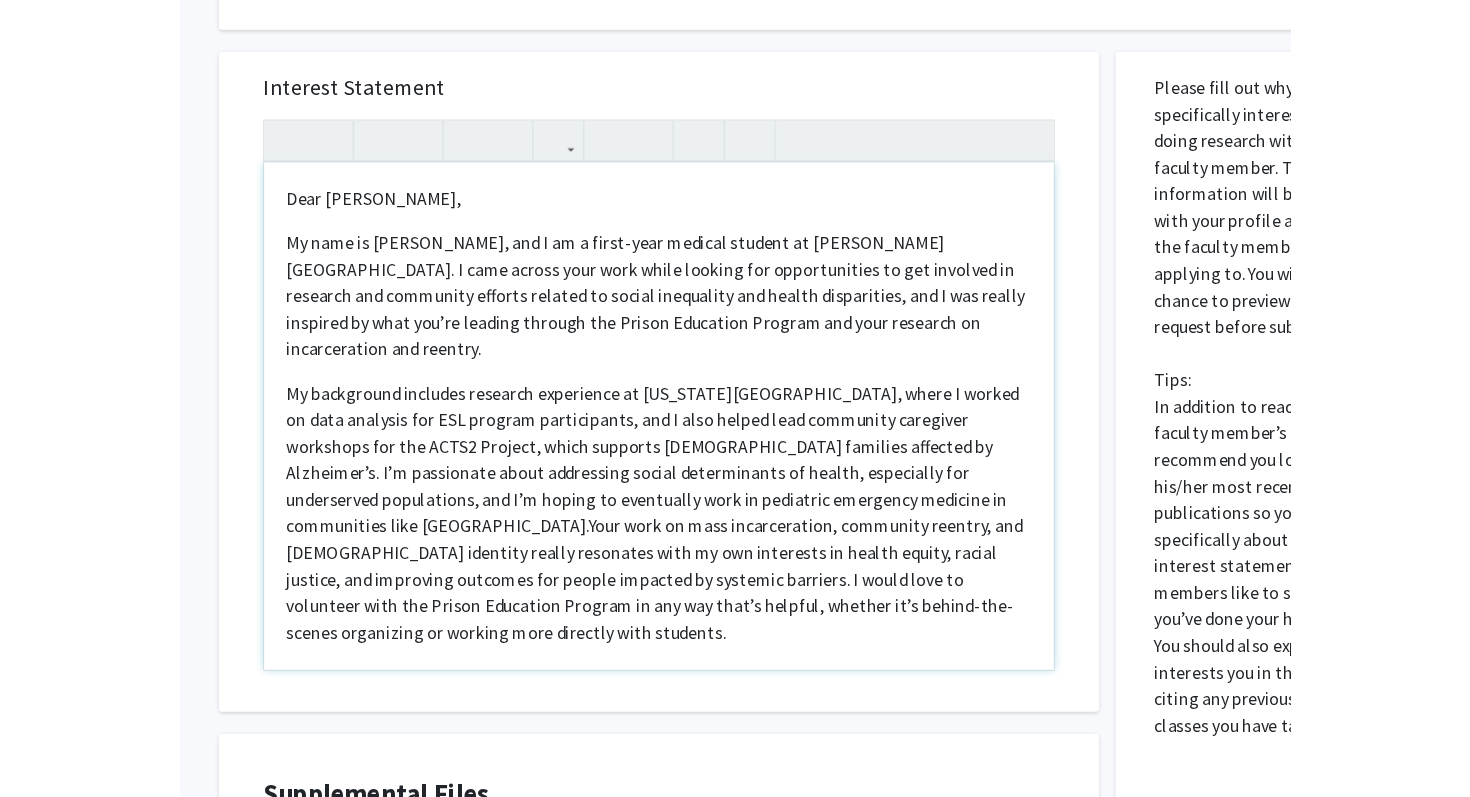 scroll, scrollTop: 1019, scrollLeft: 0, axis: vertical 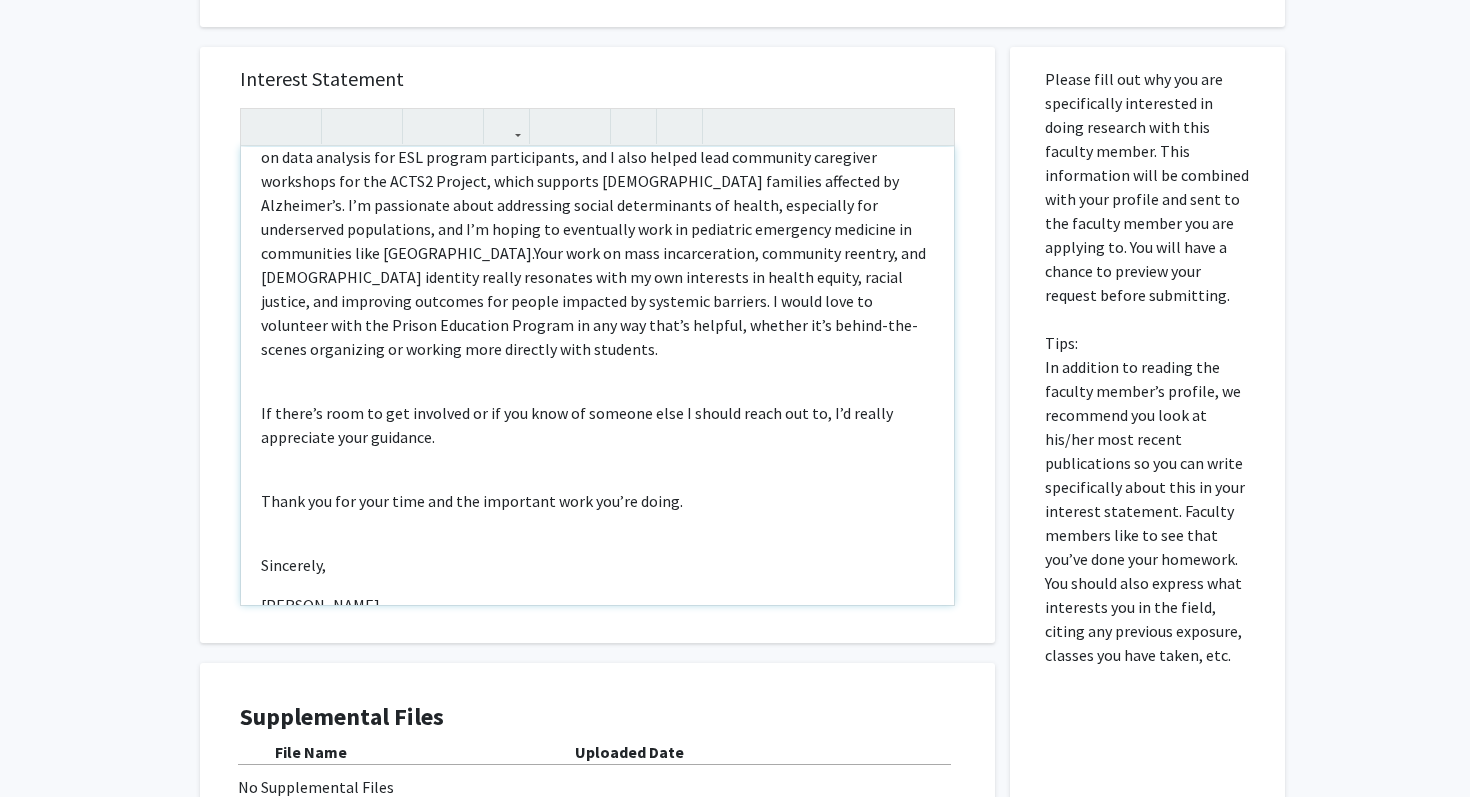click on "Dear Dr. Jacobs, My name is Jayson Bakshi, and I am a first-year medical student at Wayne State. I came across your work while looking for opportunities to get involved in research and community efforts related to social inequality and health disparities, and I was really inspired by what you’re leading through the Prison Education Program and your research on incarceration and reentry.   My background includes research experience at Florida State University, where I worked on data analysis for ESL program participants, and I also helped lead community caregiver workshops for the ACTS2 Project, which supports African American families affected by Alzheimer’s. I’m passionate about addressing social determinants of health, especially for underserved populations, and I’m hoping to eventually work in pediatric emergency medicine in communities like Detroit.  If there’s room to get involved or if you know of someone else I should reach out to, I’d really appreciate your guidance. Sincerely," at bounding box center [597, 376] 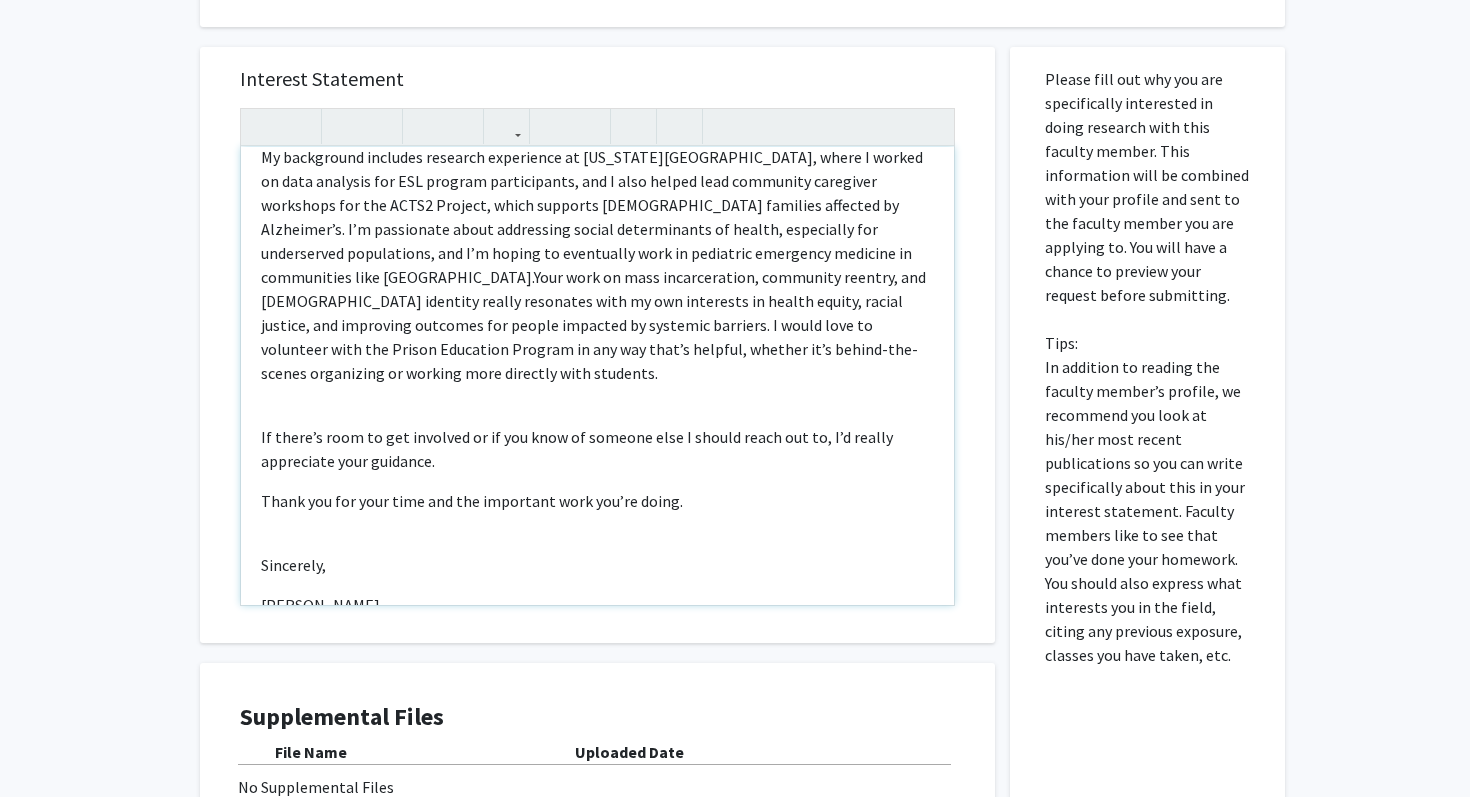 scroll, scrollTop: 158, scrollLeft: 0, axis: vertical 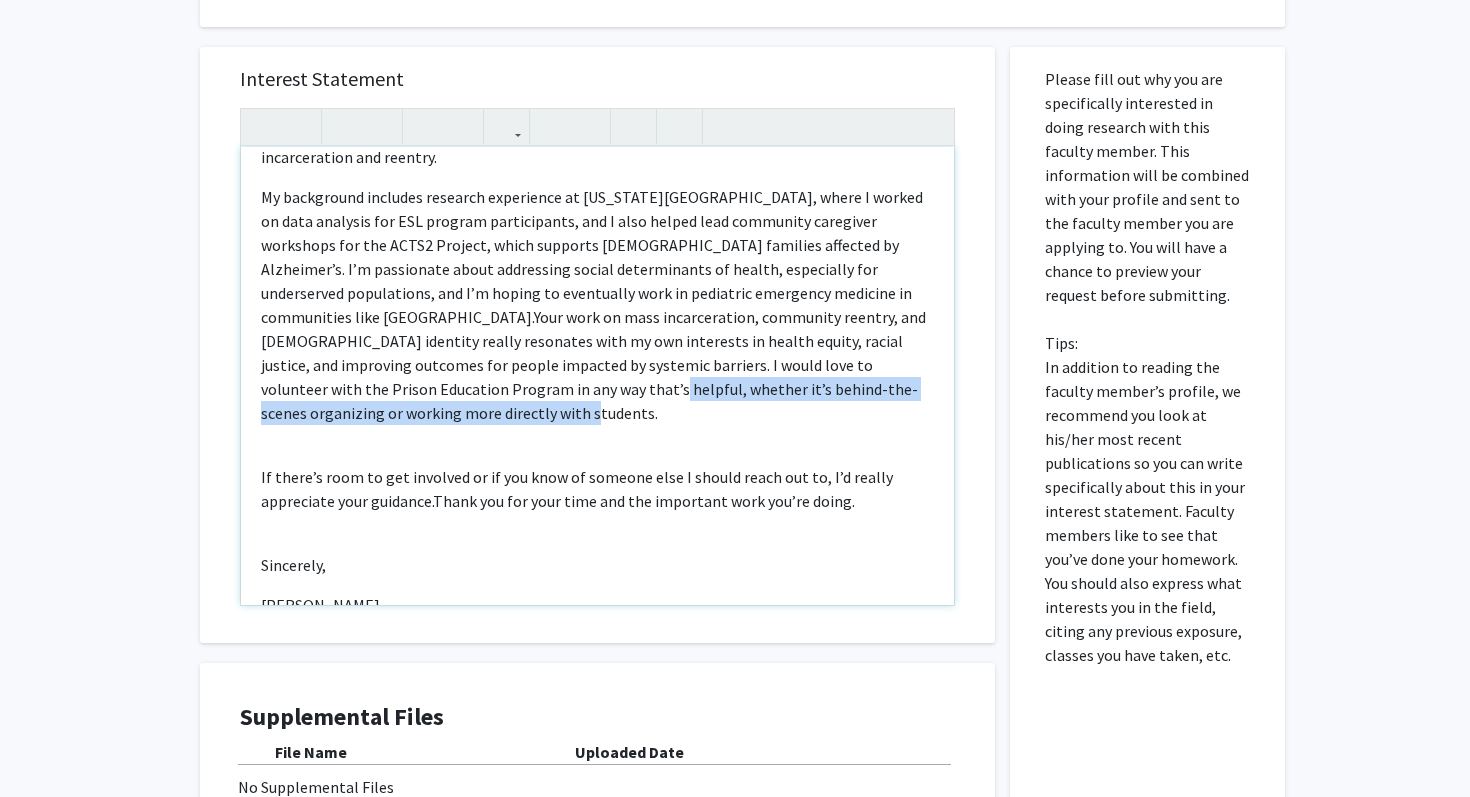 drag, startPoint x: 824, startPoint y: 349, endPoint x: 885, endPoint y: 317, distance: 68.88396 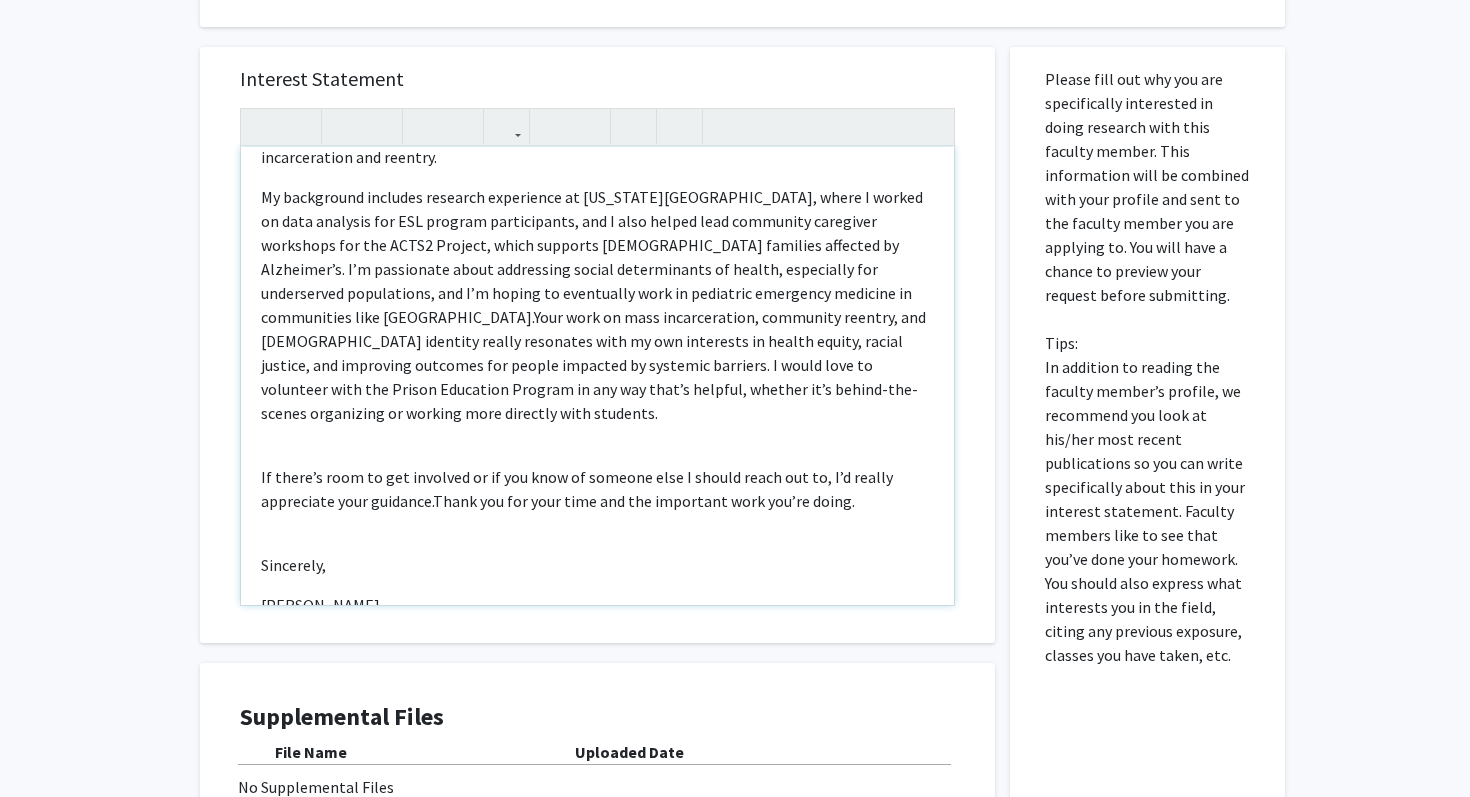 type on "<p>Dear Dr. Jacobs,</p><p>My name is Jayson Bakshi, and I am a first-year medical student at Wayne State. I came across your work while looking for opportunities to get involved in research and community efforts related to social inequality and health disparities, and I was really inspired by what you’re leading through the Prison Education Program and your research on incarceration and reentry.&nbsp;&nbsp;</p><p><span style="font-size: 1rem;">My background includes research experience at Florida State University, where I worked on data analysis for ESL program participants, and I also helped lead community caregiver workshops for the ACTS2 Project, which supports African American families affected by Alzheimer’s. I’m passionate about addressing social determinants of health, especially for underserved populations, and I’m hoping to eventually work in pediatric emergency medicine in communities like Detroit.&nbsp;</span><span style="font-size: 1rem;">Your work on mass incarceration, community reentry, and ..." 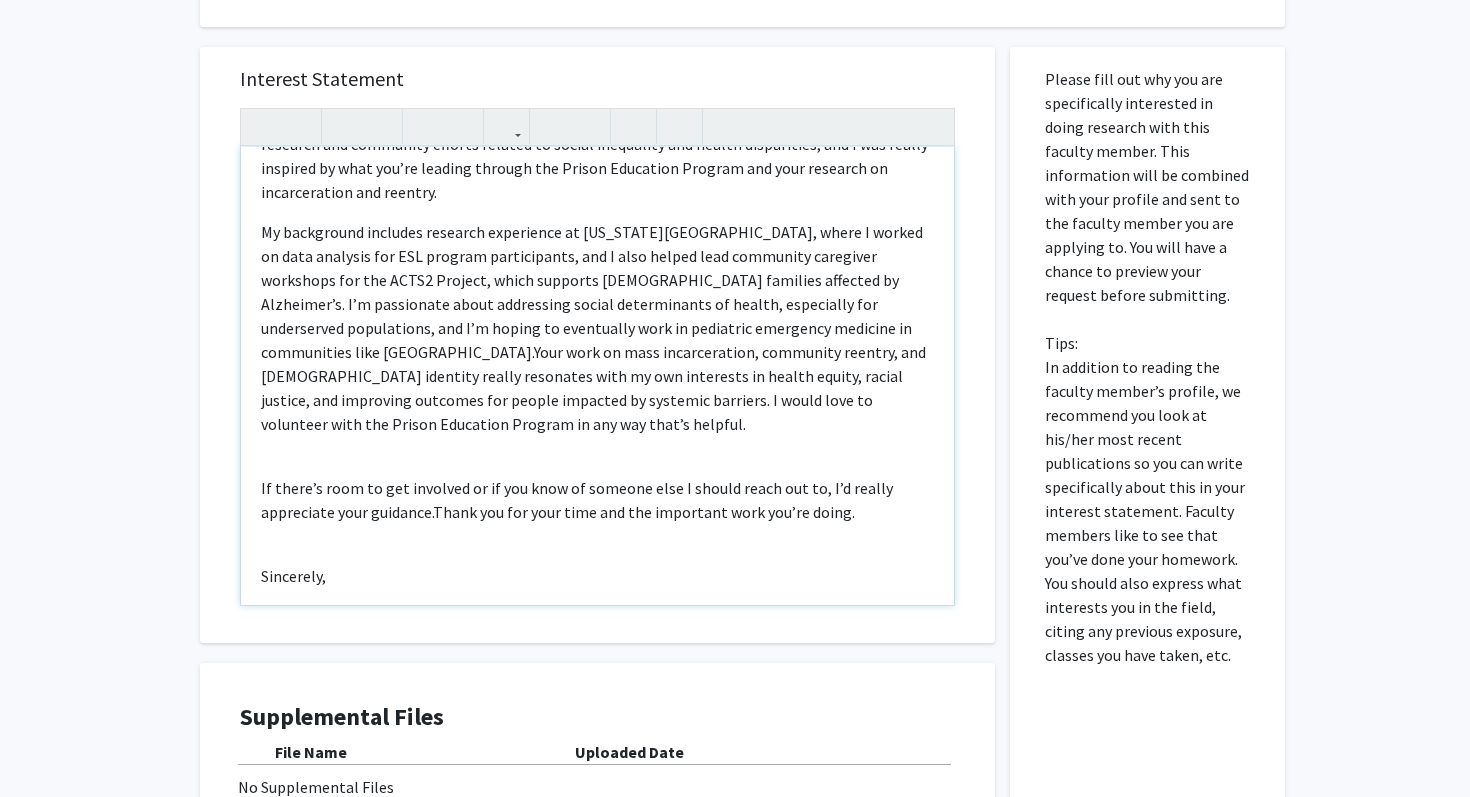 scroll, scrollTop: 134, scrollLeft: 0, axis: vertical 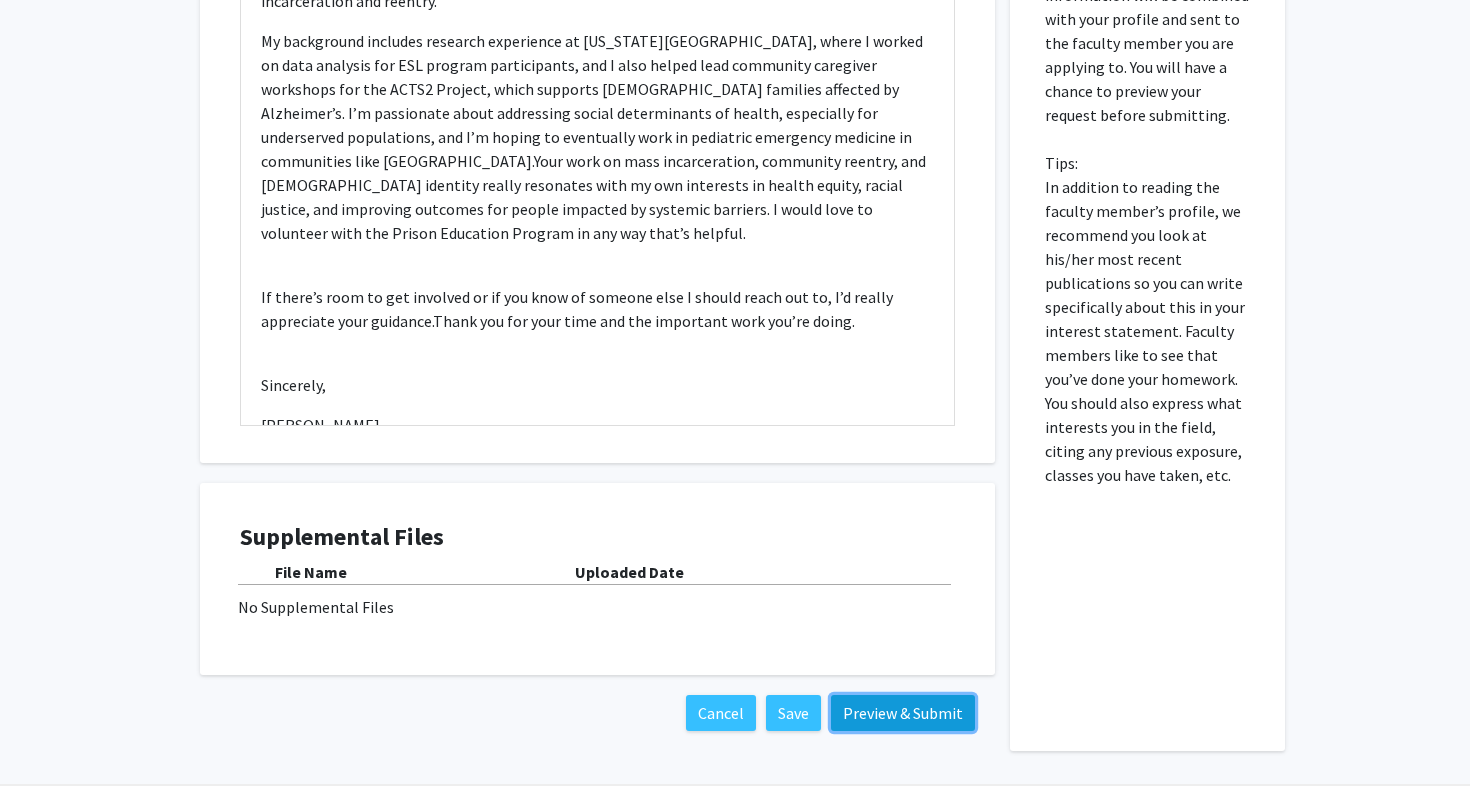 click on "Preview & Submit" at bounding box center (903, 713) 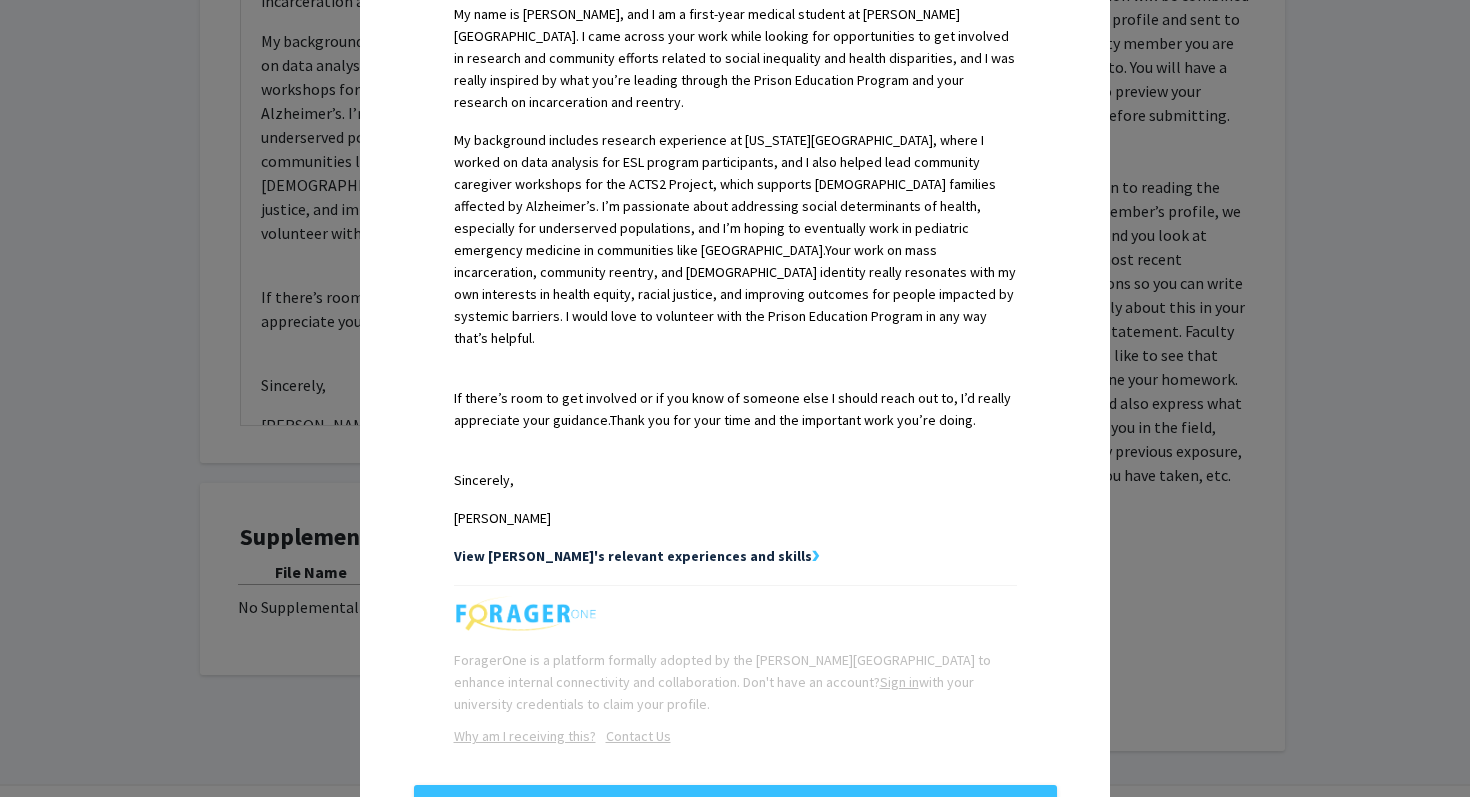 scroll, scrollTop: 614, scrollLeft: 0, axis: vertical 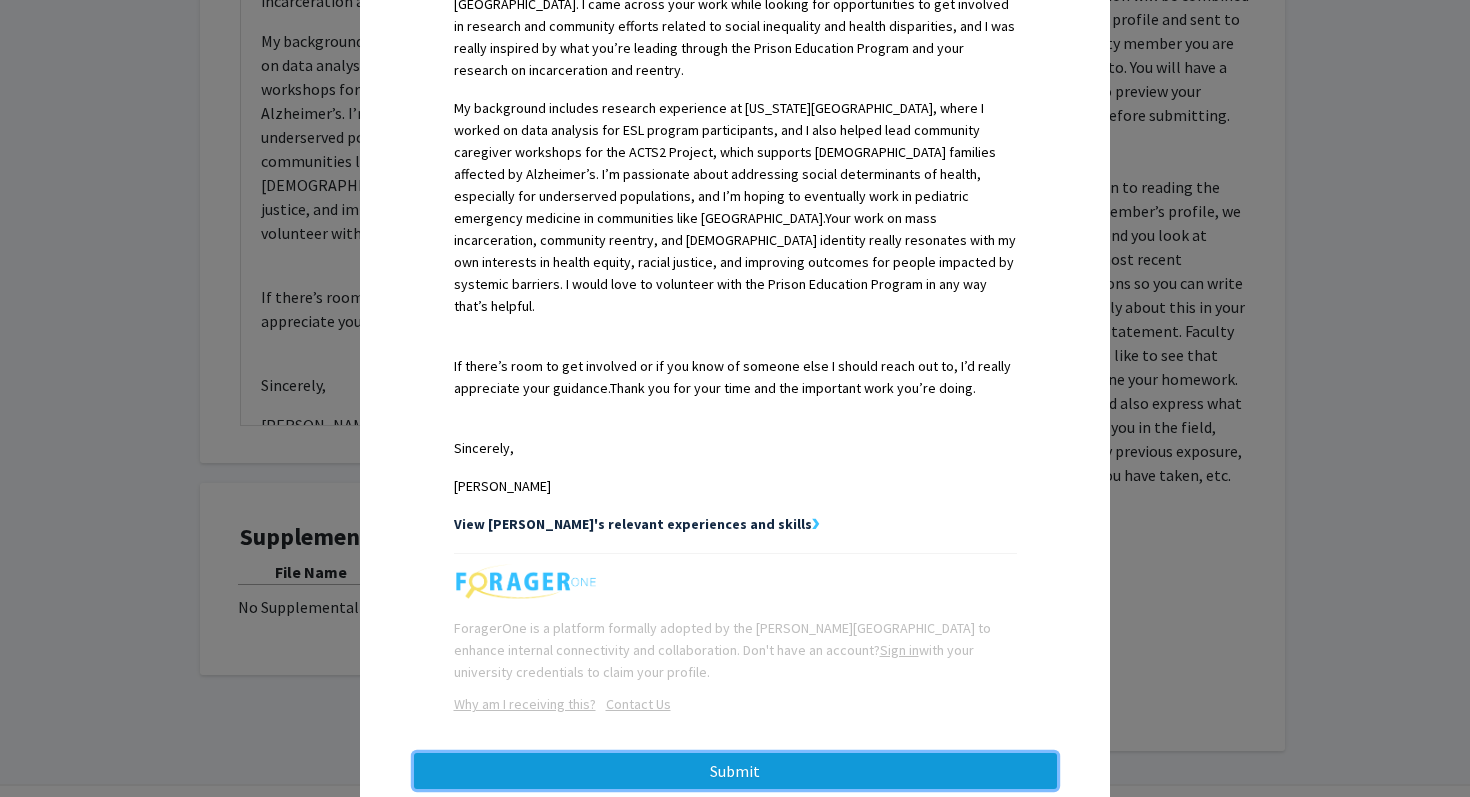 click on "Submit" at bounding box center (735, 771) 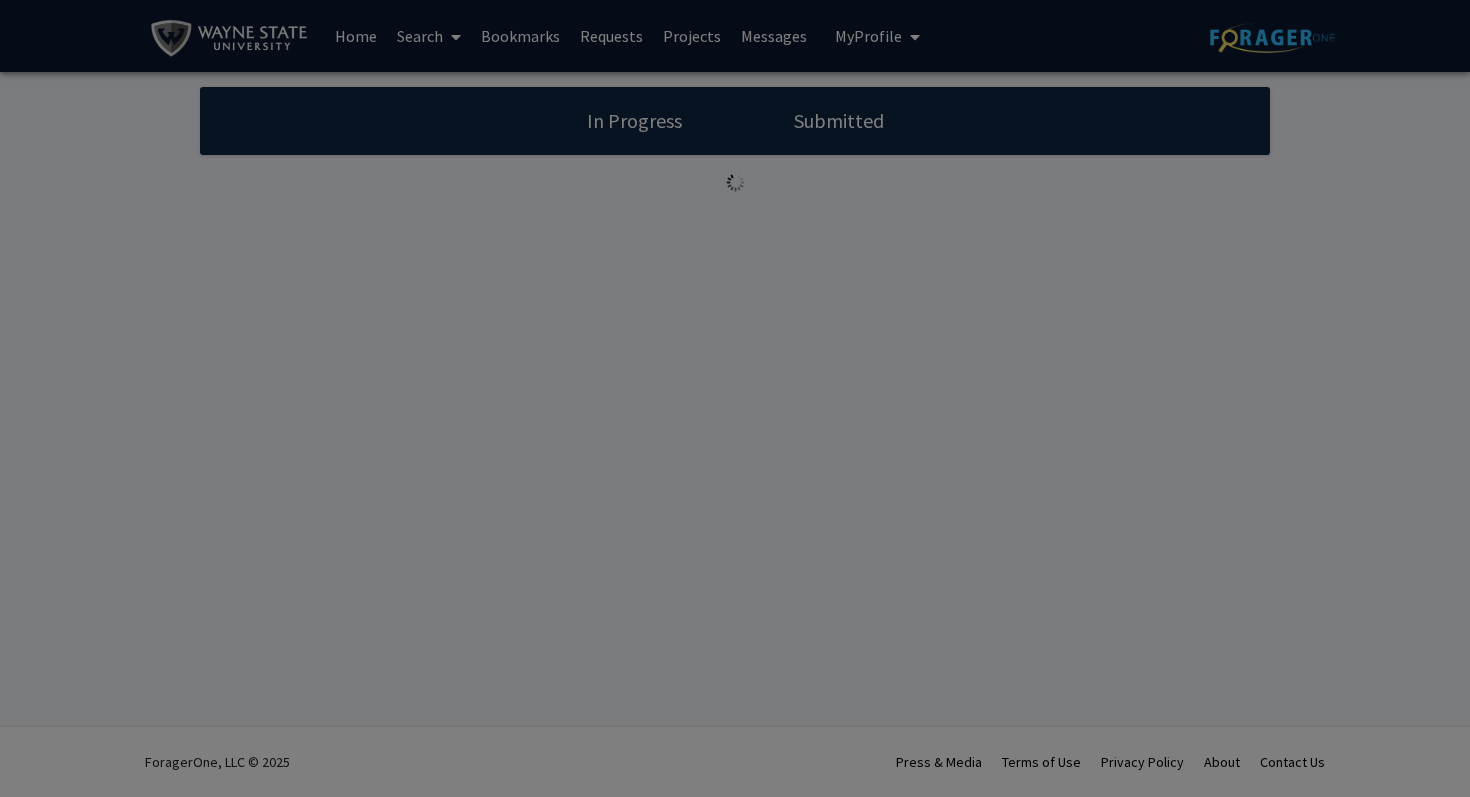 scroll, scrollTop: 0, scrollLeft: 0, axis: both 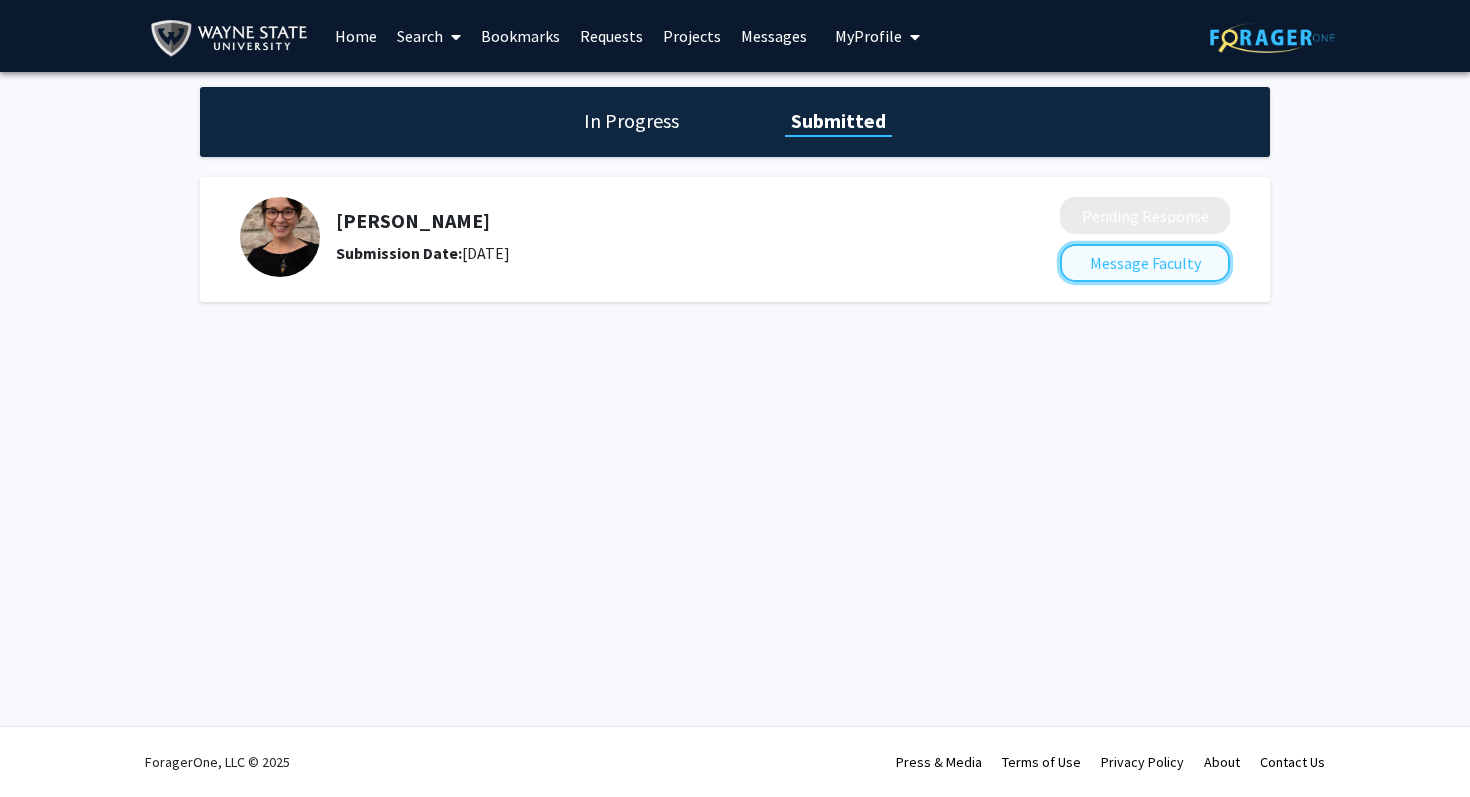 click on "Message Faculty" 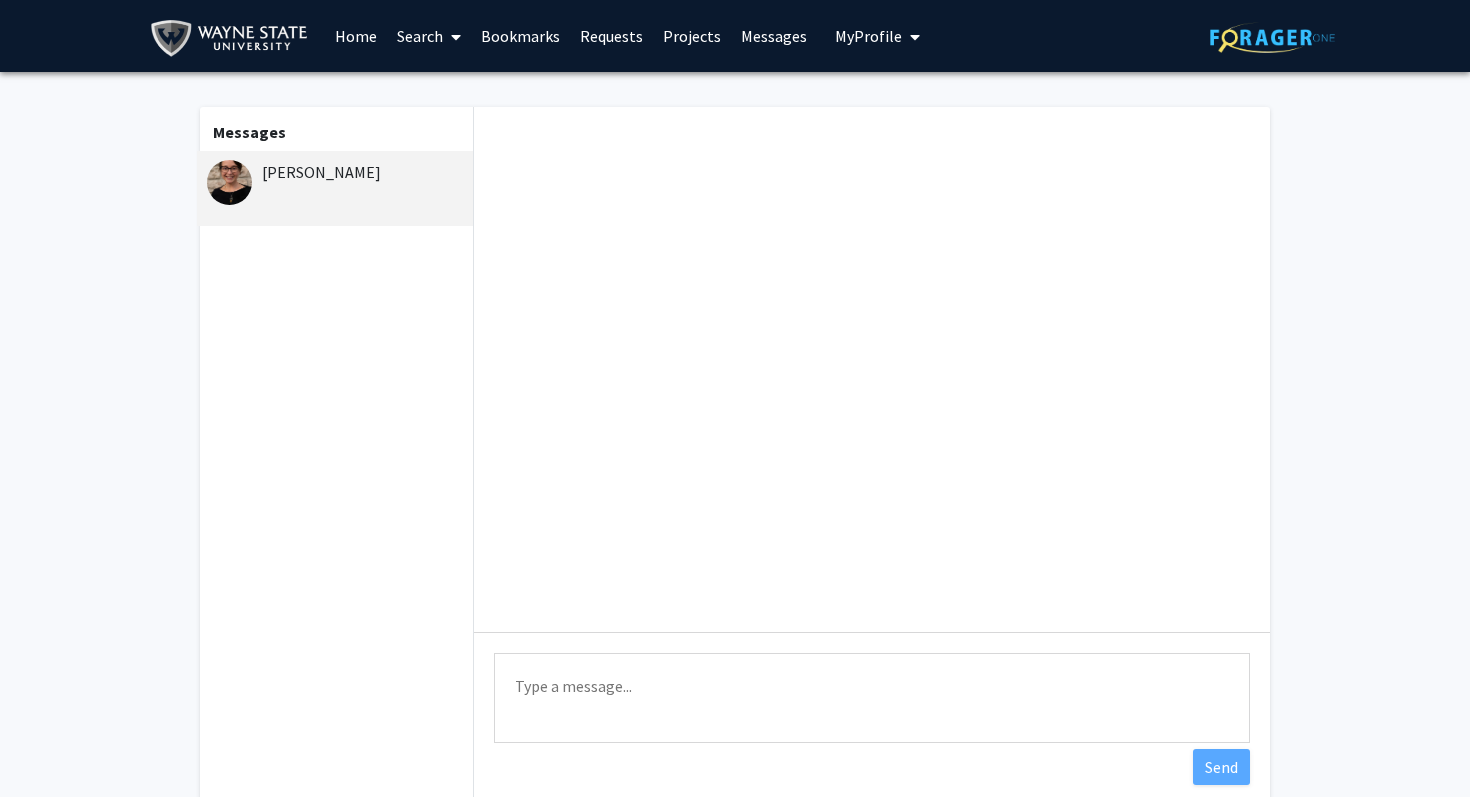 click on "Home" at bounding box center [356, 36] 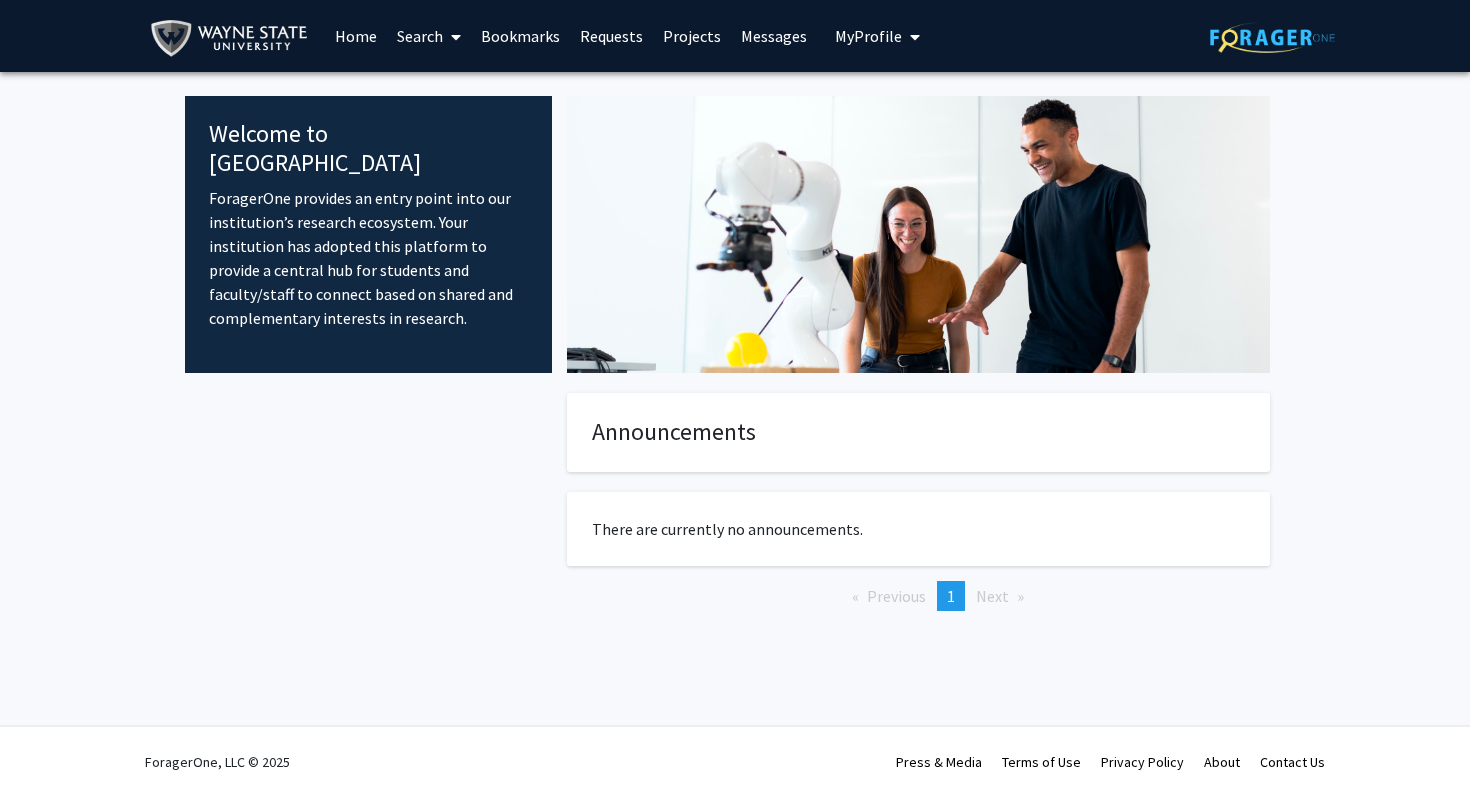 click 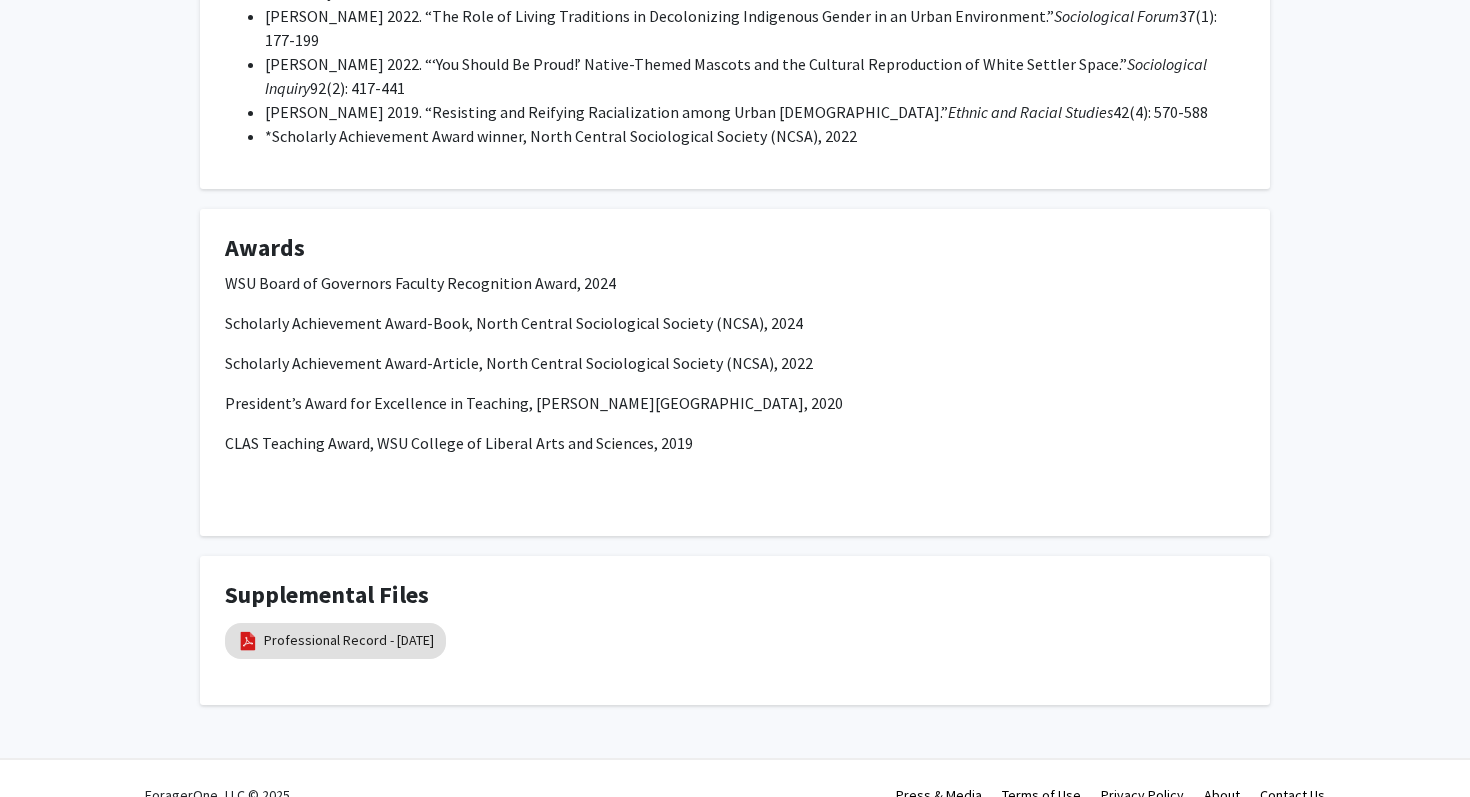 scroll, scrollTop: 1299, scrollLeft: 0, axis: vertical 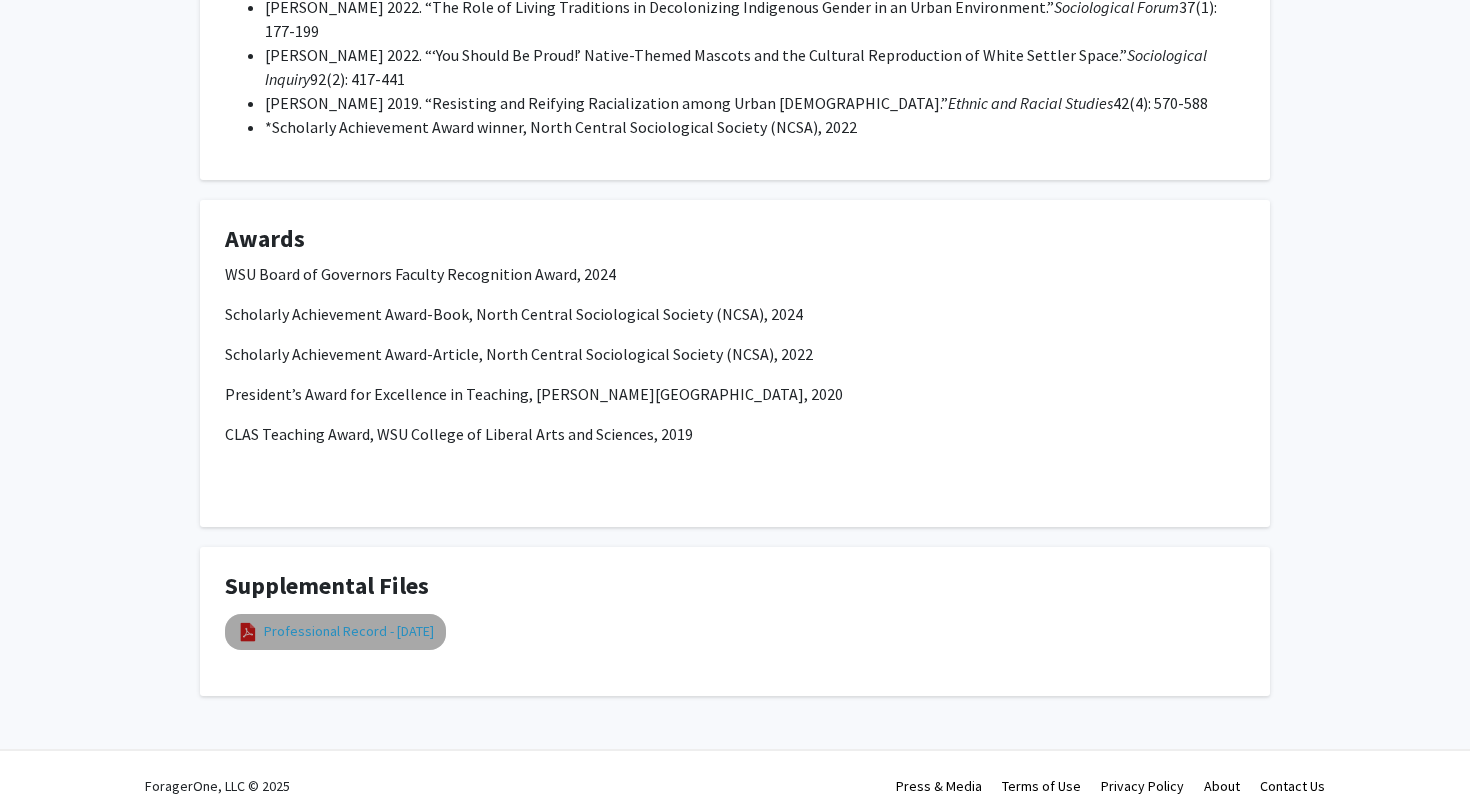 click on "Professional Record - Feb 2025" at bounding box center [349, 631] 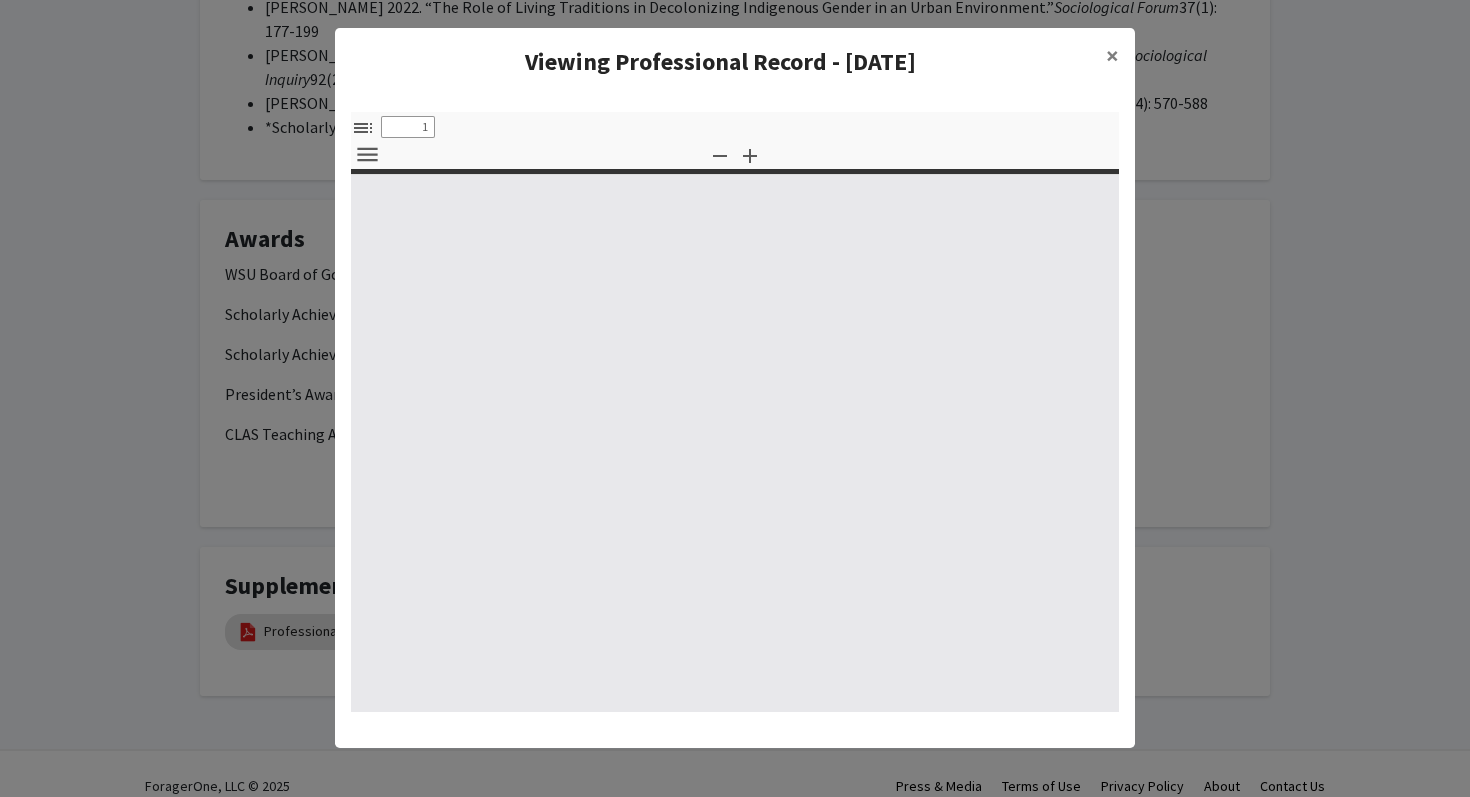 select on "custom" 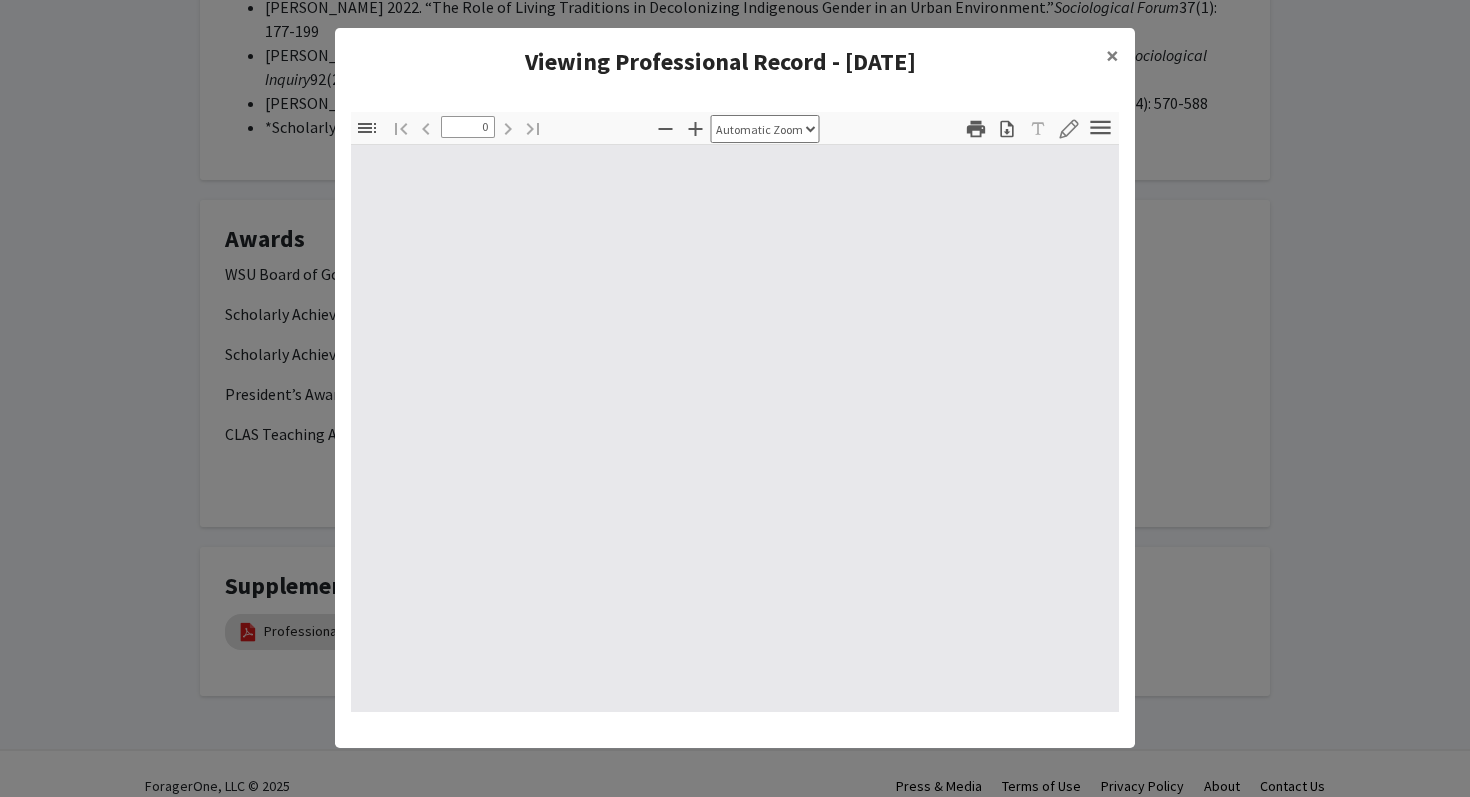 select on "custom" 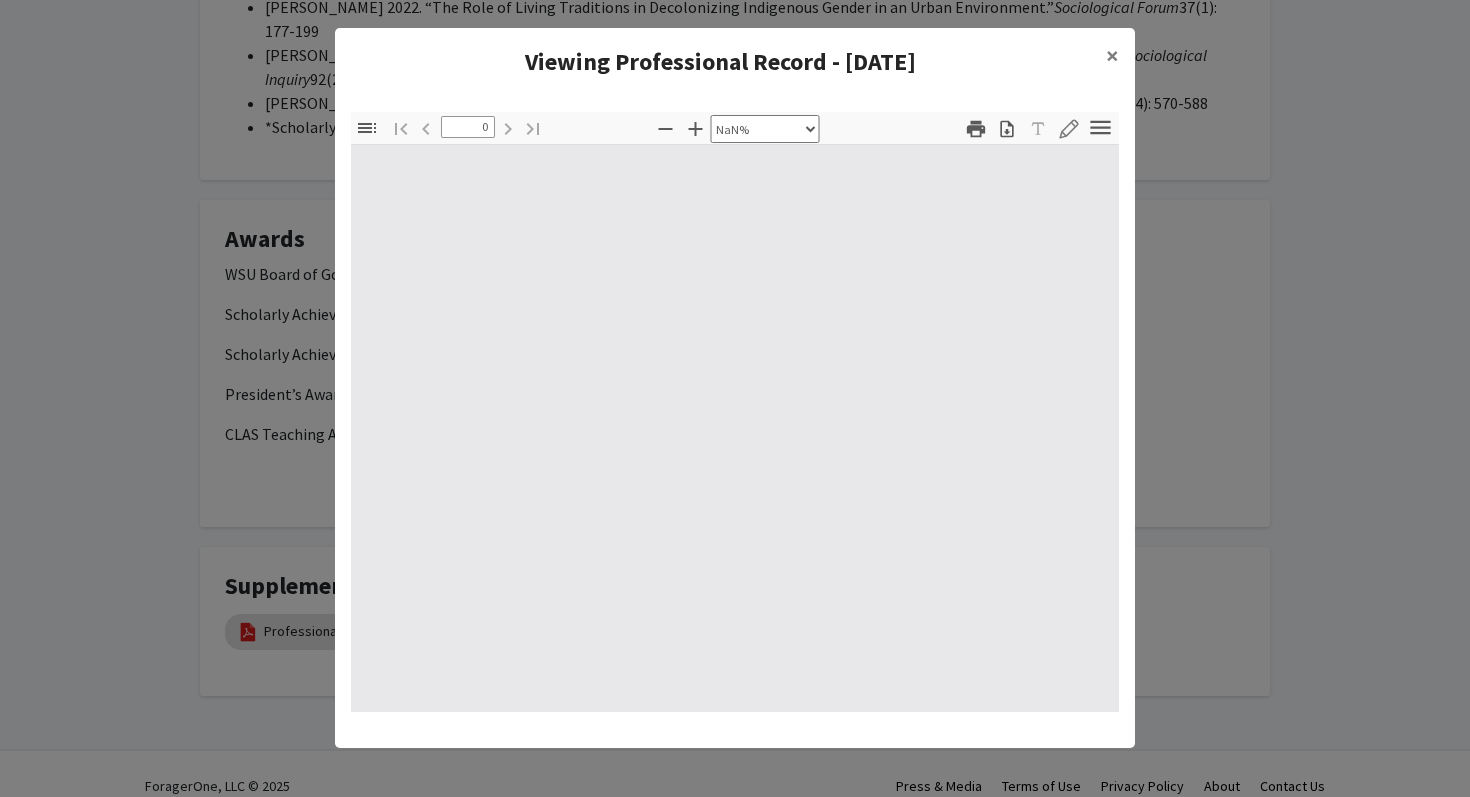 type on "1" 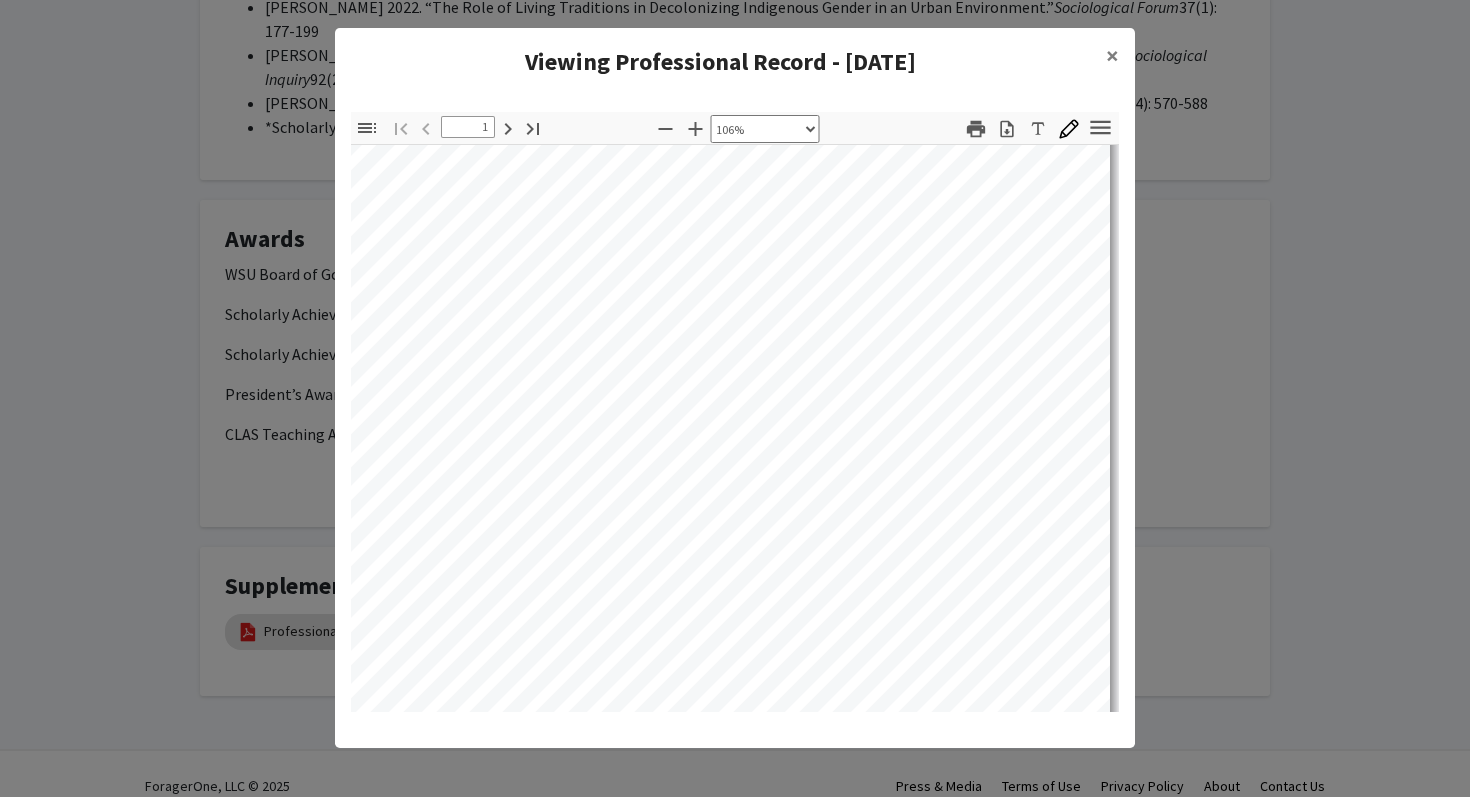 scroll, scrollTop: 8, scrollLeft: 0, axis: vertical 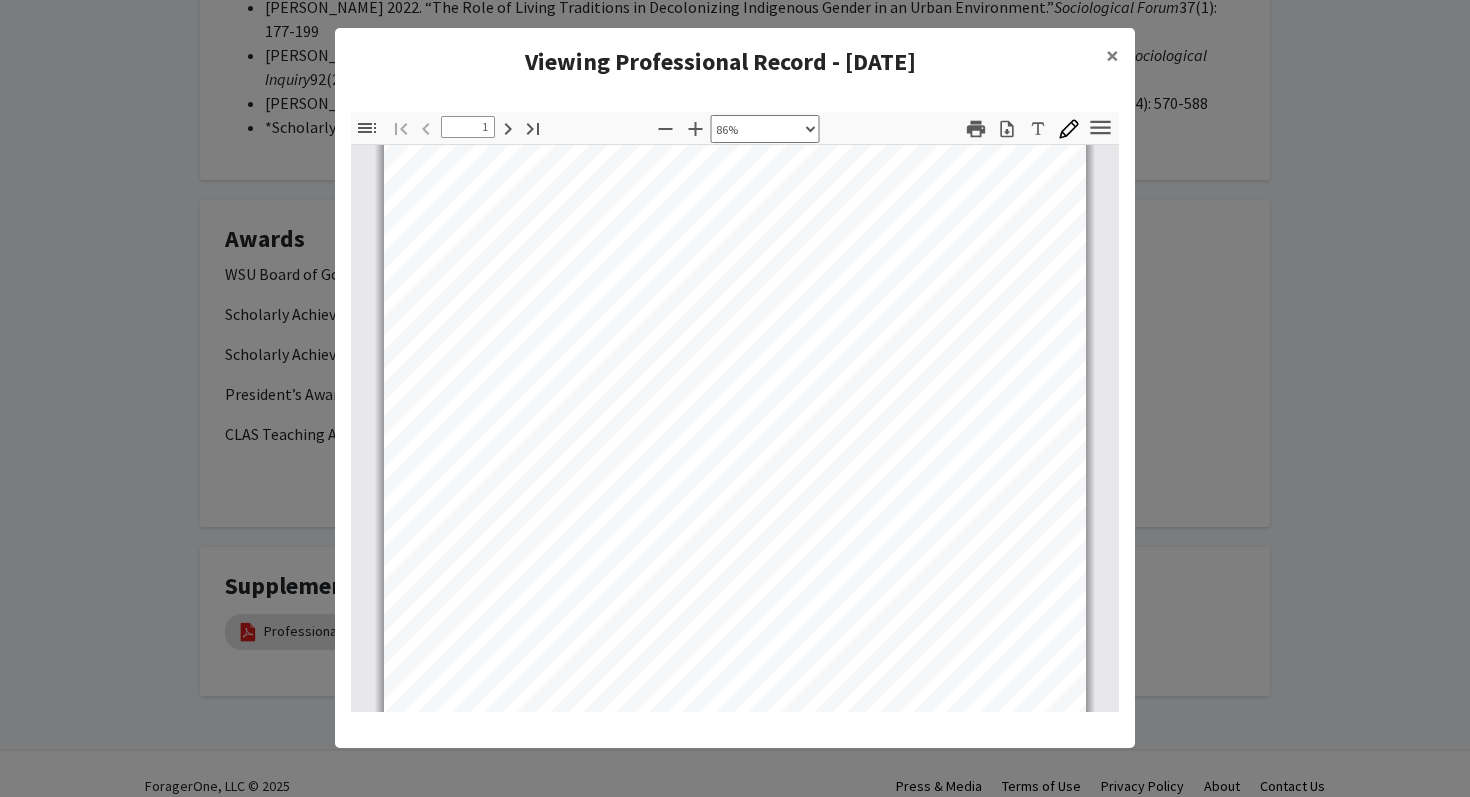 select on "custom" 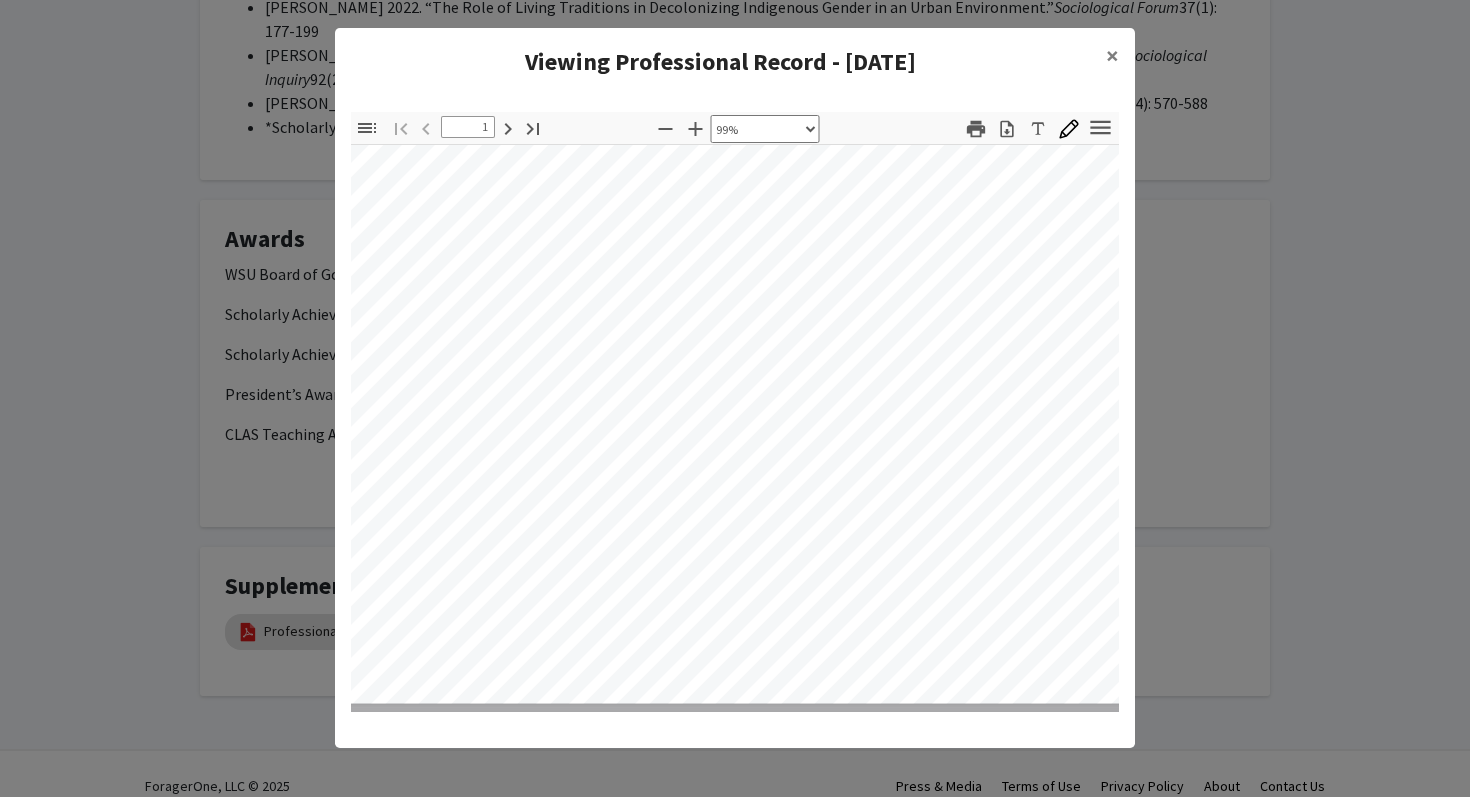 scroll, scrollTop: 500, scrollLeft: 18, axis: both 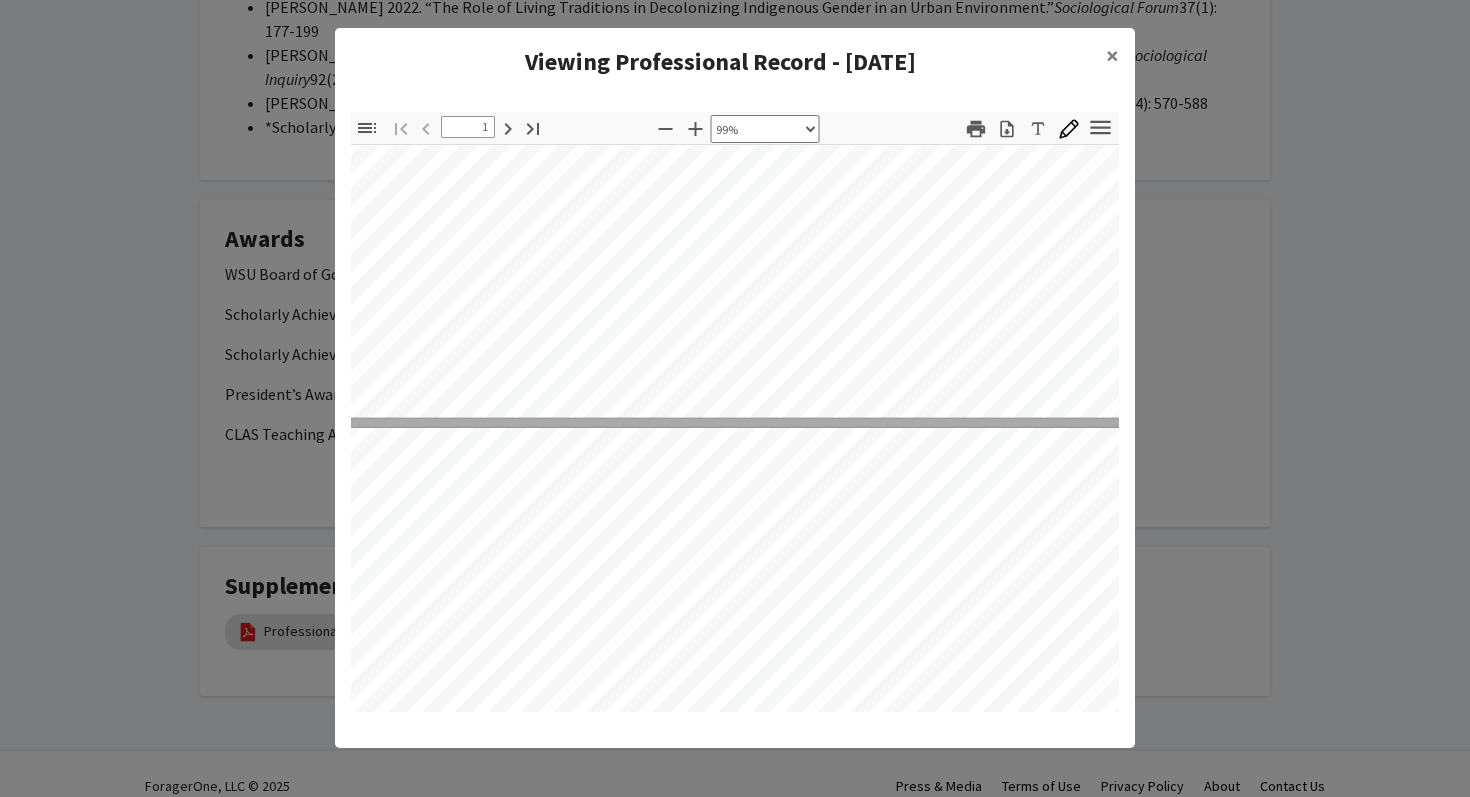 type on "2" 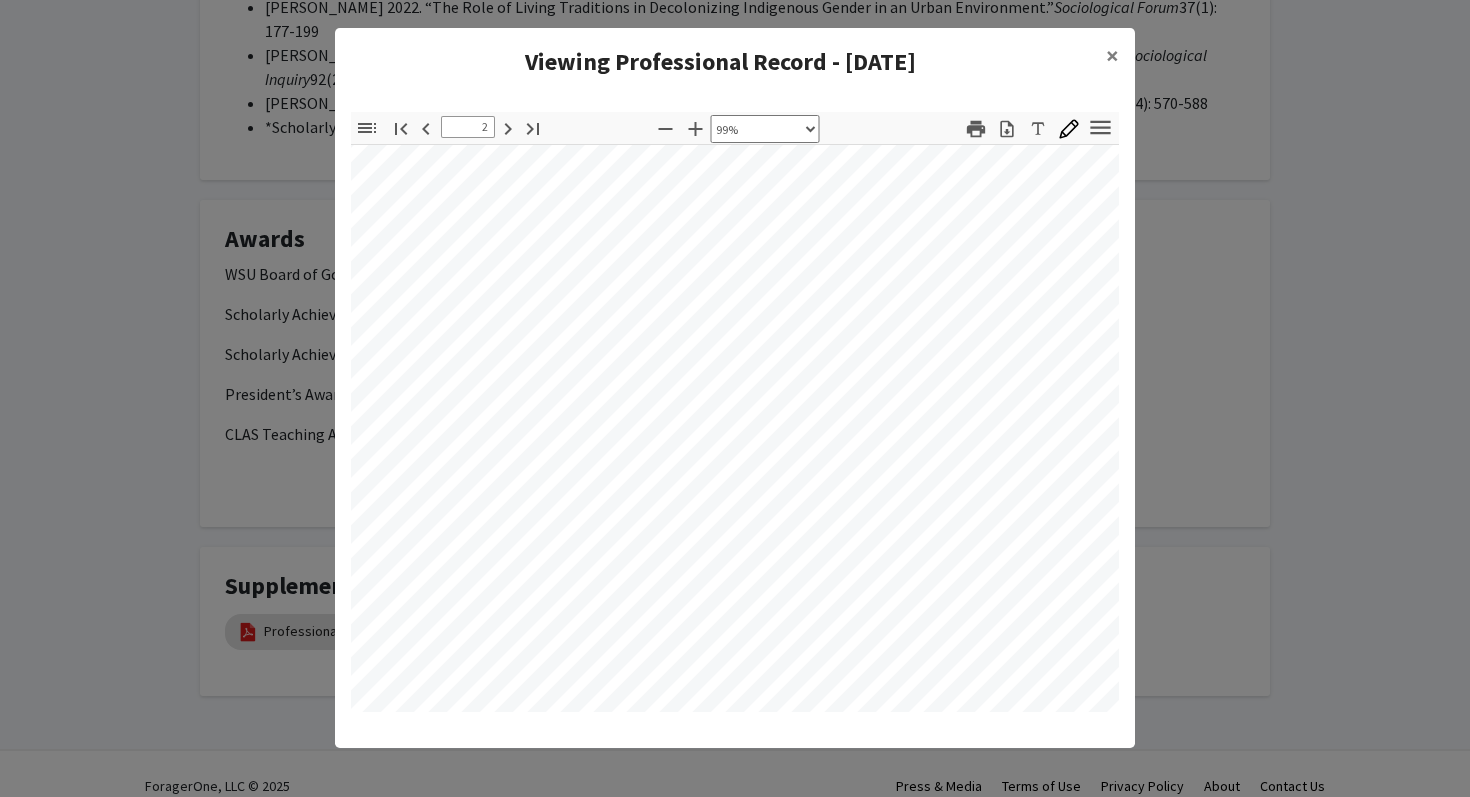 scroll, scrollTop: 1470, scrollLeft: 16, axis: both 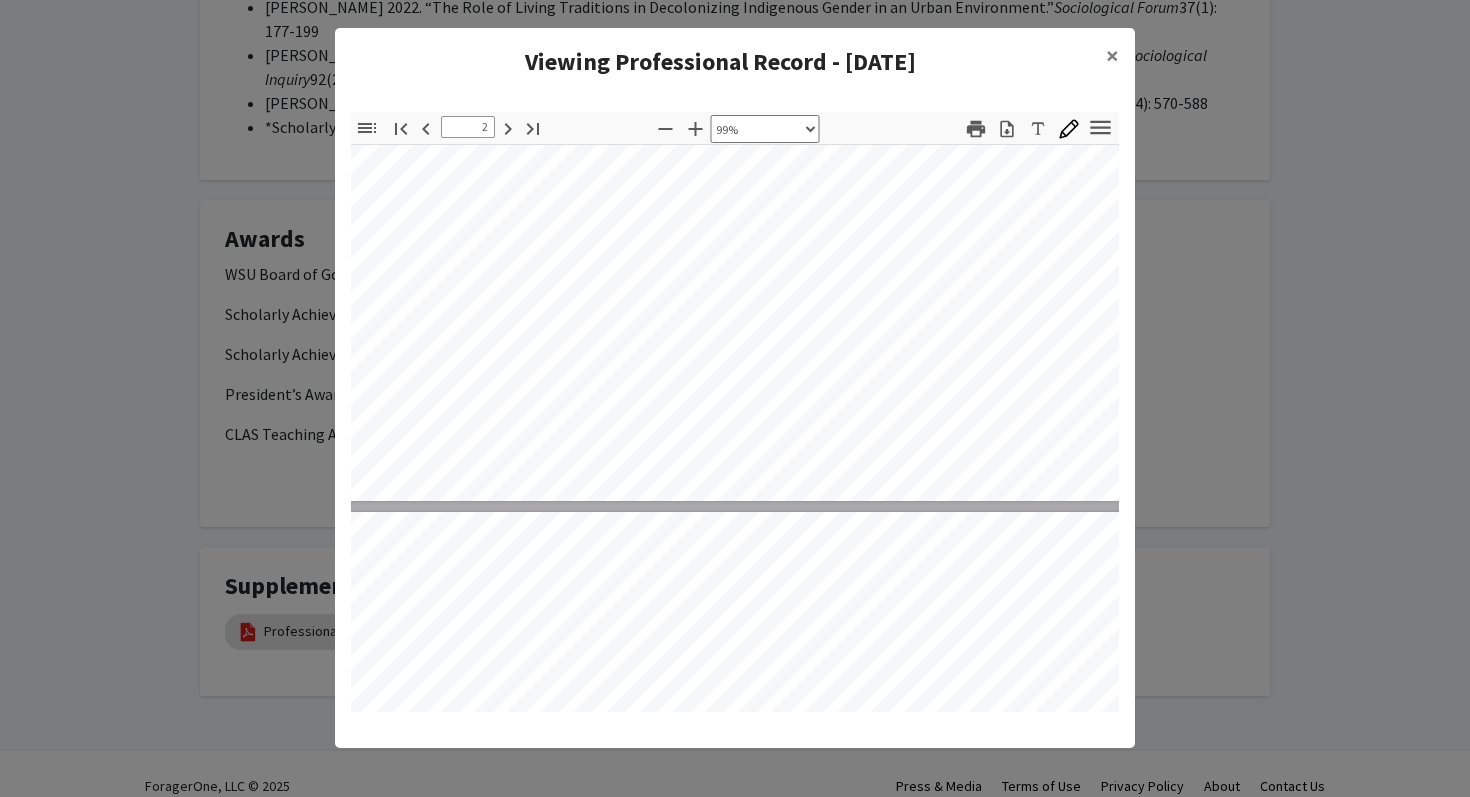 type on "3" 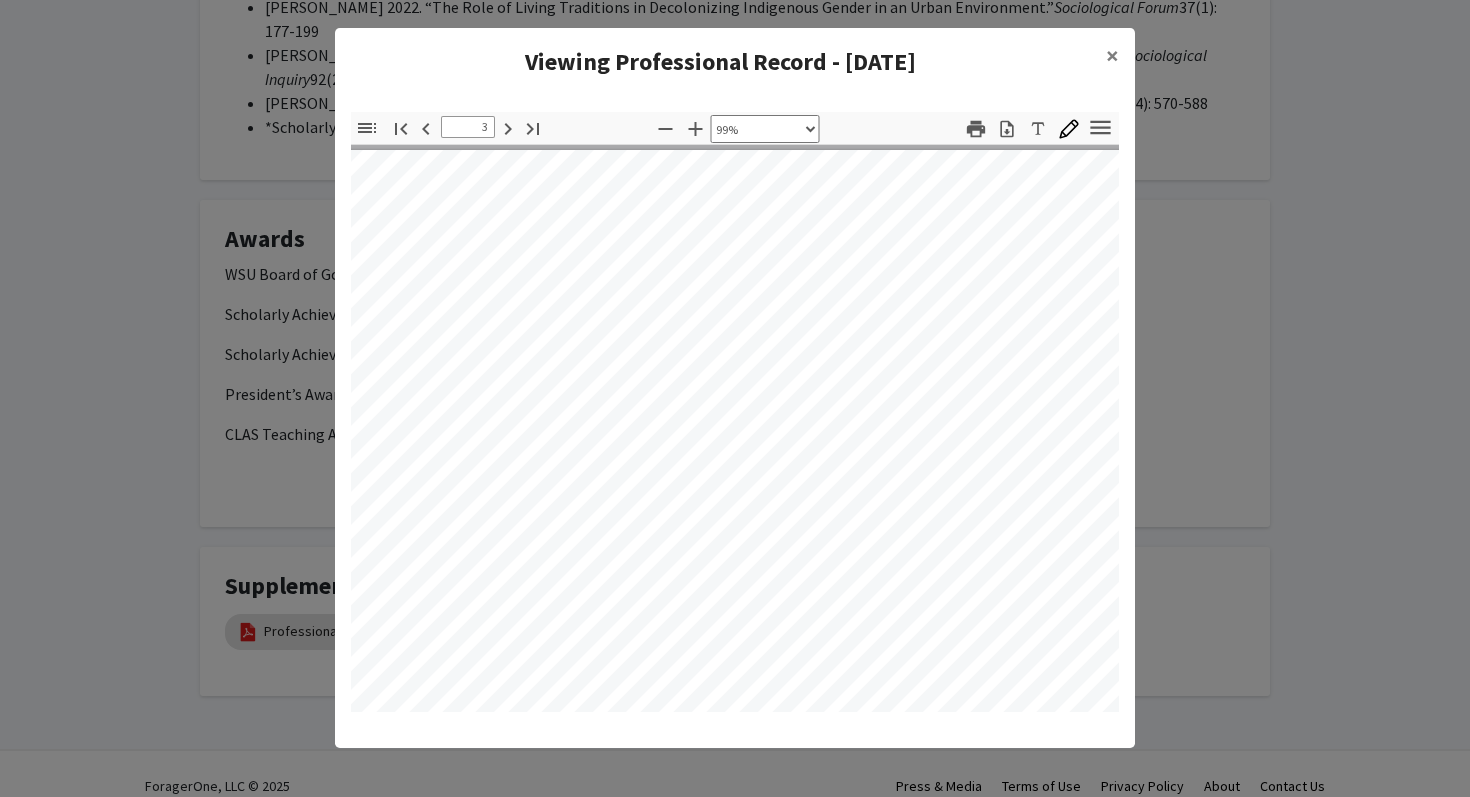 scroll, scrollTop: 2253, scrollLeft: 16, axis: both 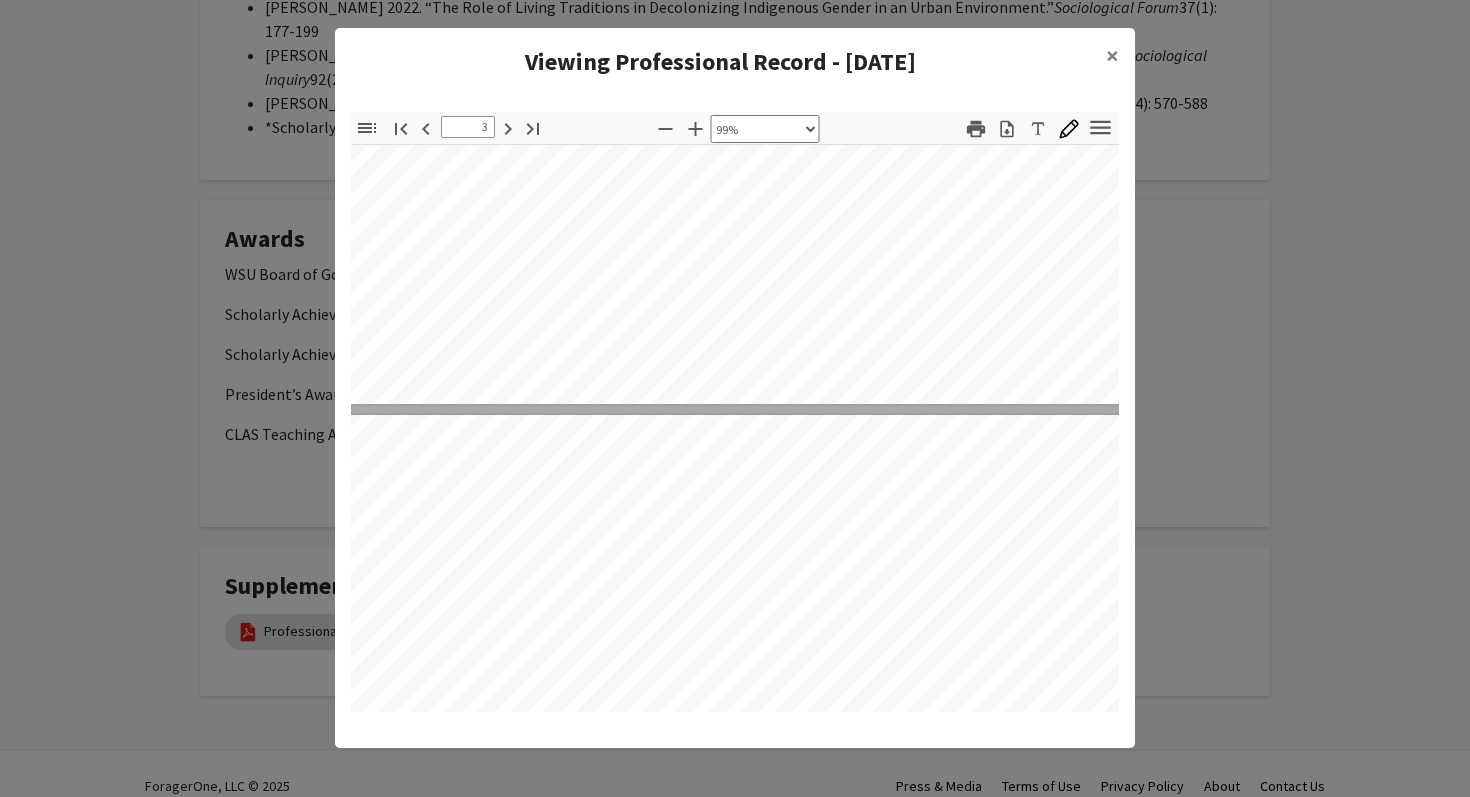 type on "2" 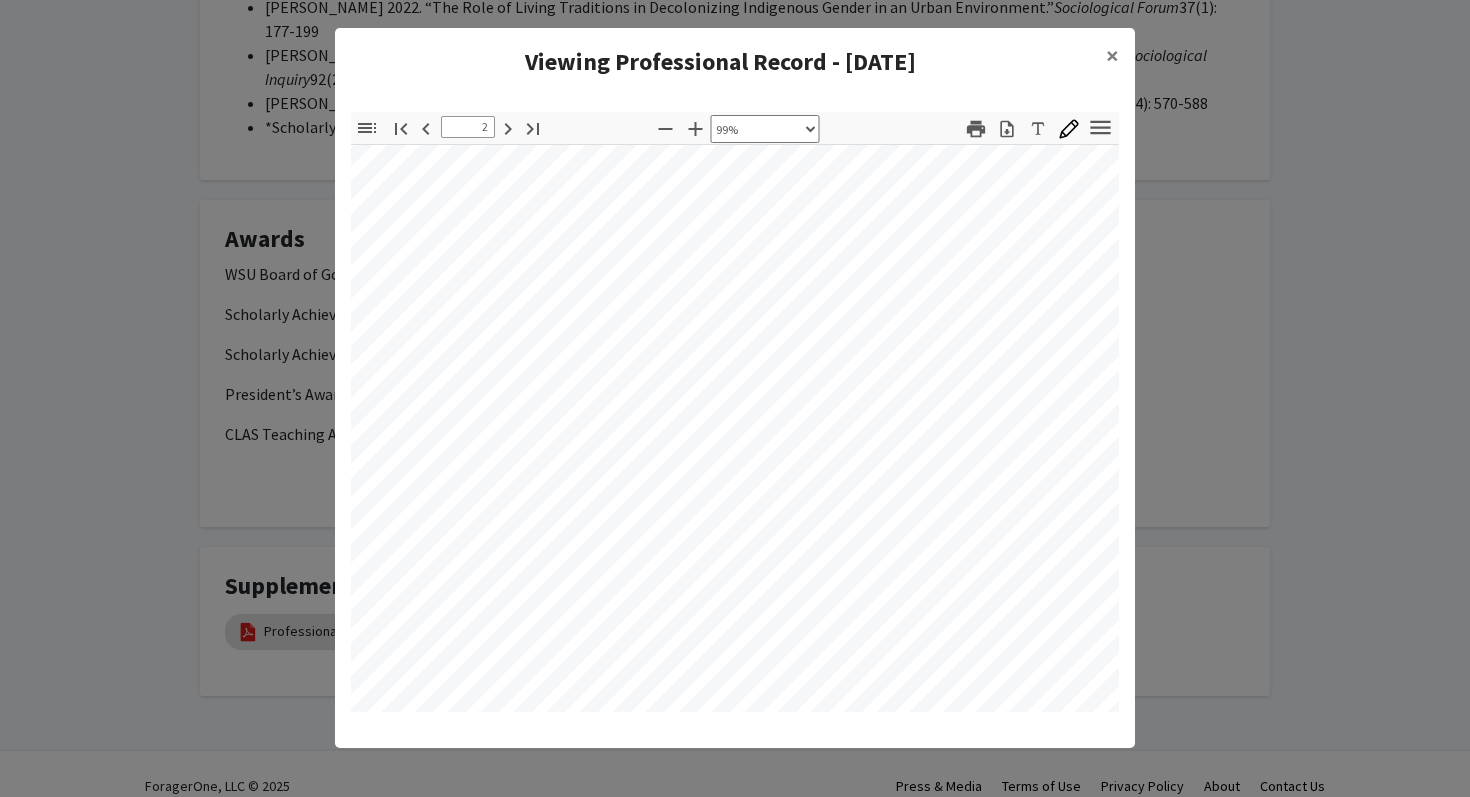 type on "3" 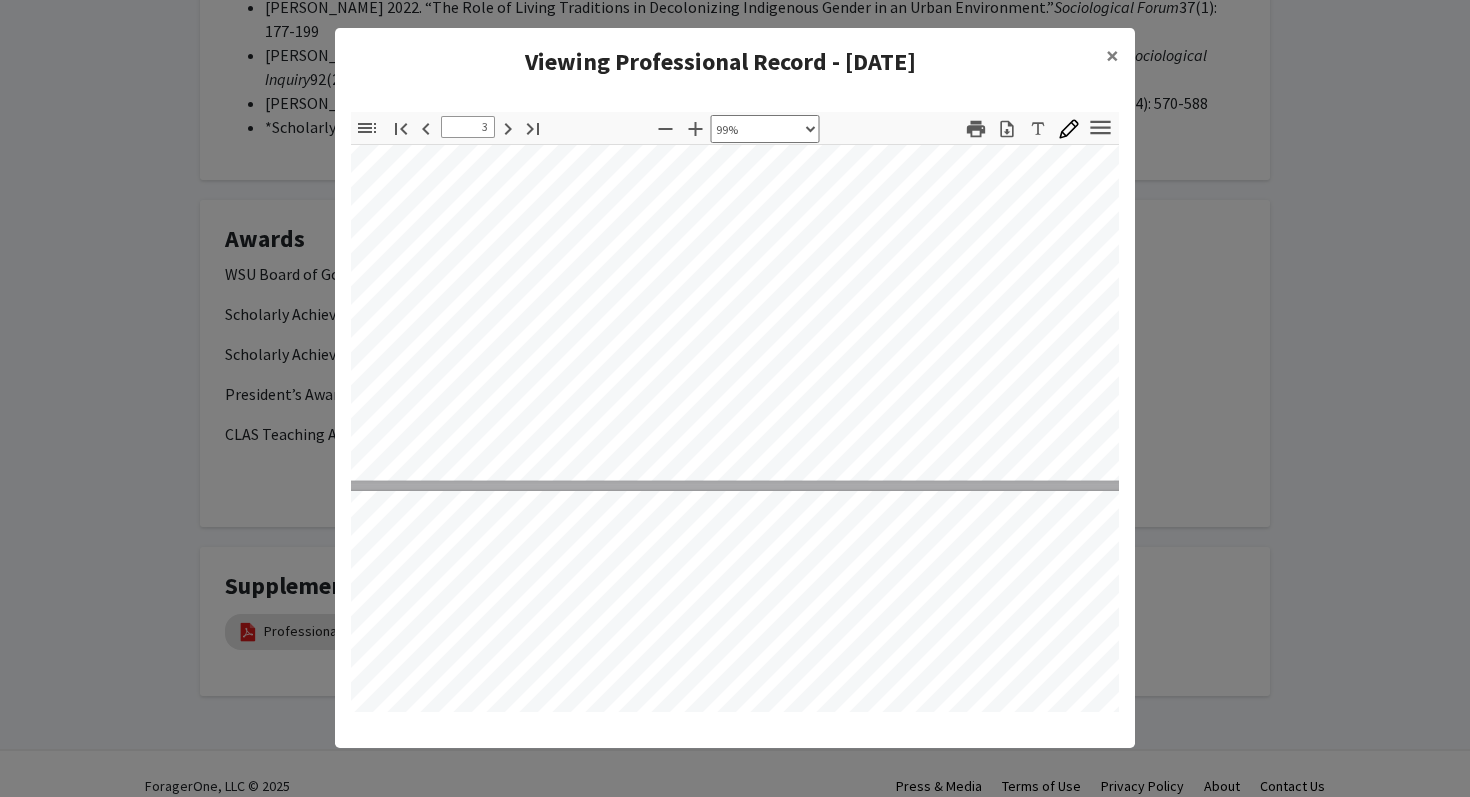 type on "4" 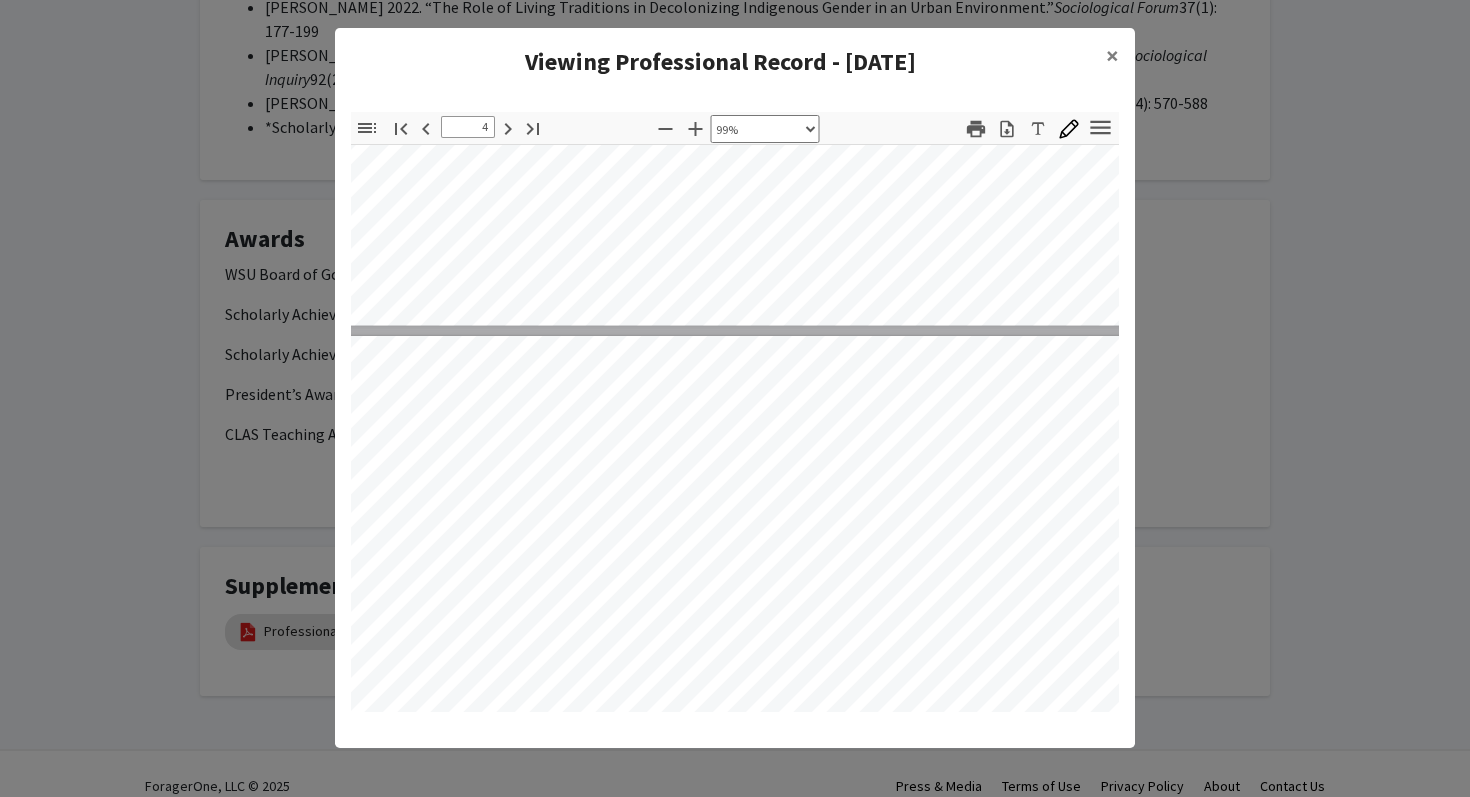 scroll, scrollTop: 3275, scrollLeft: 16, axis: both 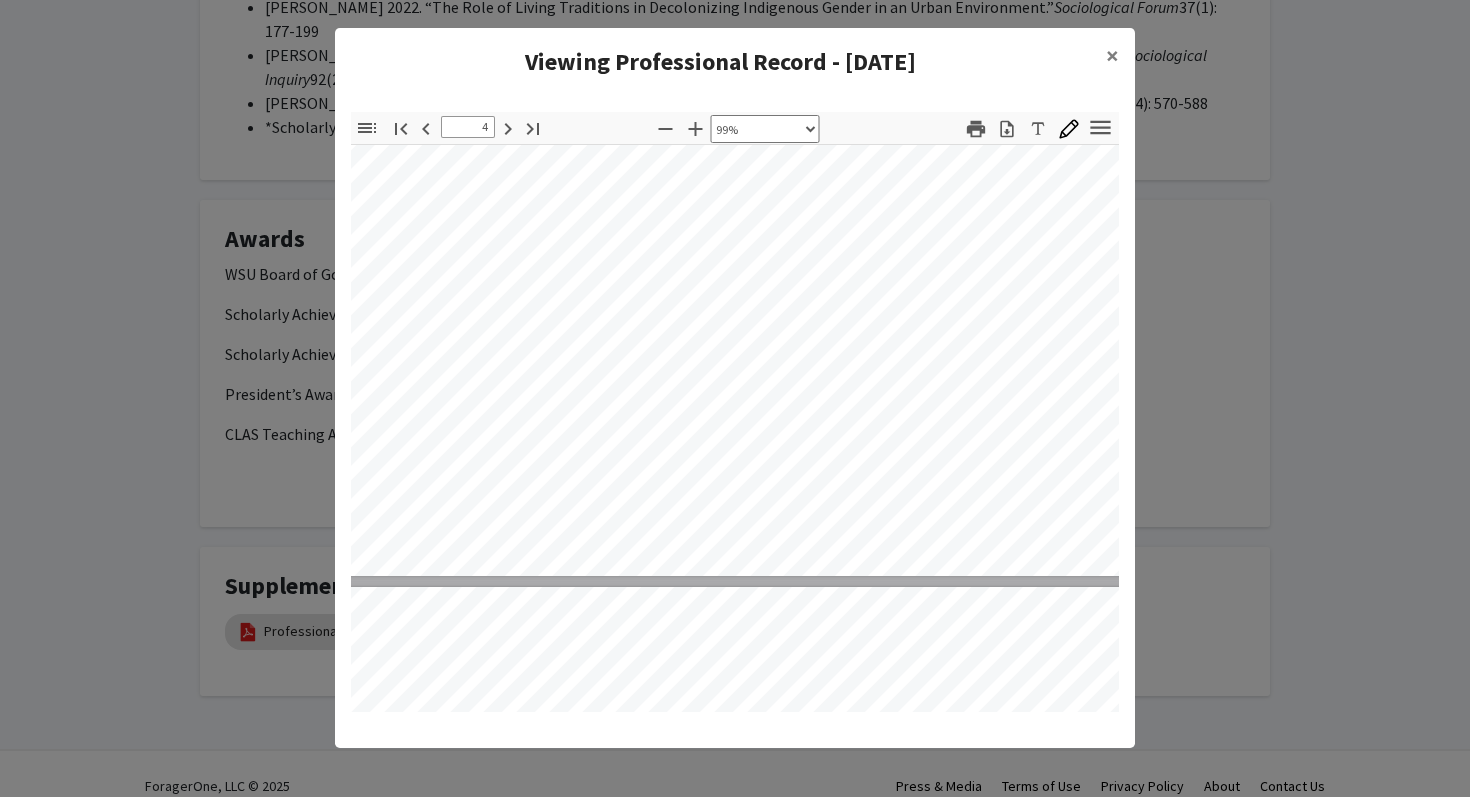 type on "5" 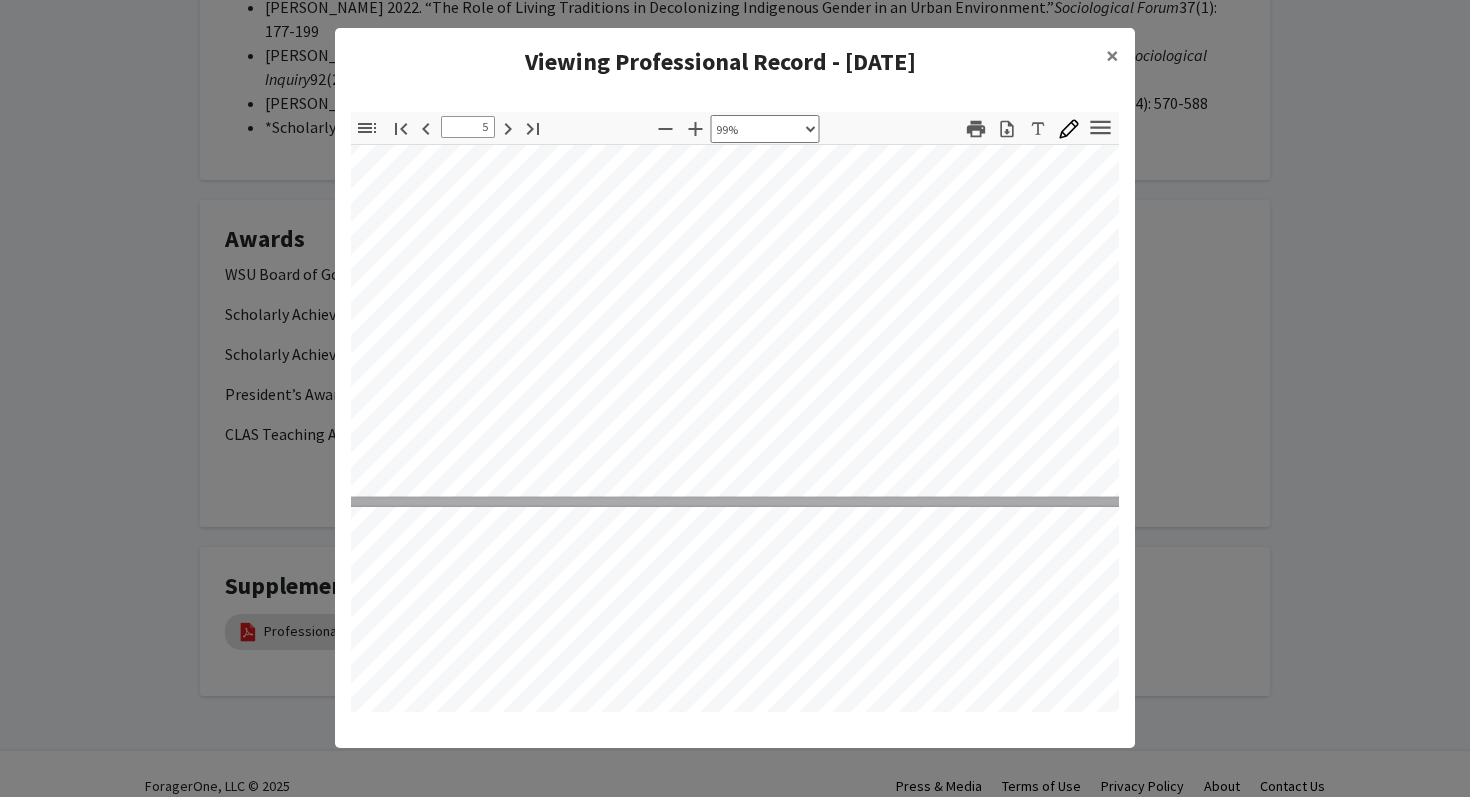 type on "6" 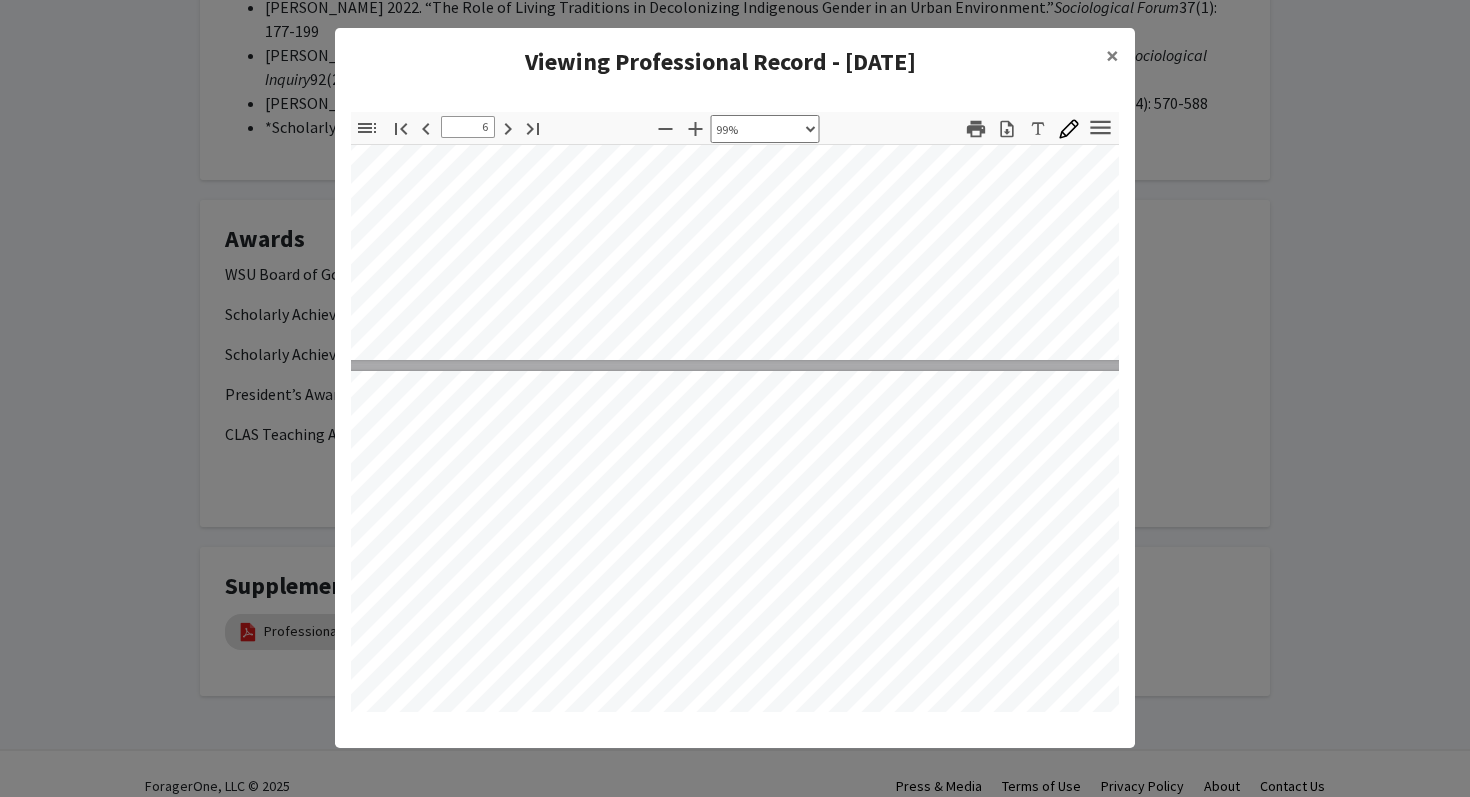 type on "7" 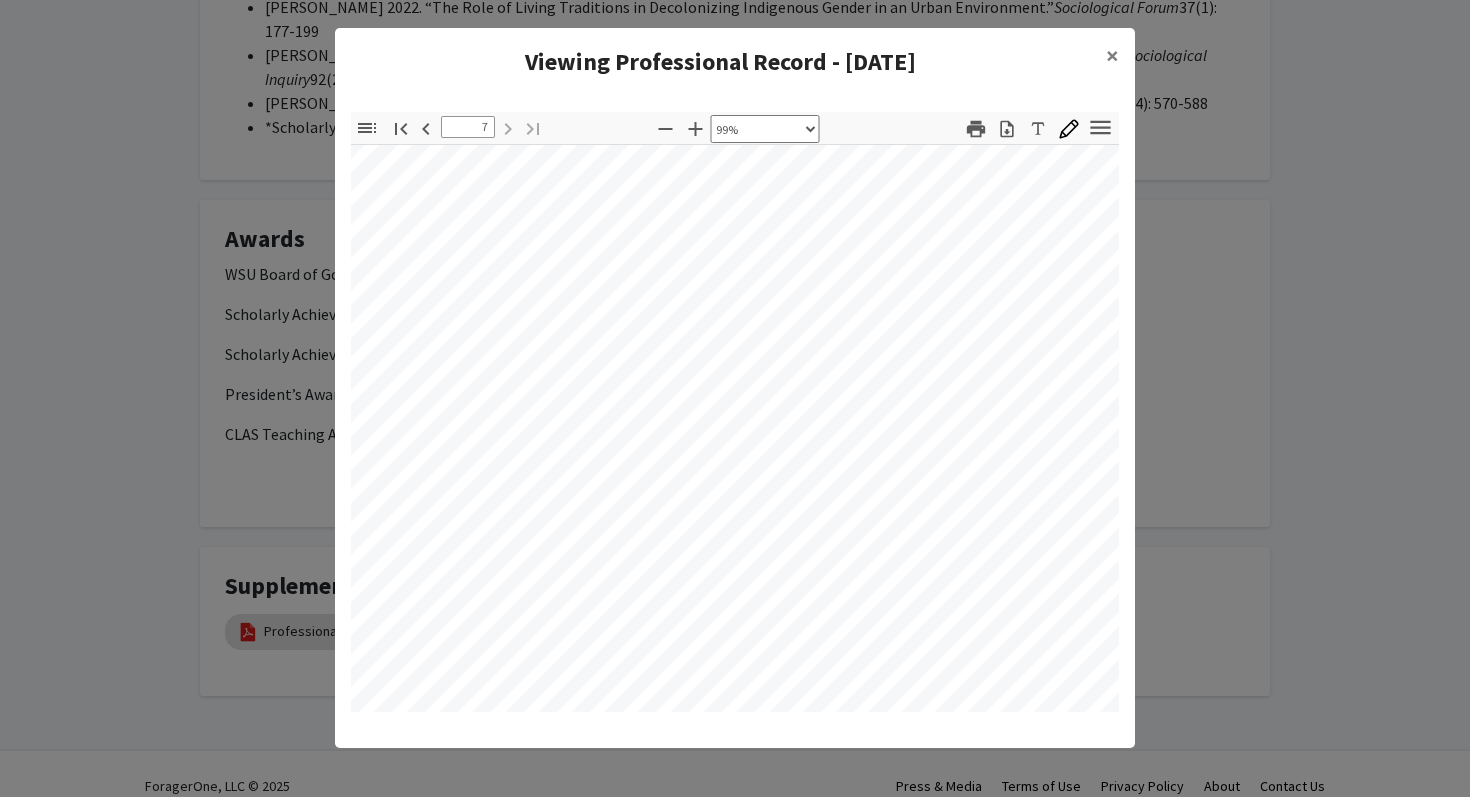 scroll, scrollTop: 6836, scrollLeft: 16, axis: both 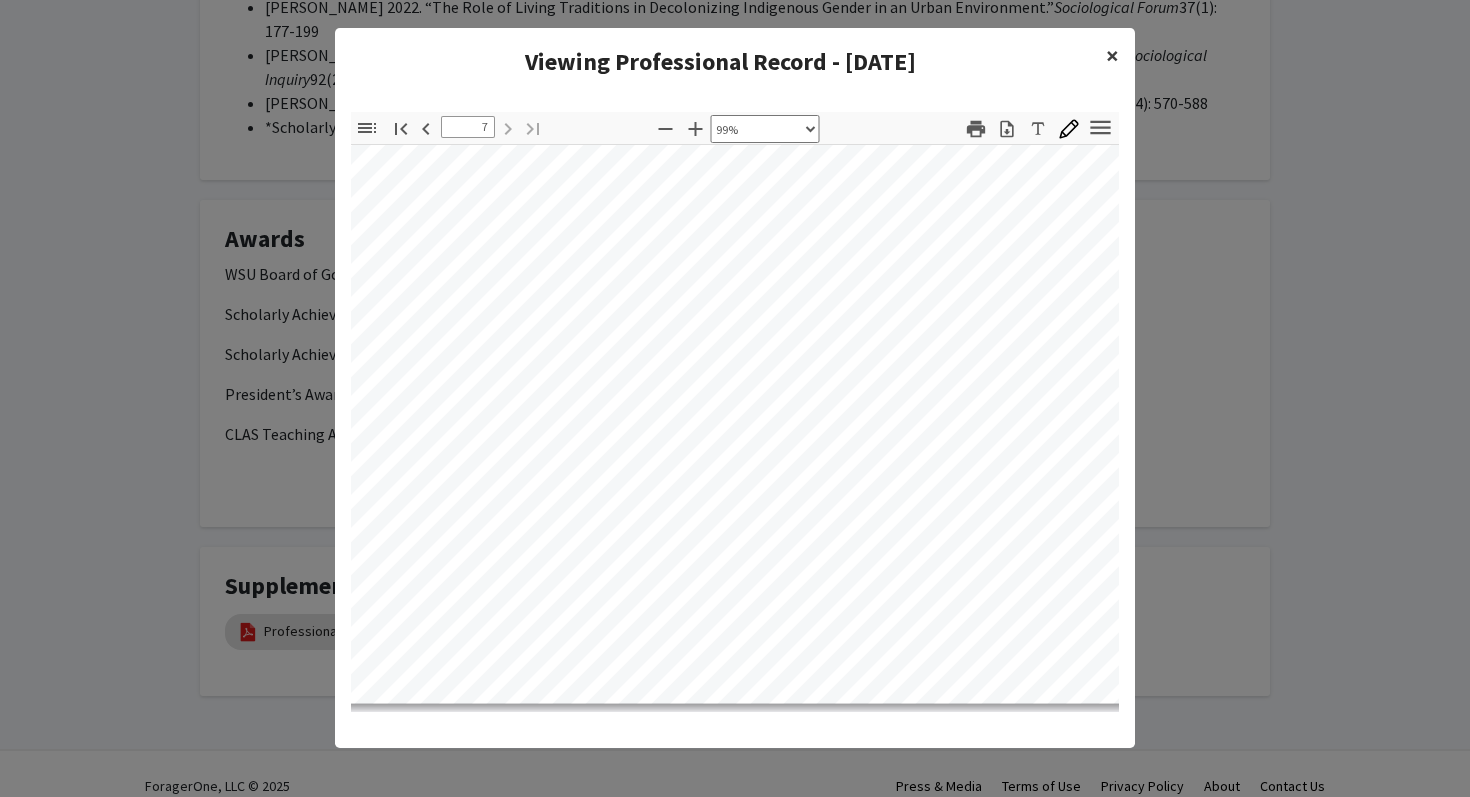click on "×" 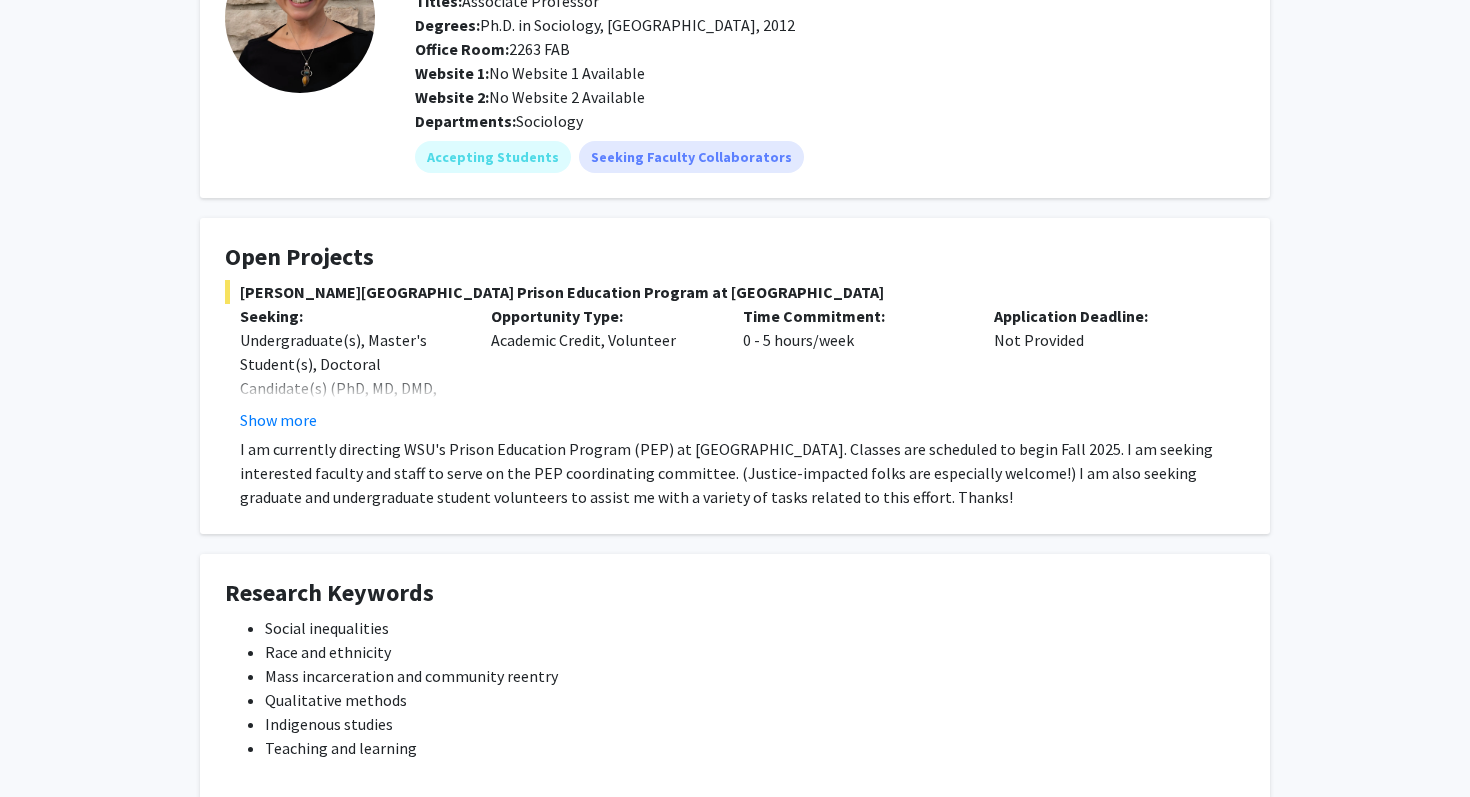 scroll, scrollTop: 170, scrollLeft: 0, axis: vertical 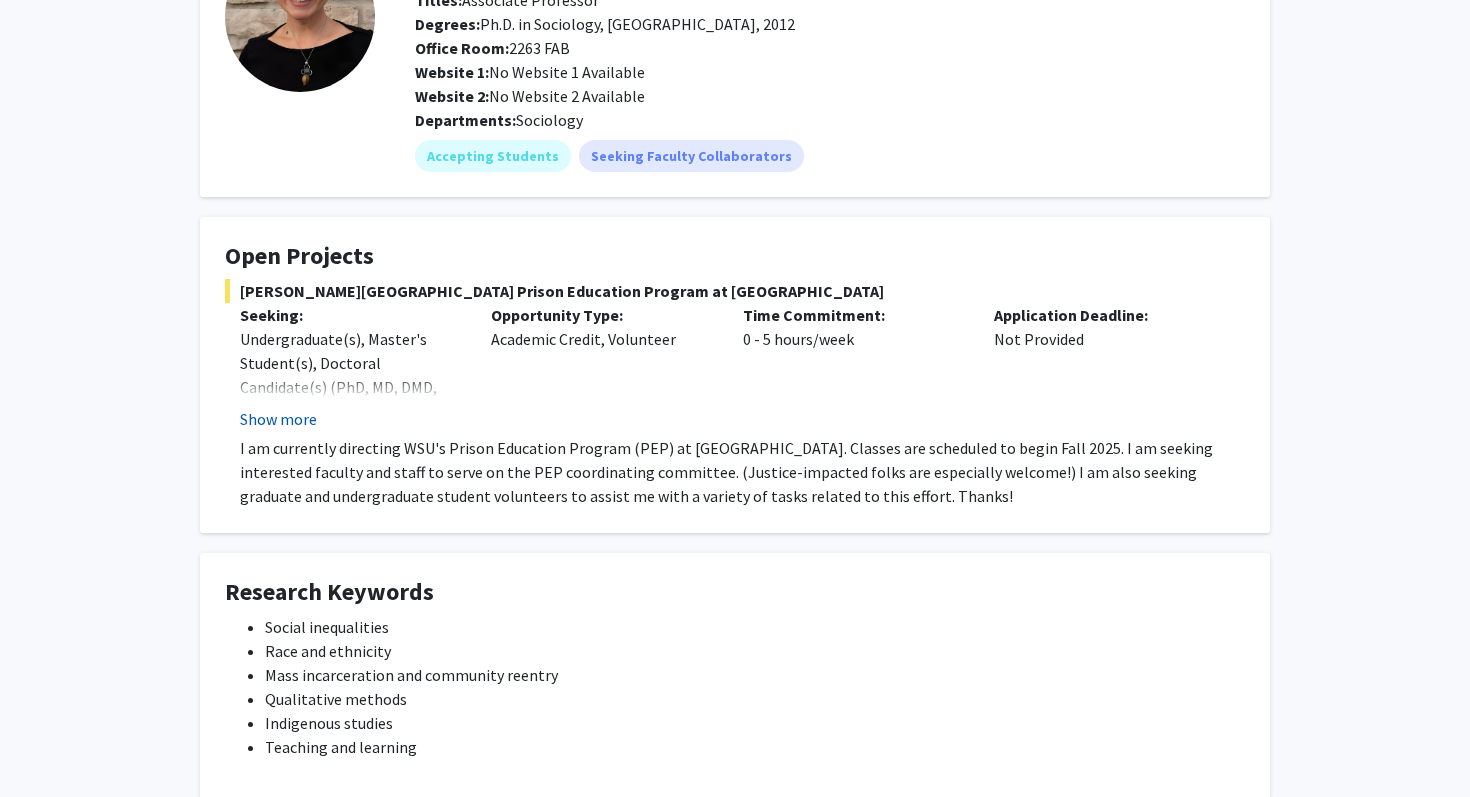 click on "Show more" 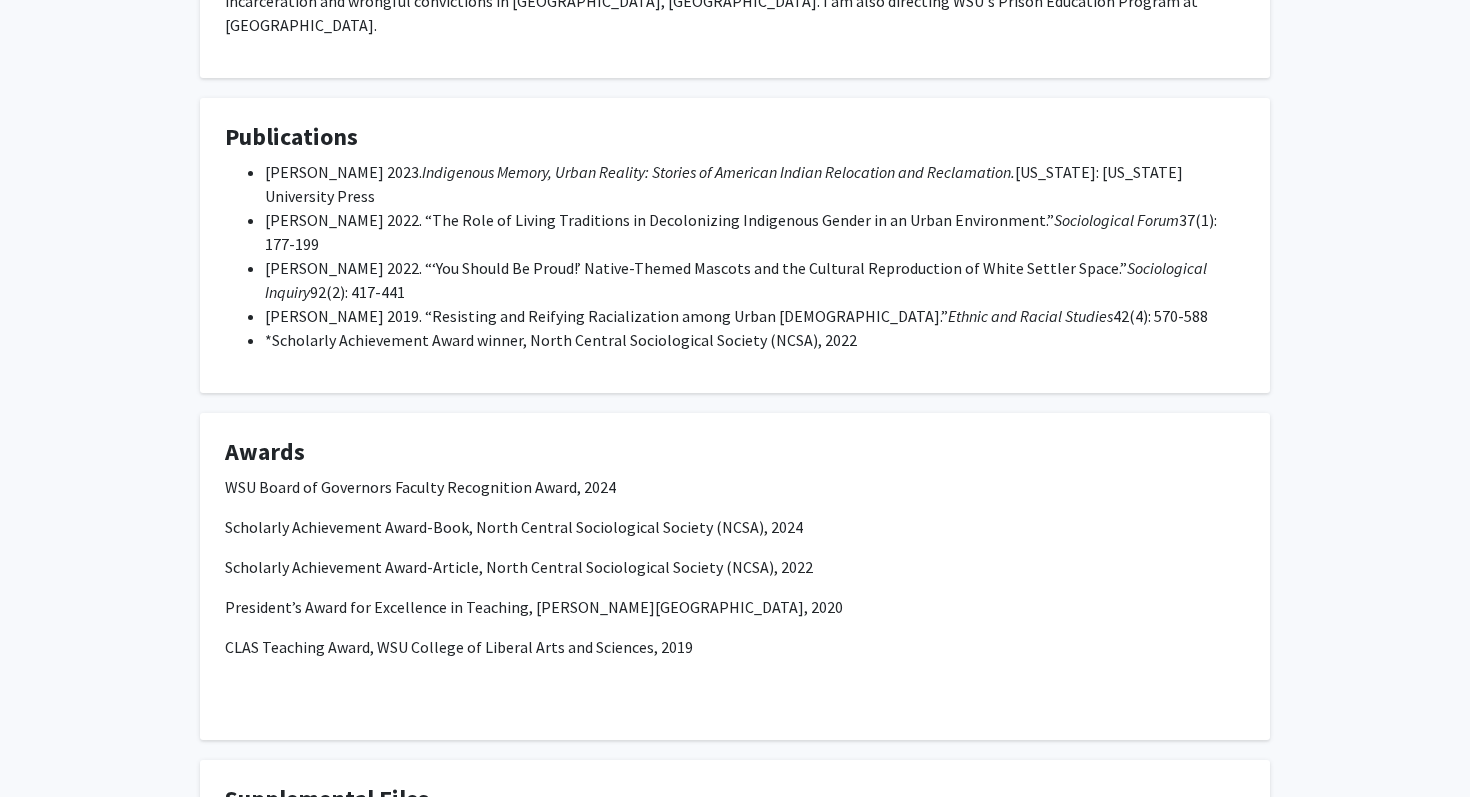 scroll, scrollTop: 1079, scrollLeft: 0, axis: vertical 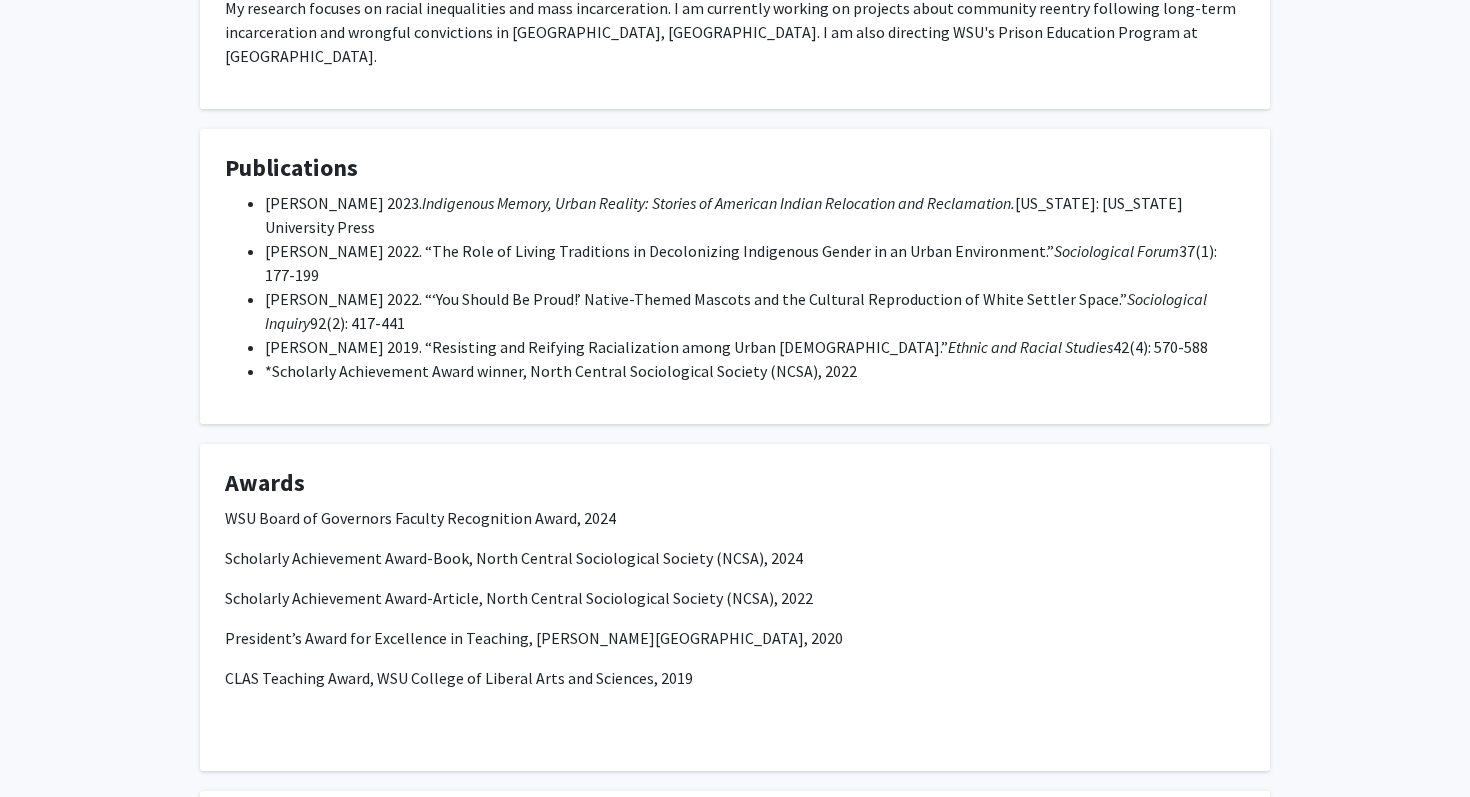 click on "Jacobs, Michelle R. 2019. “Resisting and Reifying Racialization among Urban American Indians.”  Ethnic and Racial Studies  42(4): 570-588" 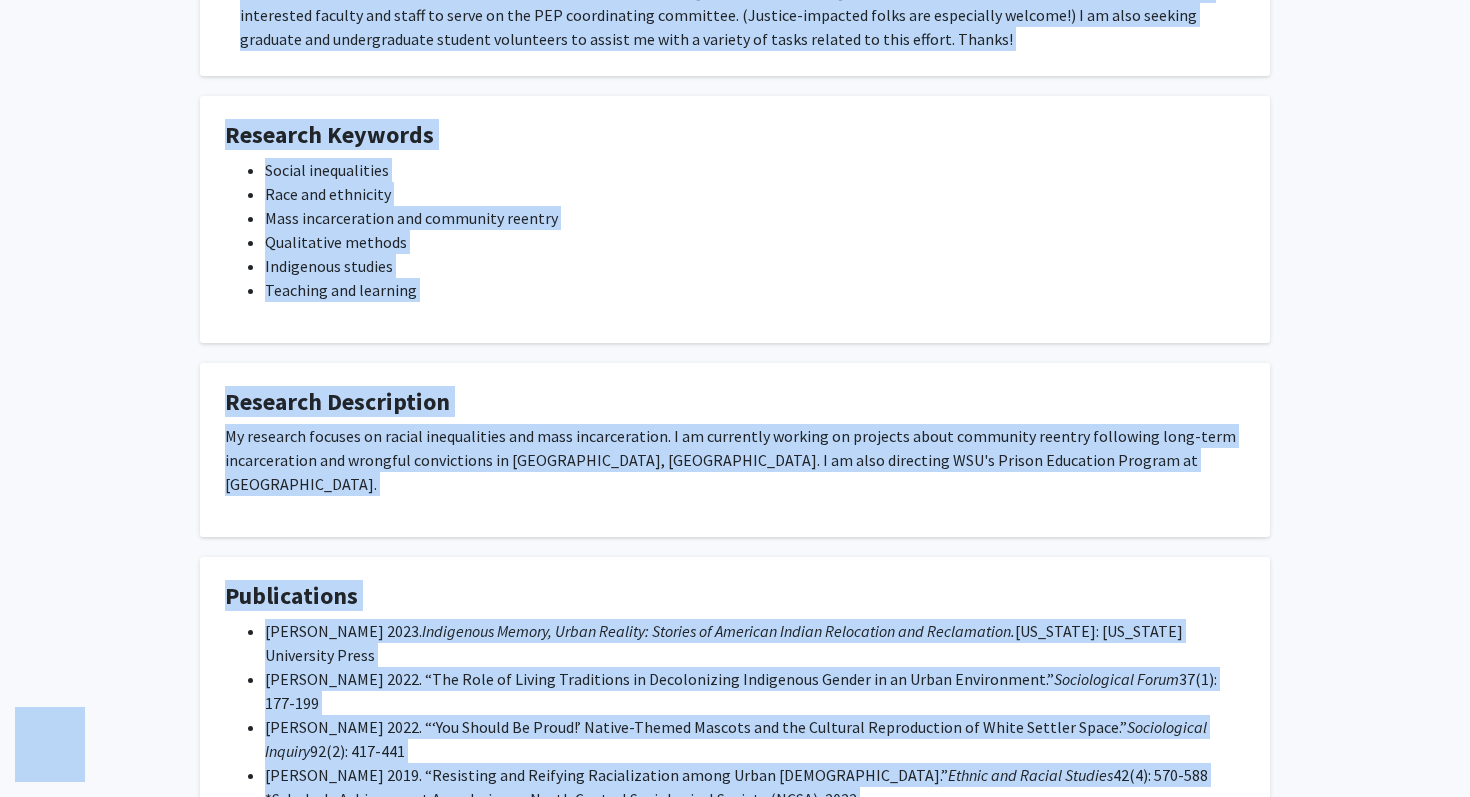 scroll, scrollTop: 0, scrollLeft: 0, axis: both 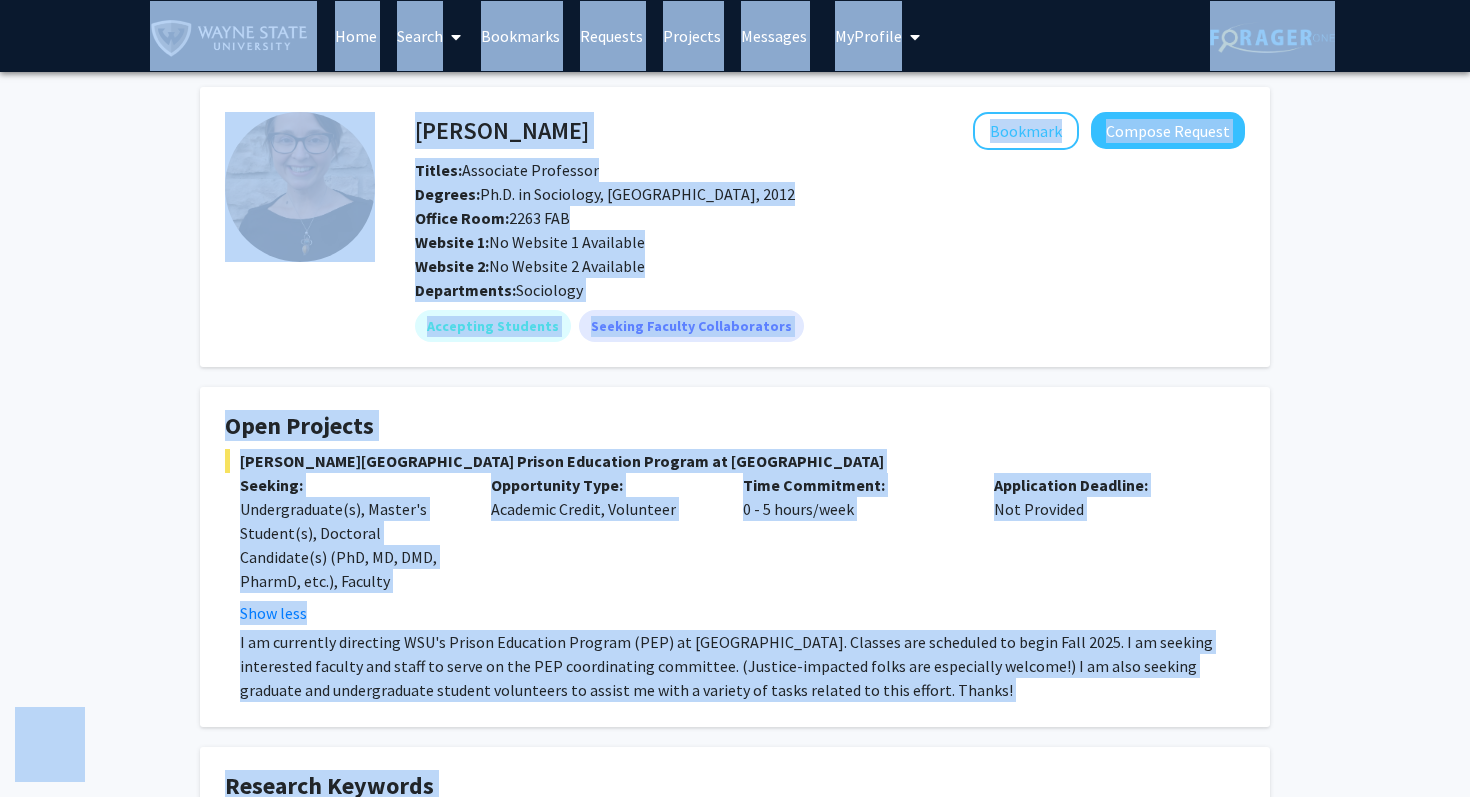 copy on "Skip navigation  Home  Search  Bookmarks  Requests  Projects Messages  My   Profile  Jayson Bakshi View Profile Account Settings Log Out Complete your profile ×  To continue, you need to make sure you've filled out your name, major, and year on your profile so it can be shared with faculty members.  Trust us, we’re here to save you time!  Continue exploring the site   Go to profile   Michelle Jacobs   Bookmark
Compose Request  Titles:   Associate Professor  Degrees:   Ph.D. in Sociology, Kent State University, 2012  Office Room:   2263 FAB  Website 1:   No Website 1 Available  Website 2:   No Website 2 Available  Departments:   Sociology  Accepting Students  Seeking Faculty Collaborators  Open Projects  Wayne State University Prison Education Program at Macomb Correctional Facility  Seeking: Undergraduate(s), Master's Student(s), Doctoral Candidate(s) (PhD, MD, DMD, PharmD, etc.), Faculty Show less Opportunity Type:  Academic Credit, Volunteer  Time Commitment:  0 - 5 hours/week  Application Deadline:  N..." 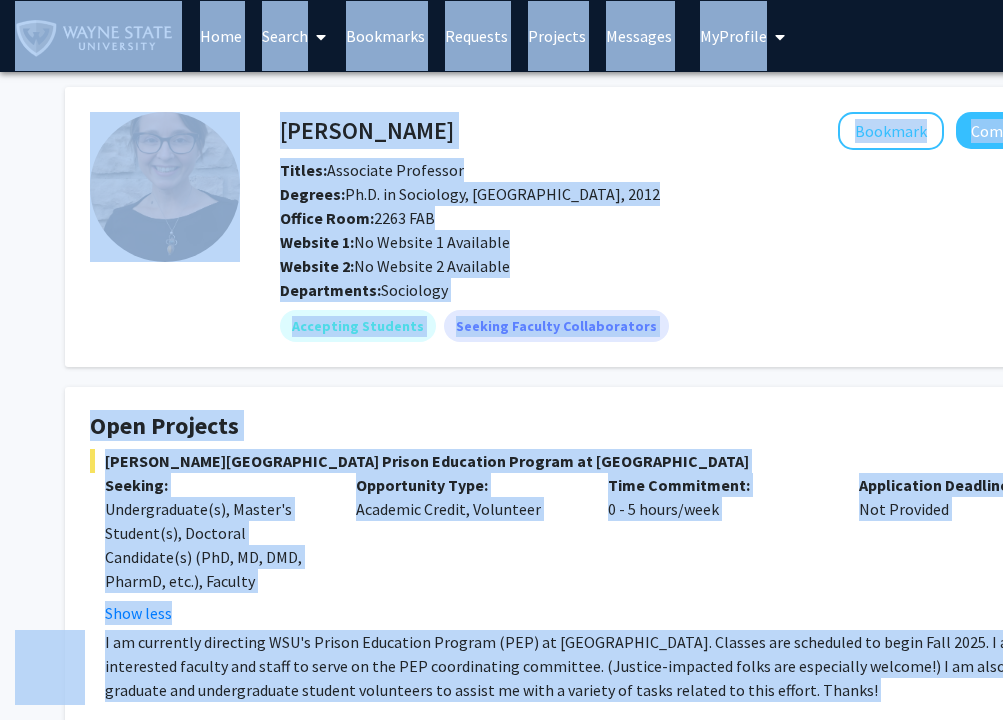 click on "Departments:   Sociology" 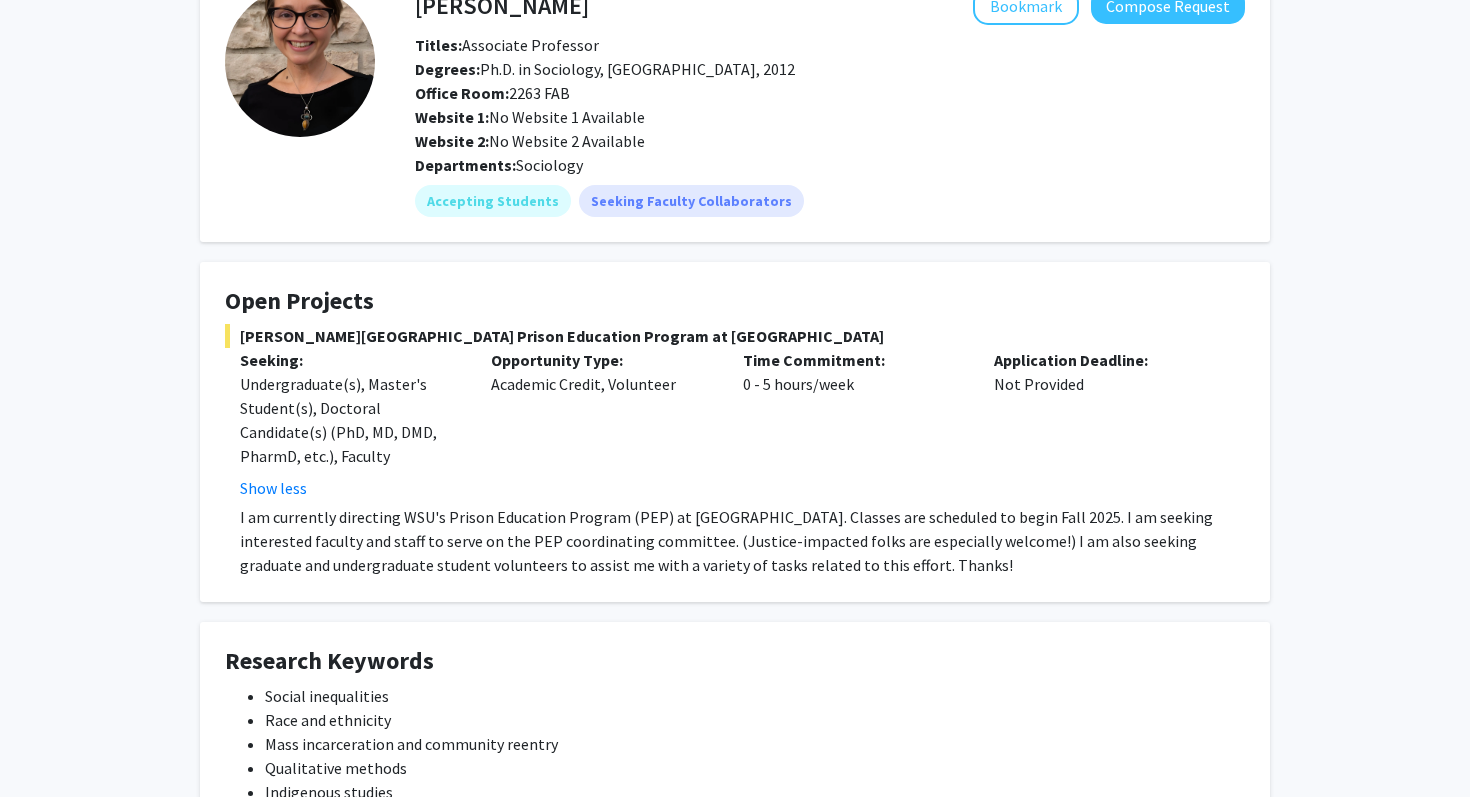 scroll, scrollTop: 120, scrollLeft: 0, axis: vertical 